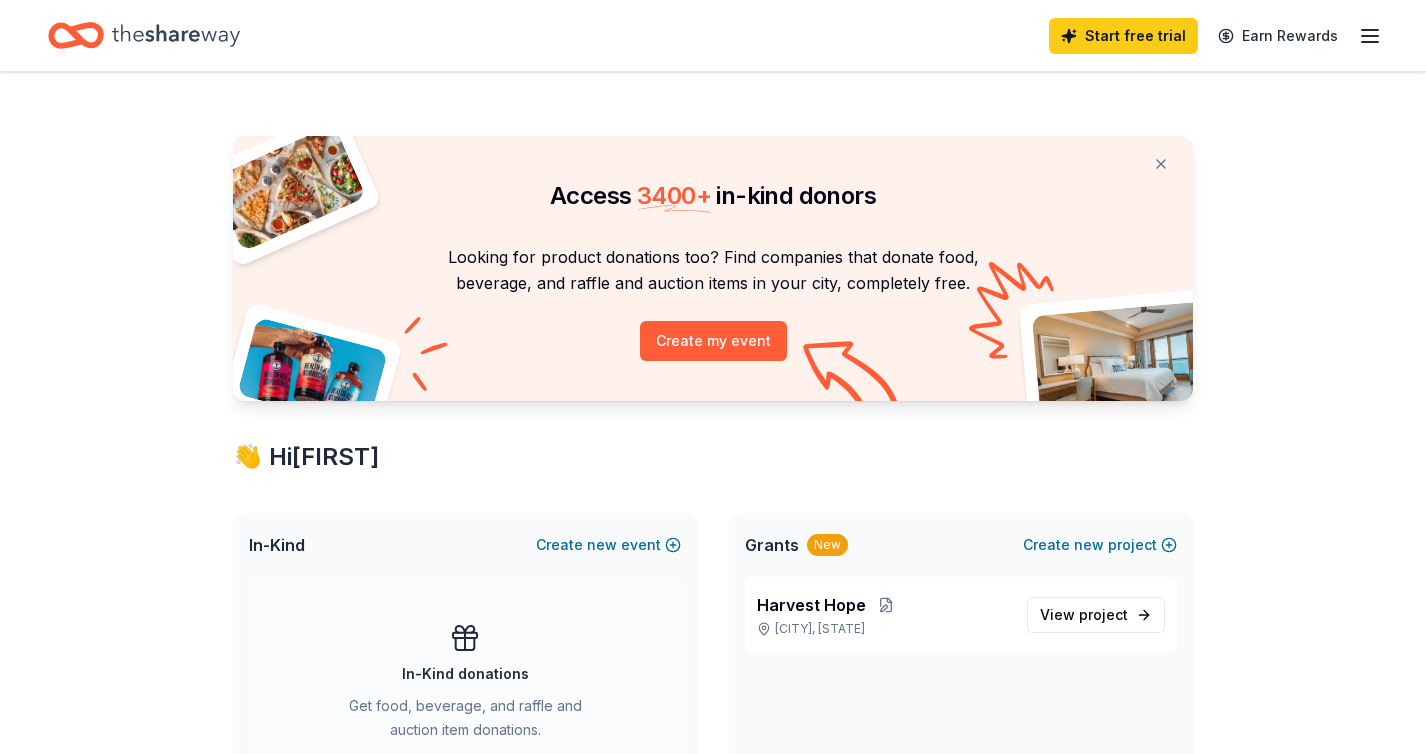 scroll, scrollTop: 0, scrollLeft: 0, axis: both 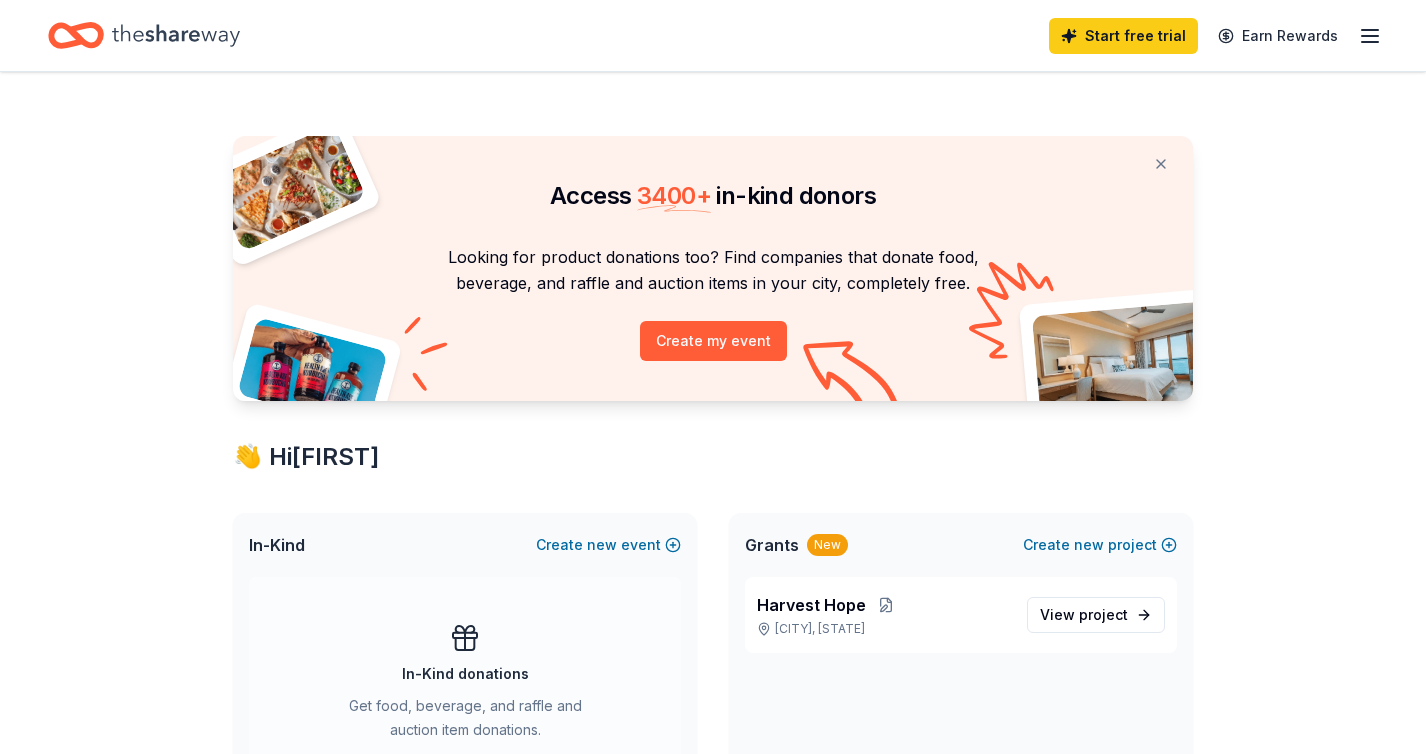 click 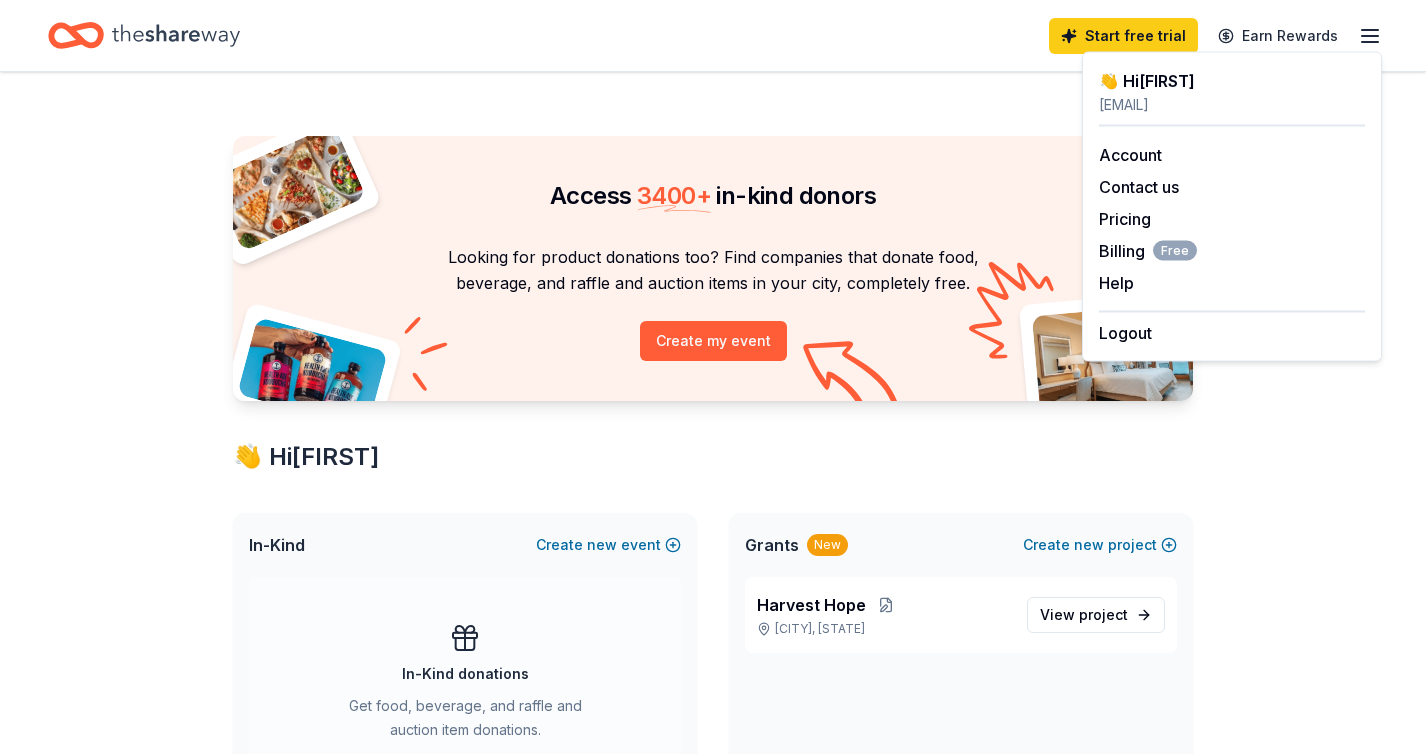 click 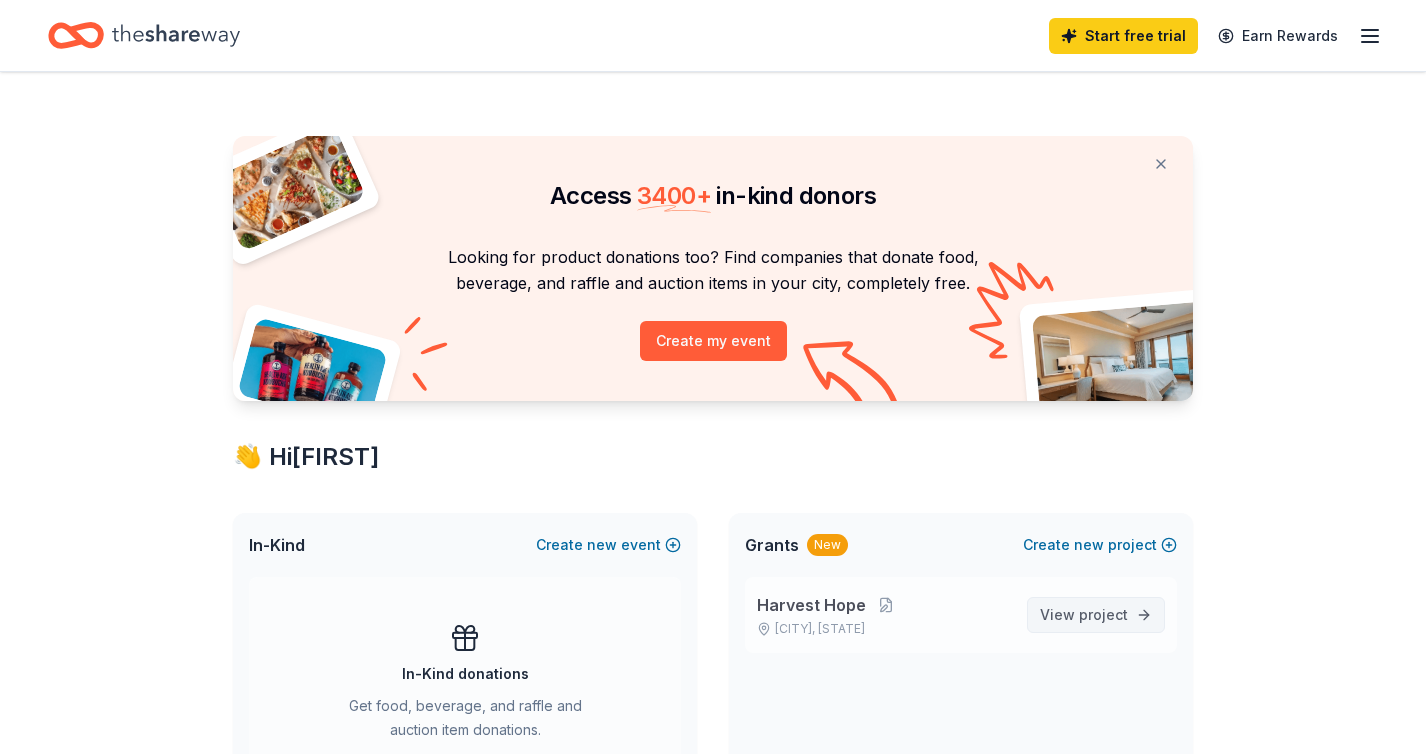 click on "project" at bounding box center [1103, 614] 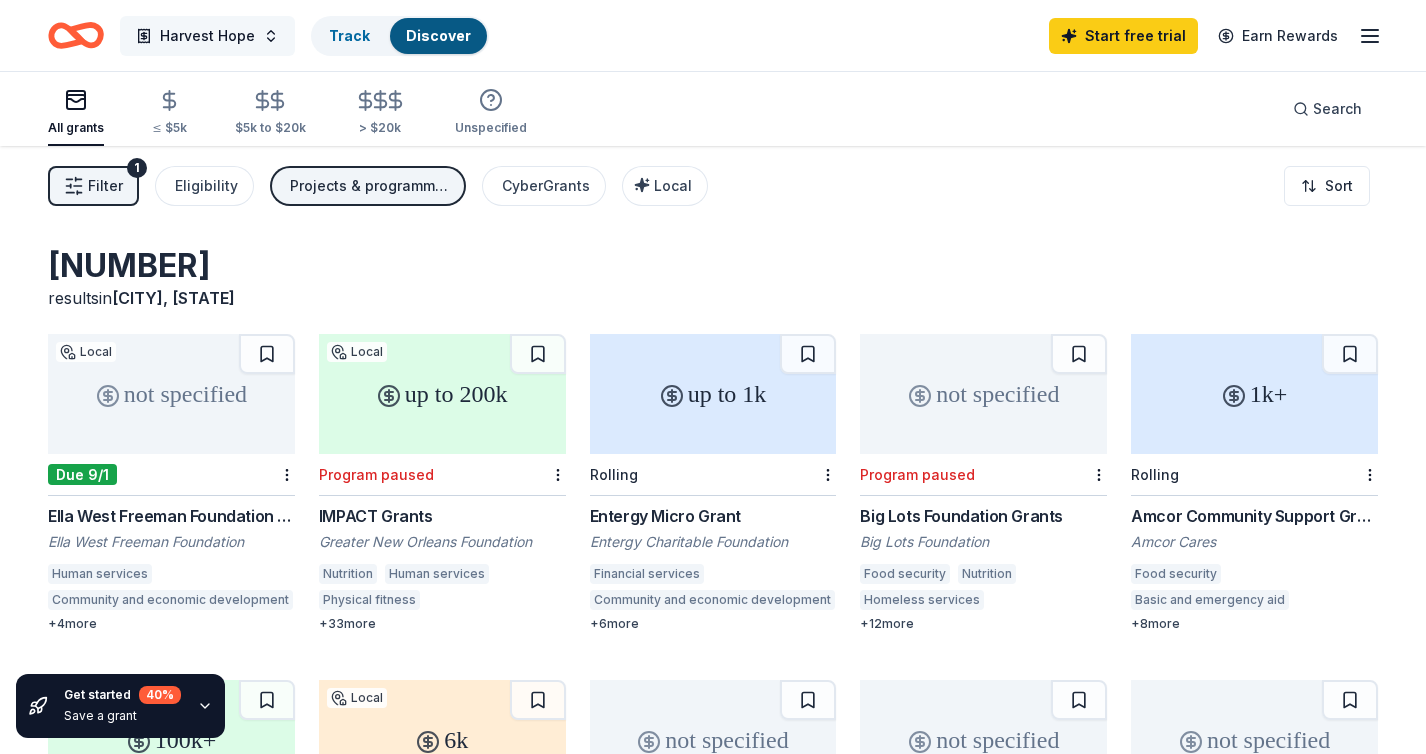 click on "Harvest Hope" at bounding box center (207, 36) 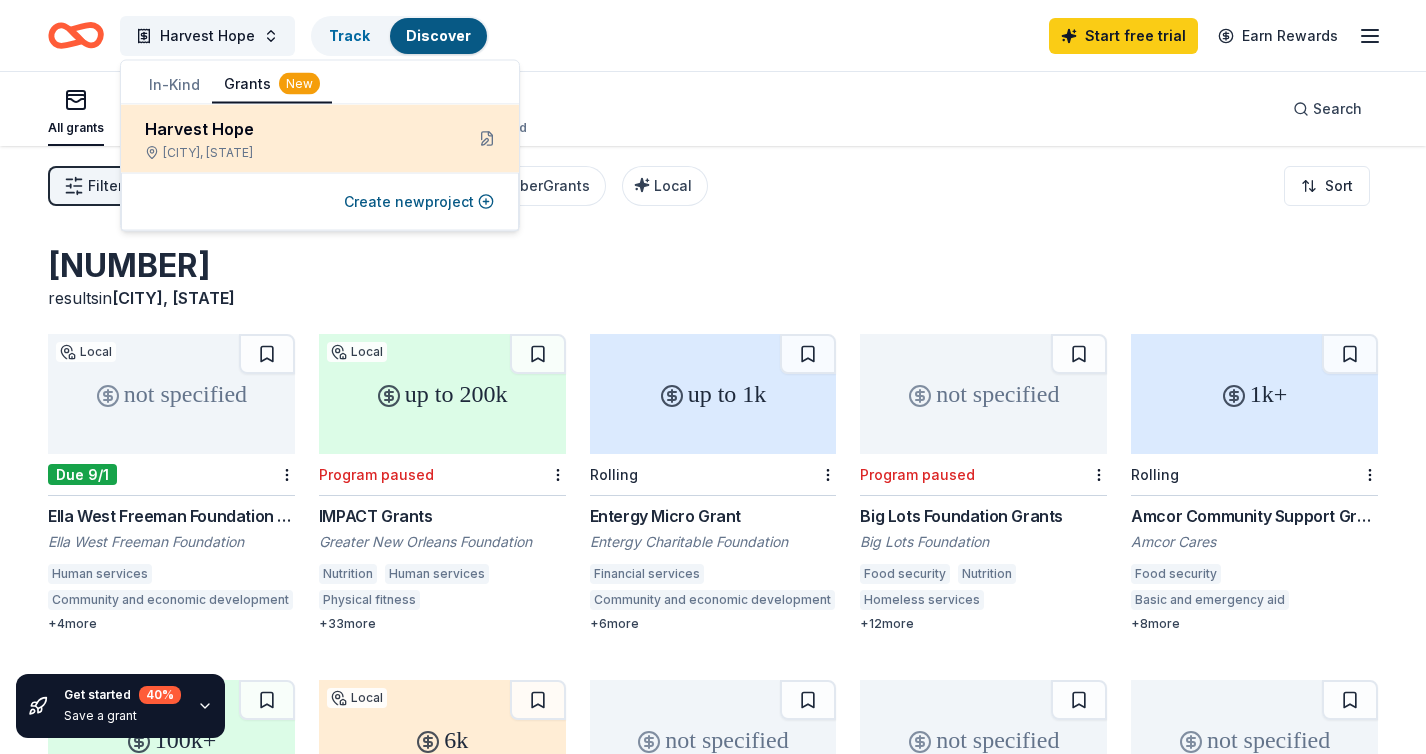 click on "[CITY], [STATE]" at bounding box center (296, 153) 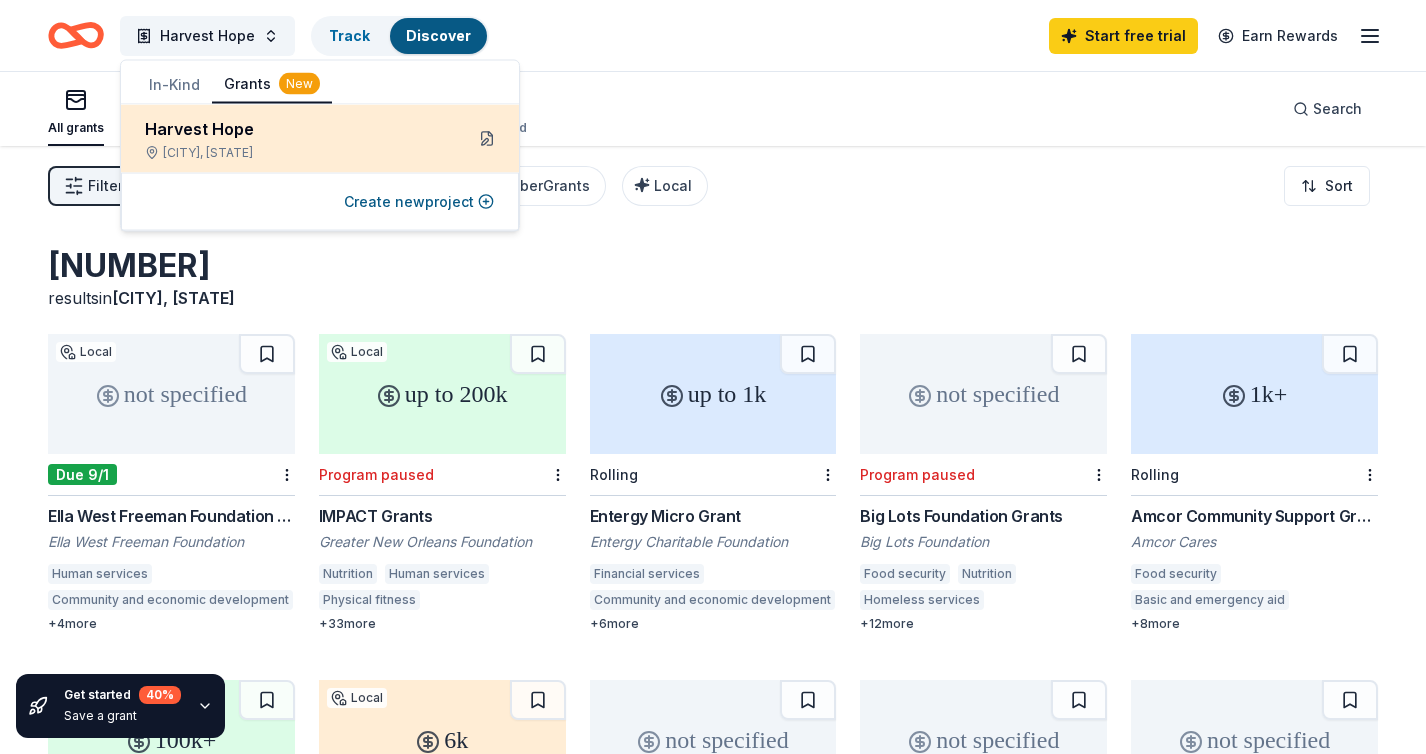 click at bounding box center [487, 139] 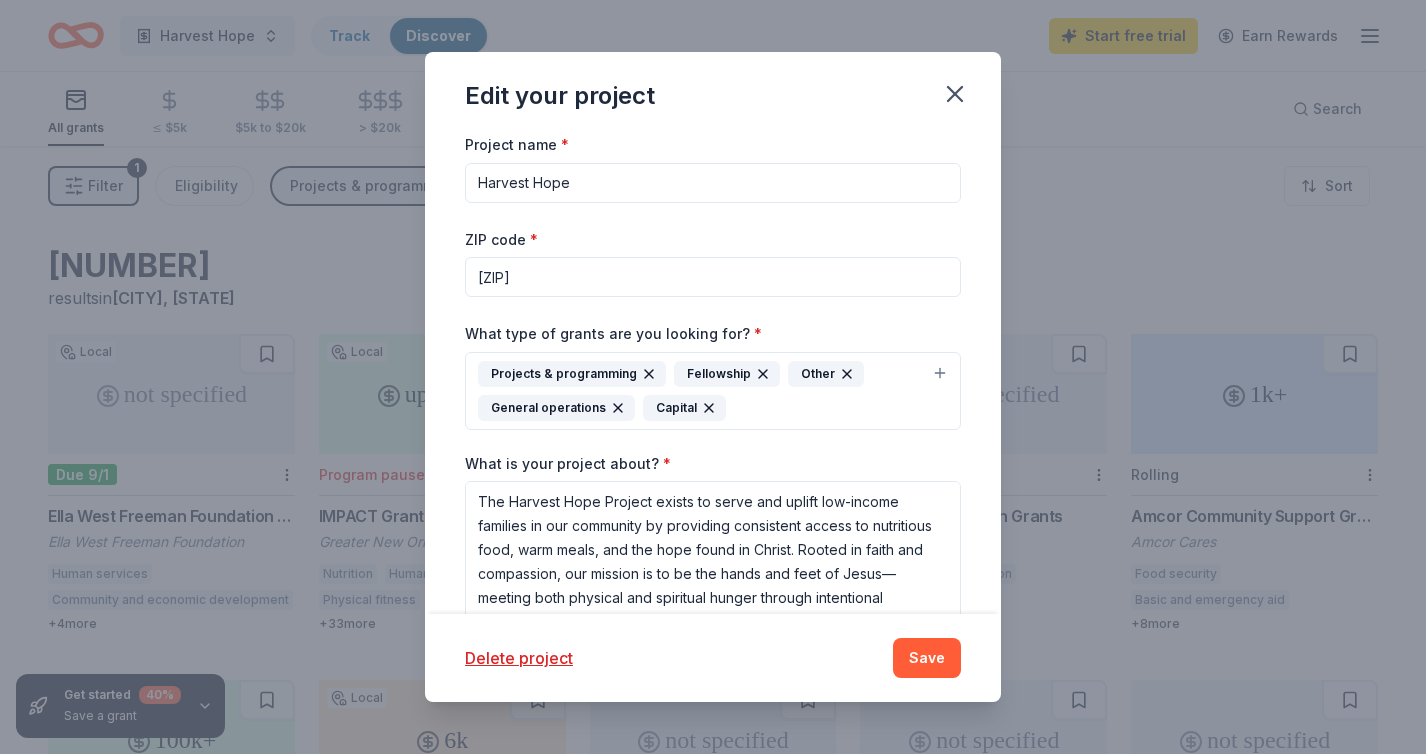 scroll, scrollTop: 0, scrollLeft: 0, axis: both 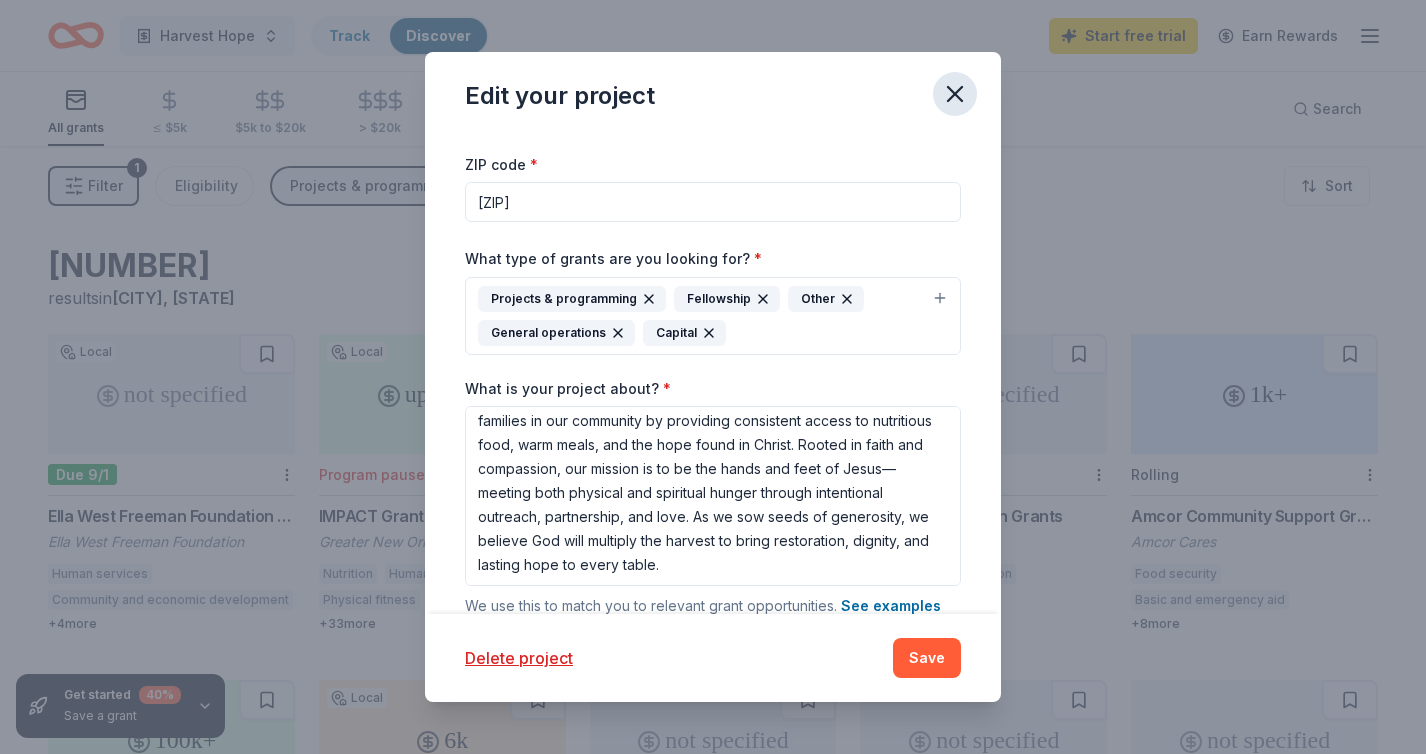 click 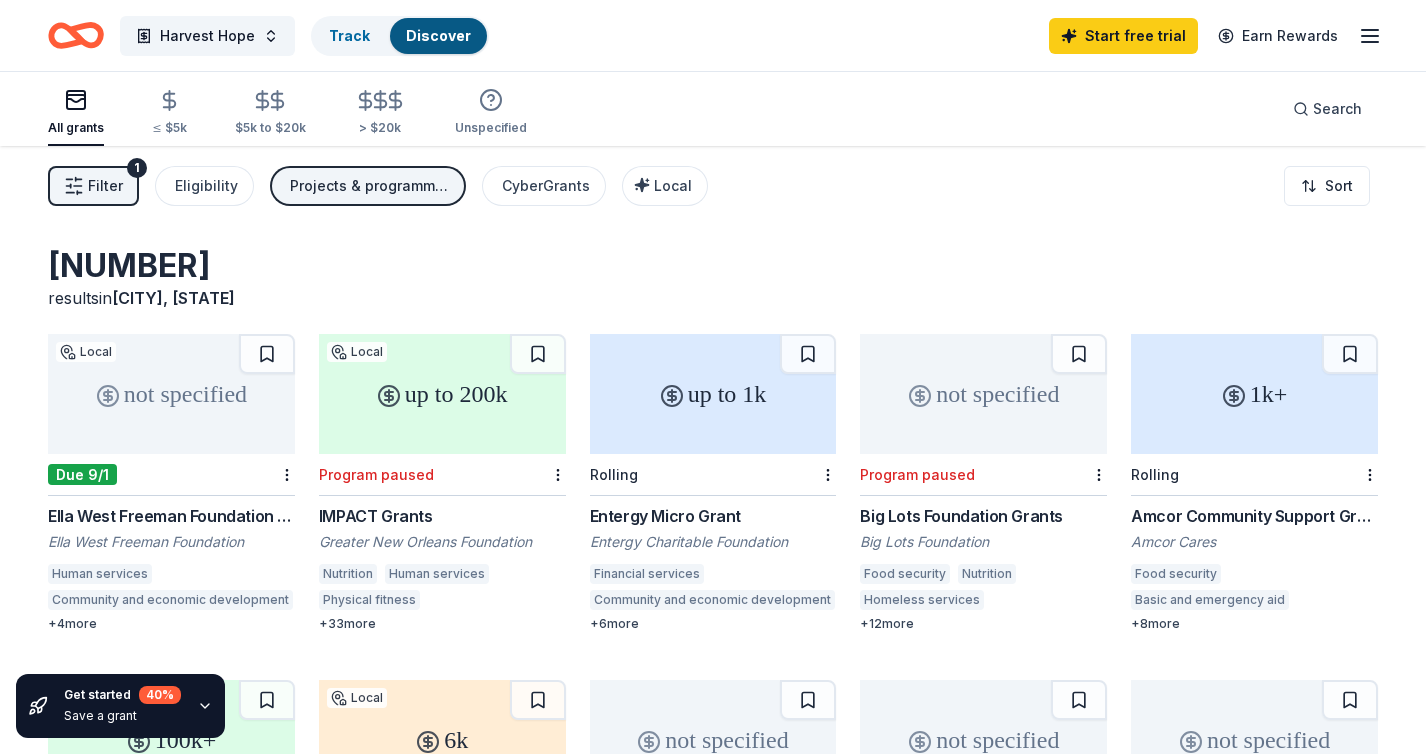 scroll, scrollTop: 0, scrollLeft: 0, axis: both 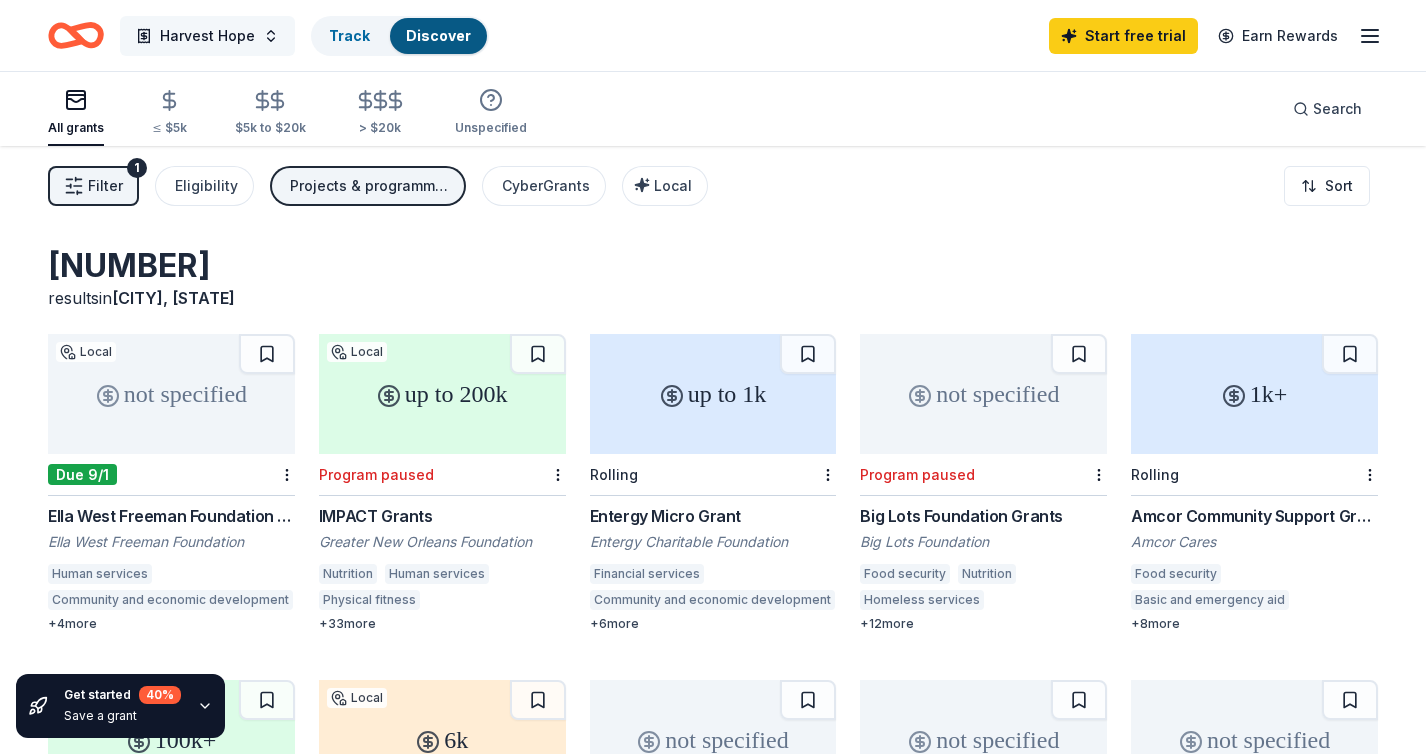 click on "Harvest Hope" at bounding box center (207, 36) 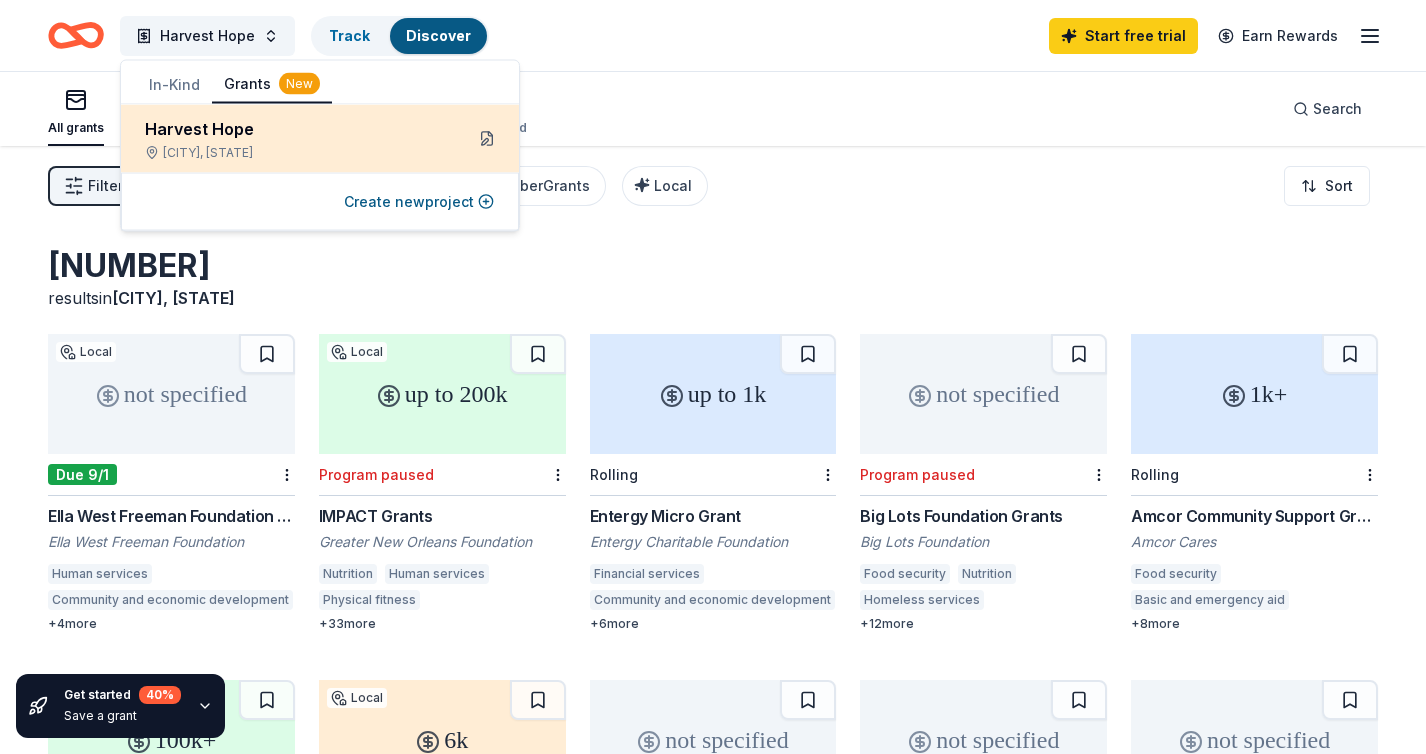 click at bounding box center (487, 139) 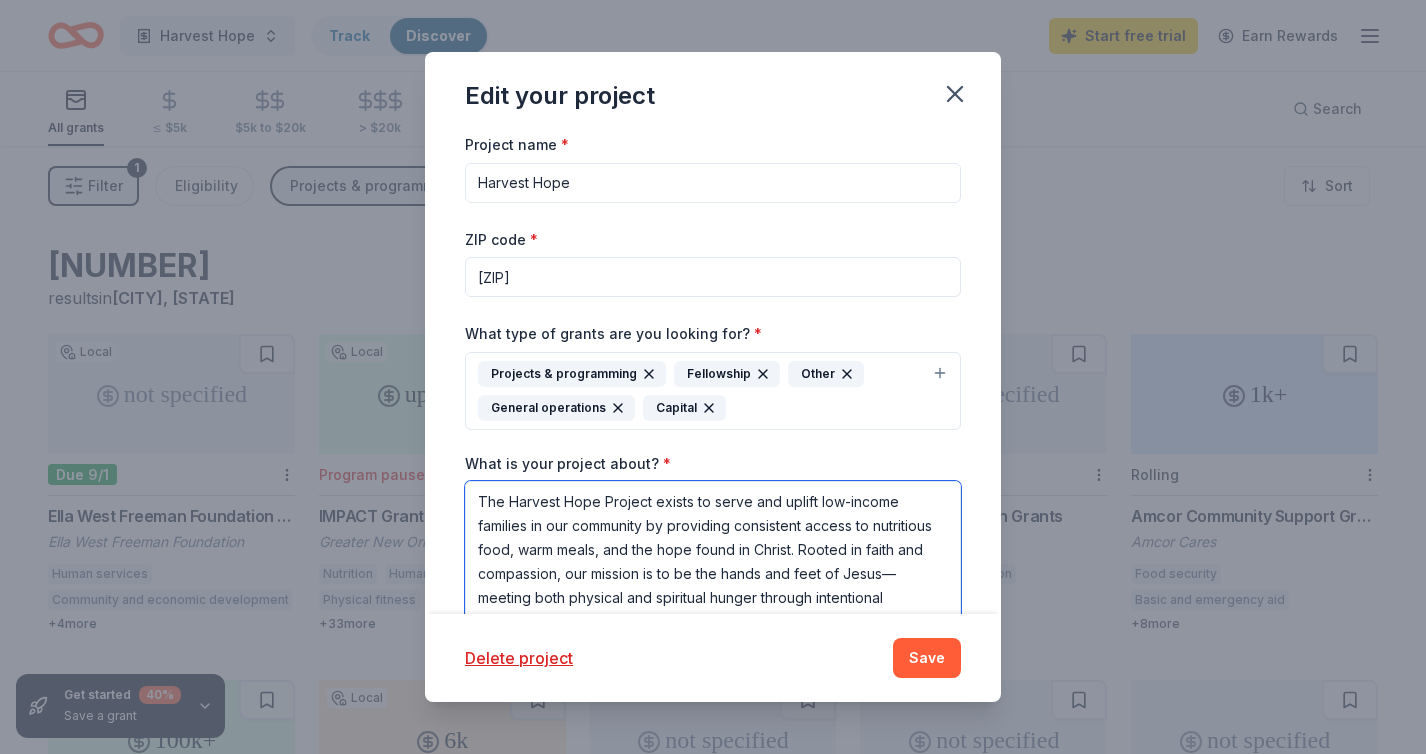 click on "The Harvest Hope Project exists to serve and uplift low-income families in our community by providing consistent access to nutritious food, warm meals, and the hope found in Christ. Rooted in faith and compassion, our mission is to be the hands and feet of Jesus—meeting both physical and spiritual hunger through intentional outreach, partnership, and love. As we sow seeds of generosity, we believe God will multiply the harvest to bring restoration, dignity, and lasting hope to every table." at bounding box center (713, 571) 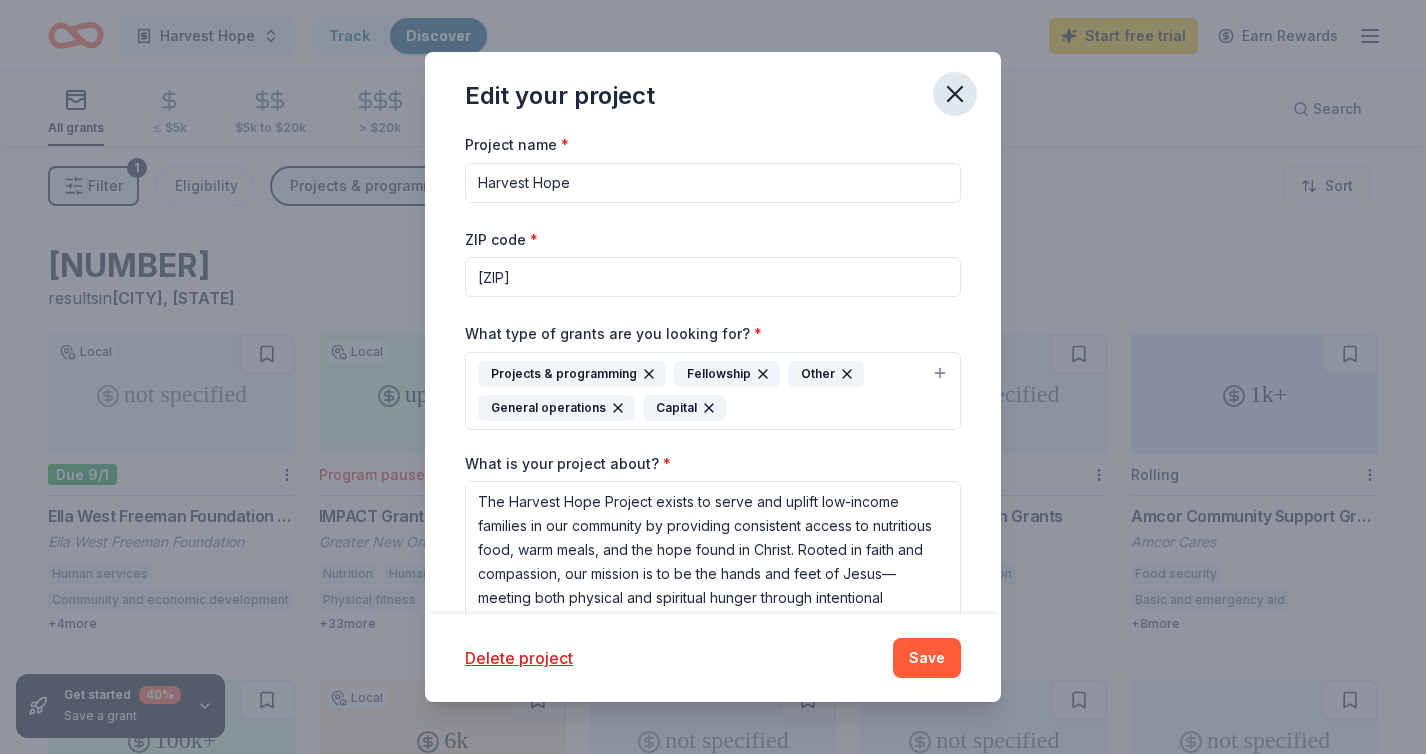click 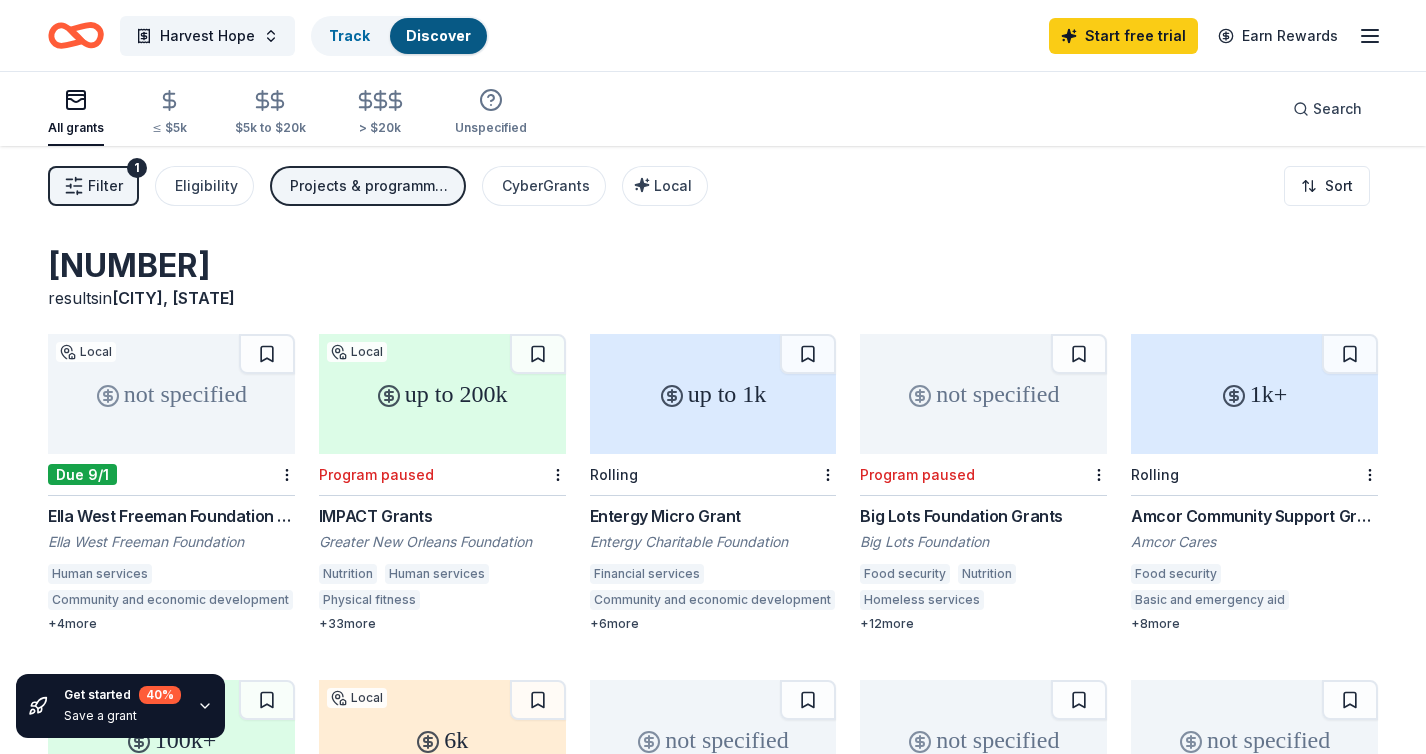 click 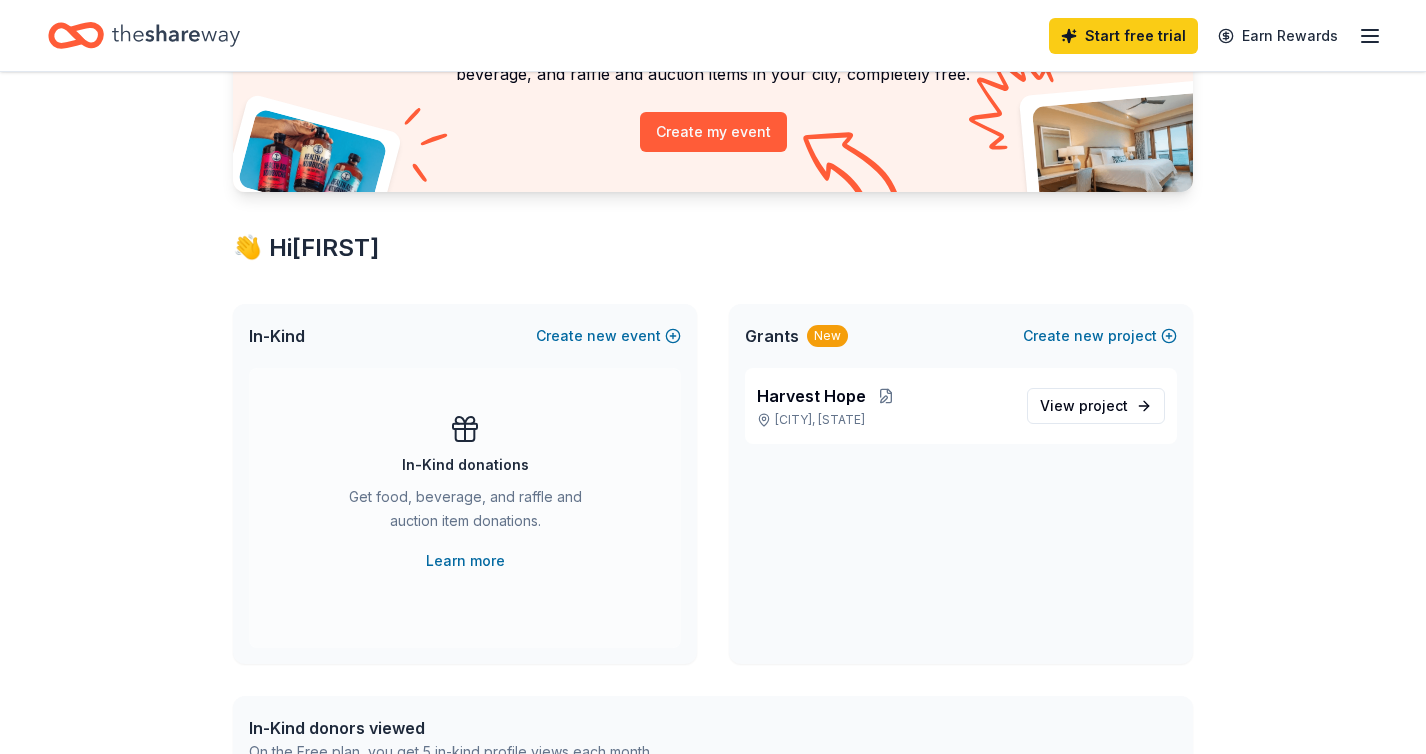 scroll, scrollTop: 211, scrollLeft: 0, axis: vertical 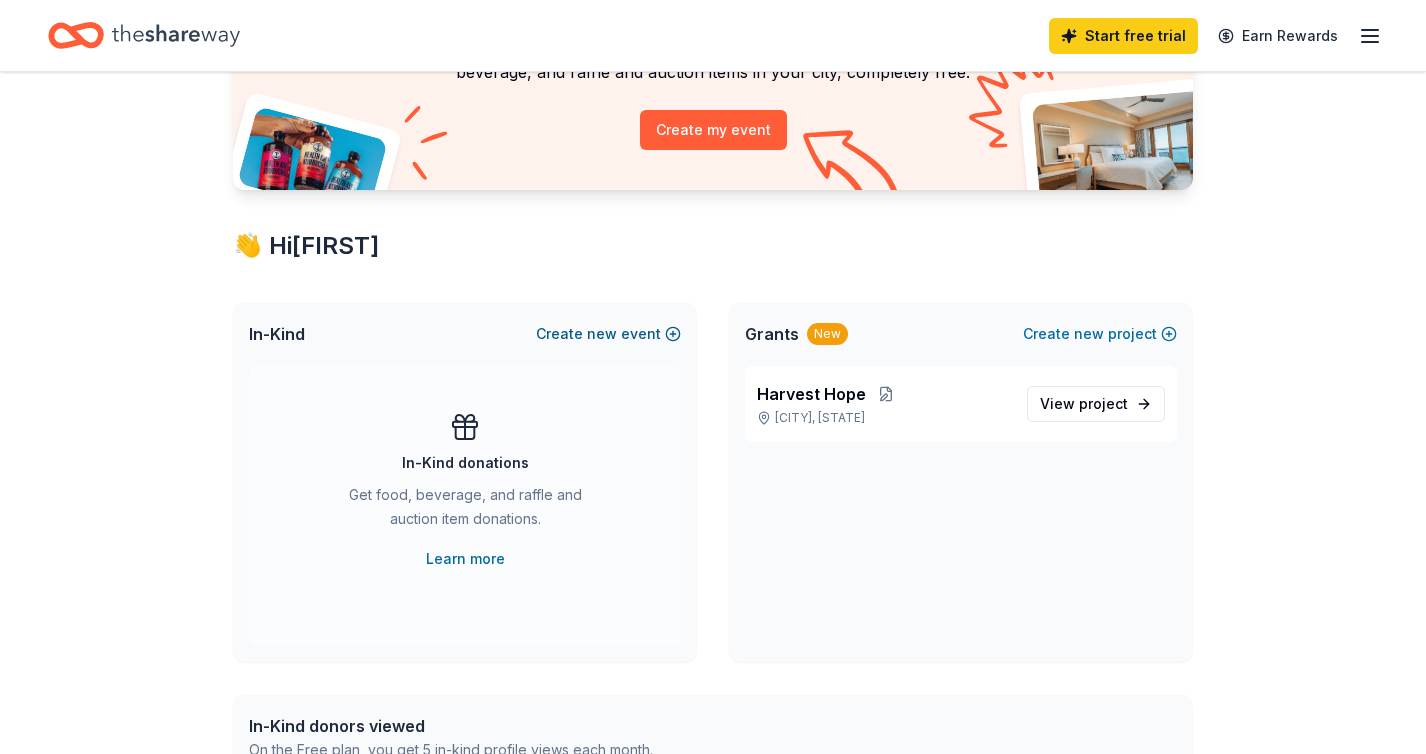 click on "Create  new  event" at bounding box center (608, 334) 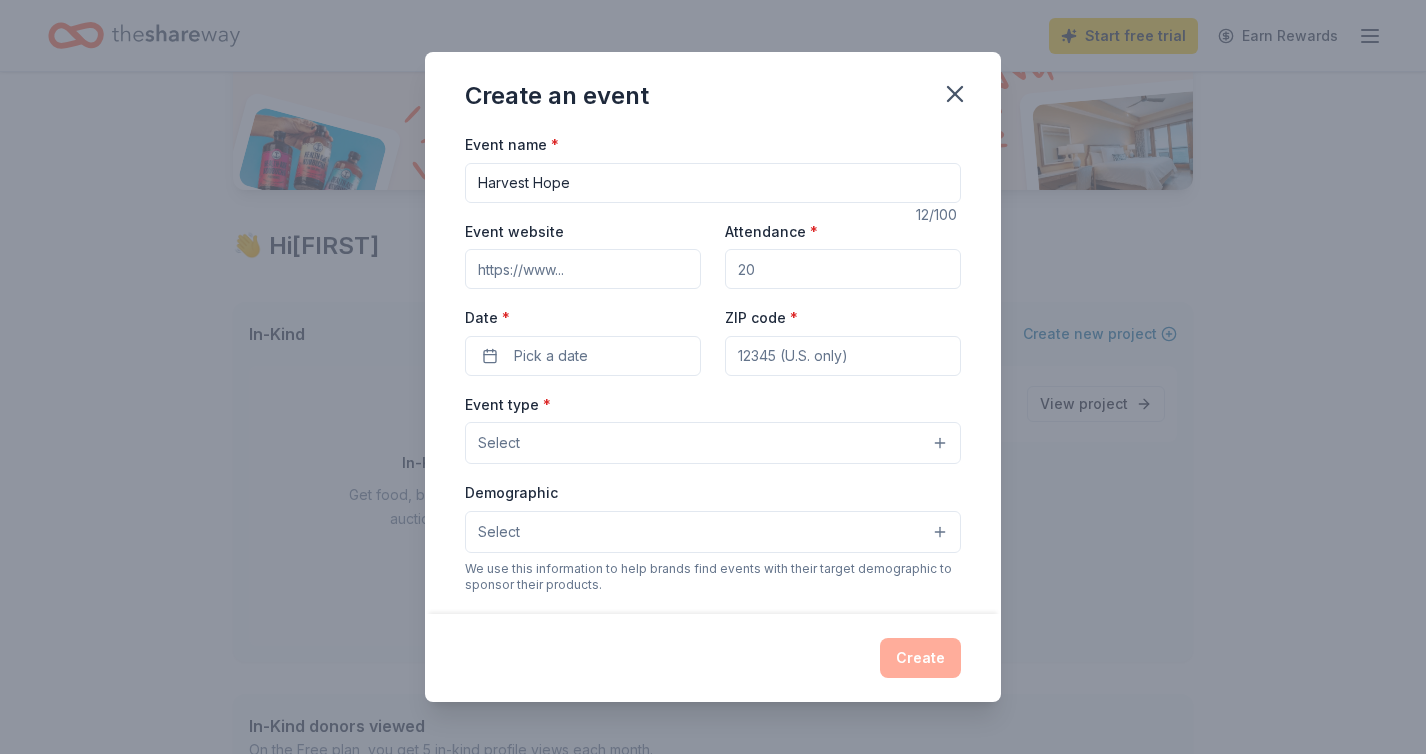 type on "Harvest Hope" 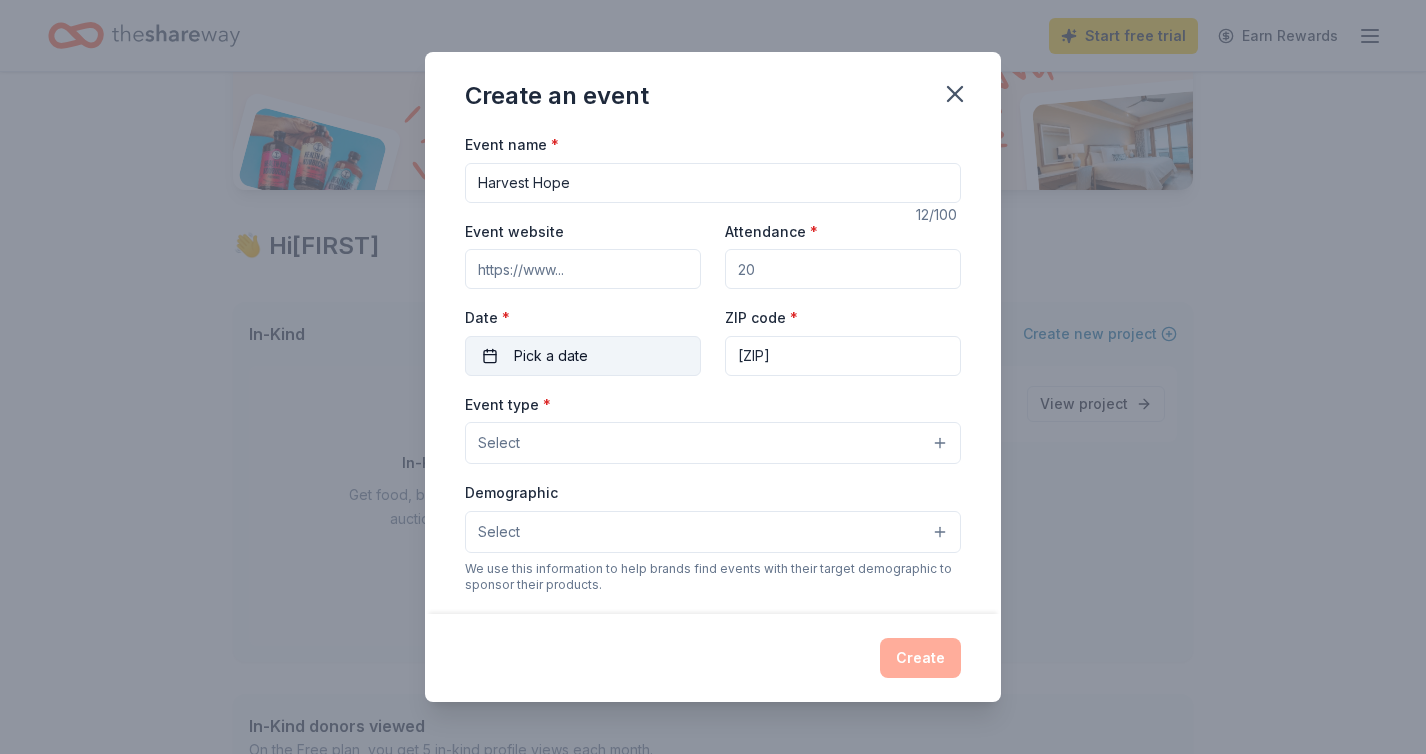 type on "[ZIP]" 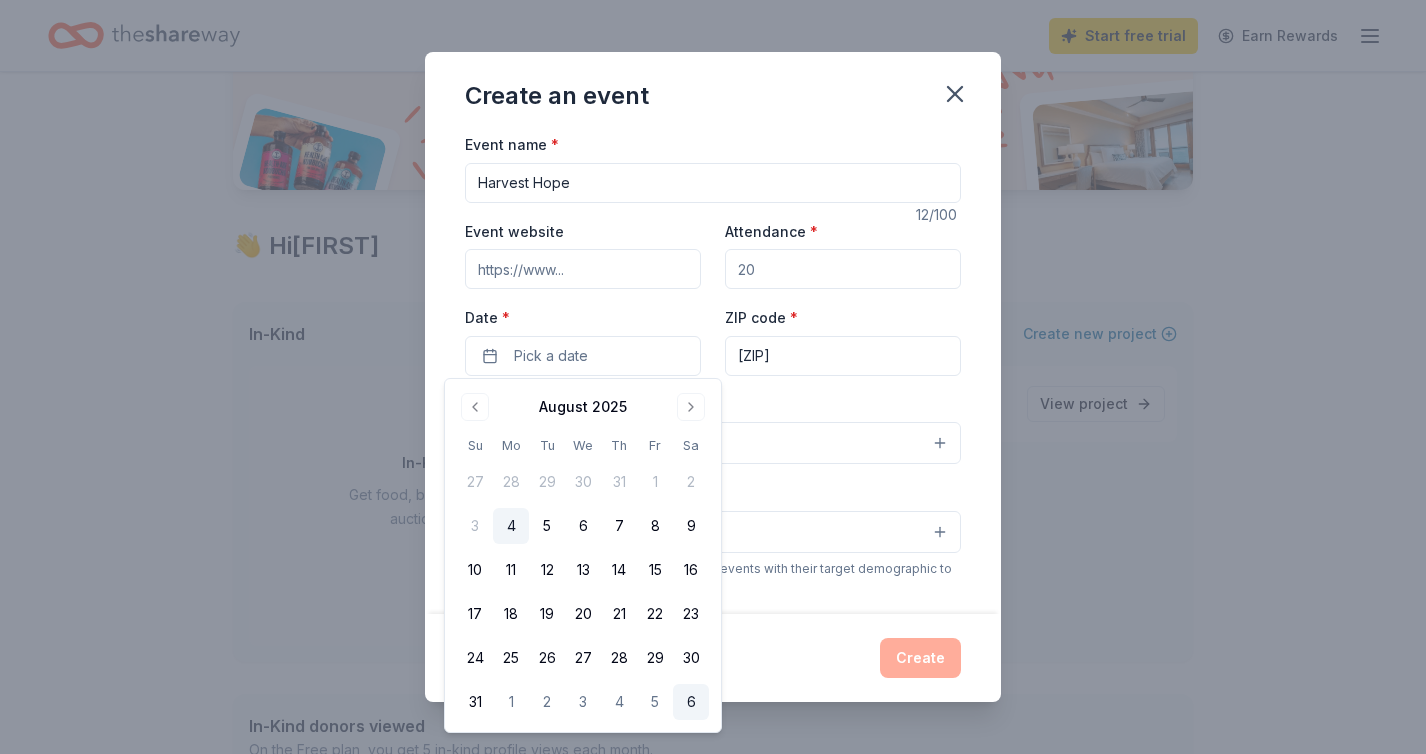 click on "6" at bounding box center [691, 702] 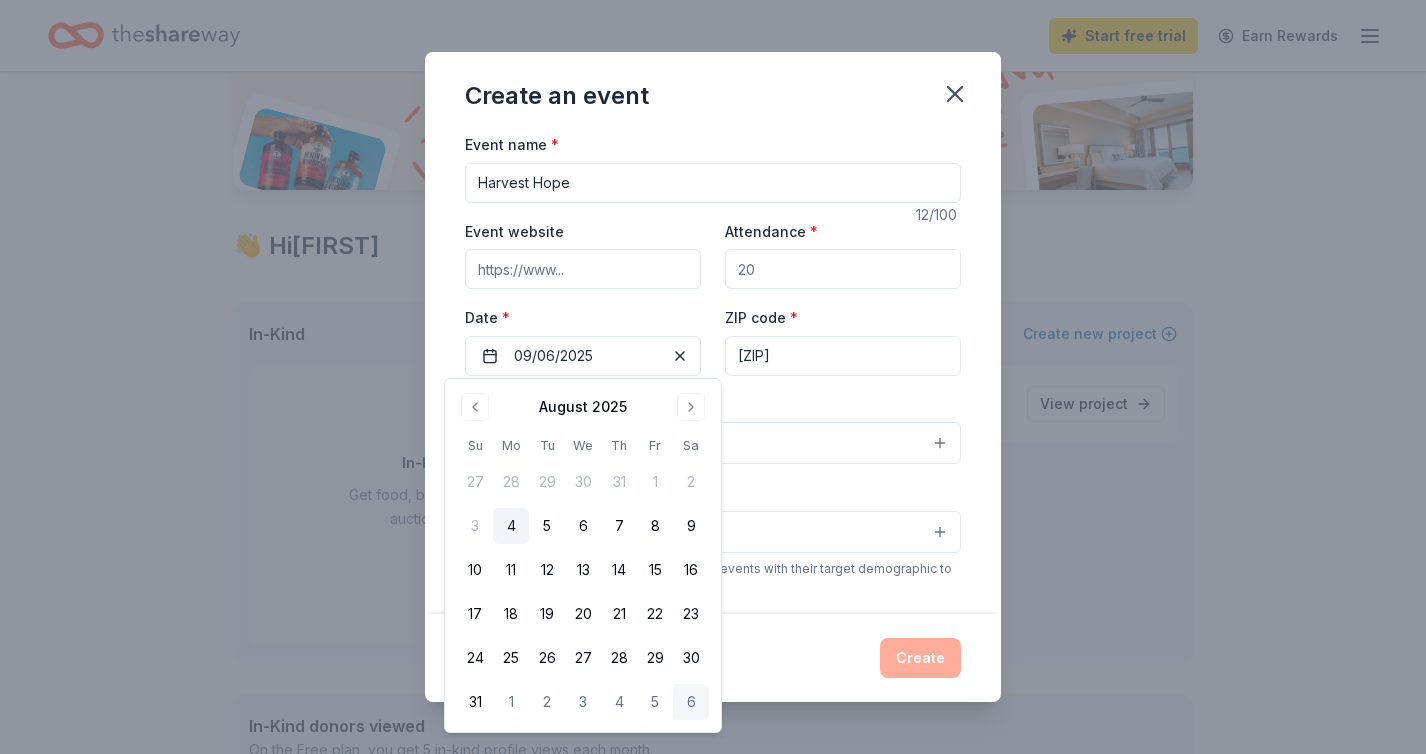click on "Event type * Select" at bounding box center (713, 428) 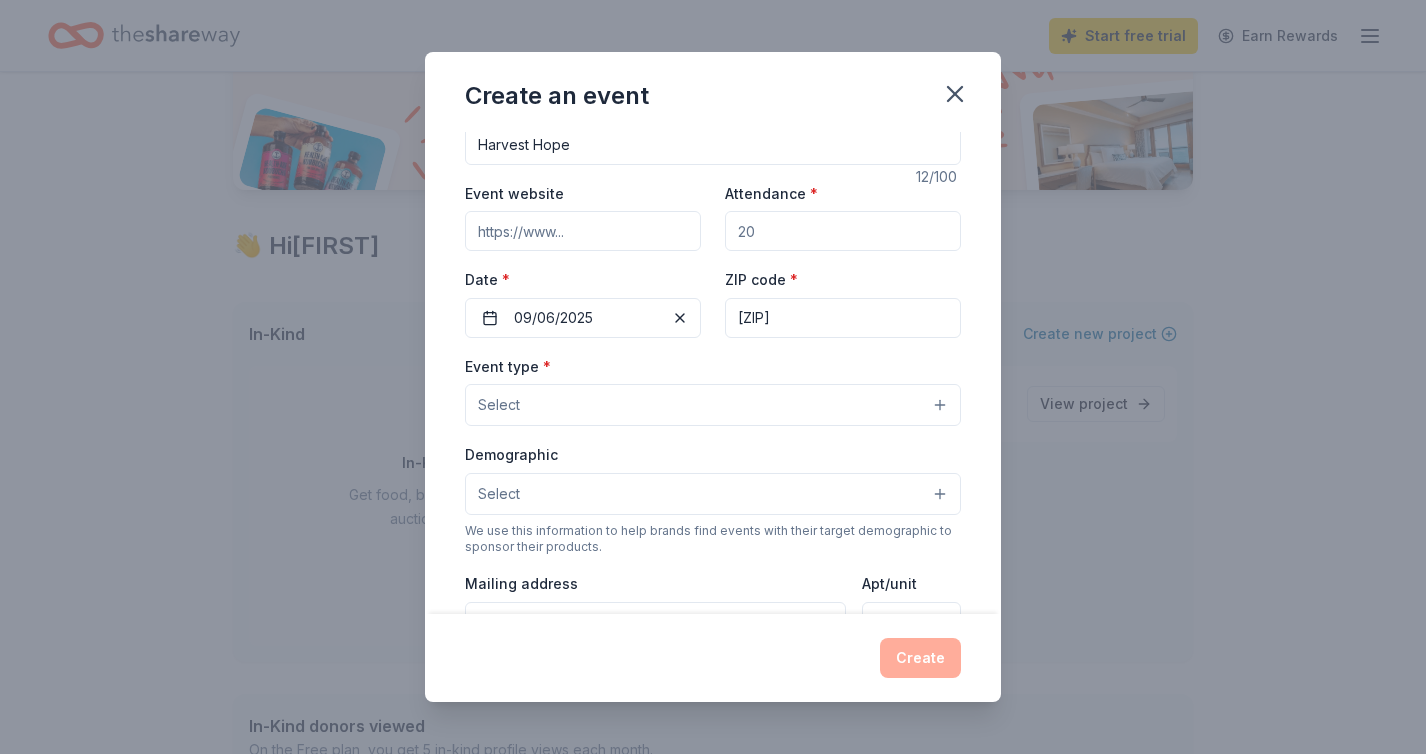 scroll, scrollTop: 57, scrollLeft: 0, axis: vertical 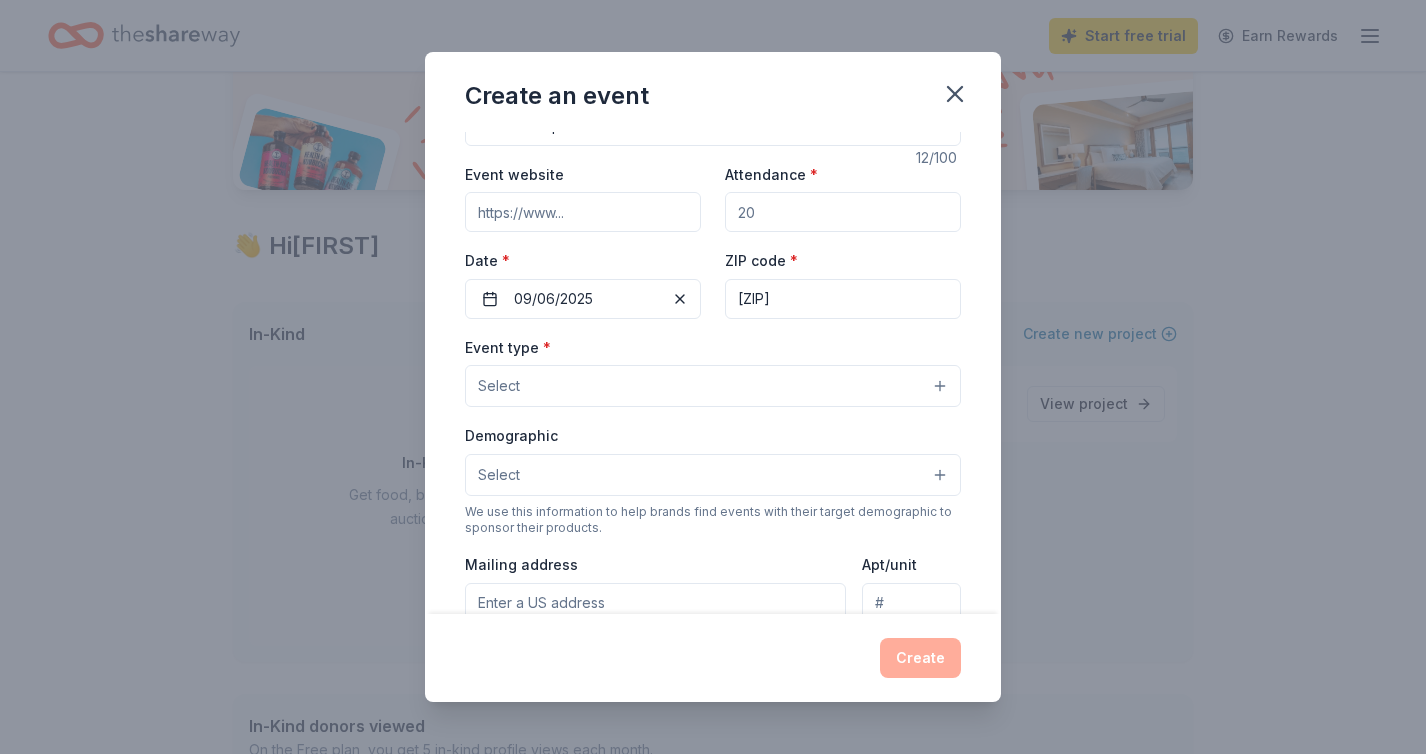 click on "Select" at bounding box center (713, 386) 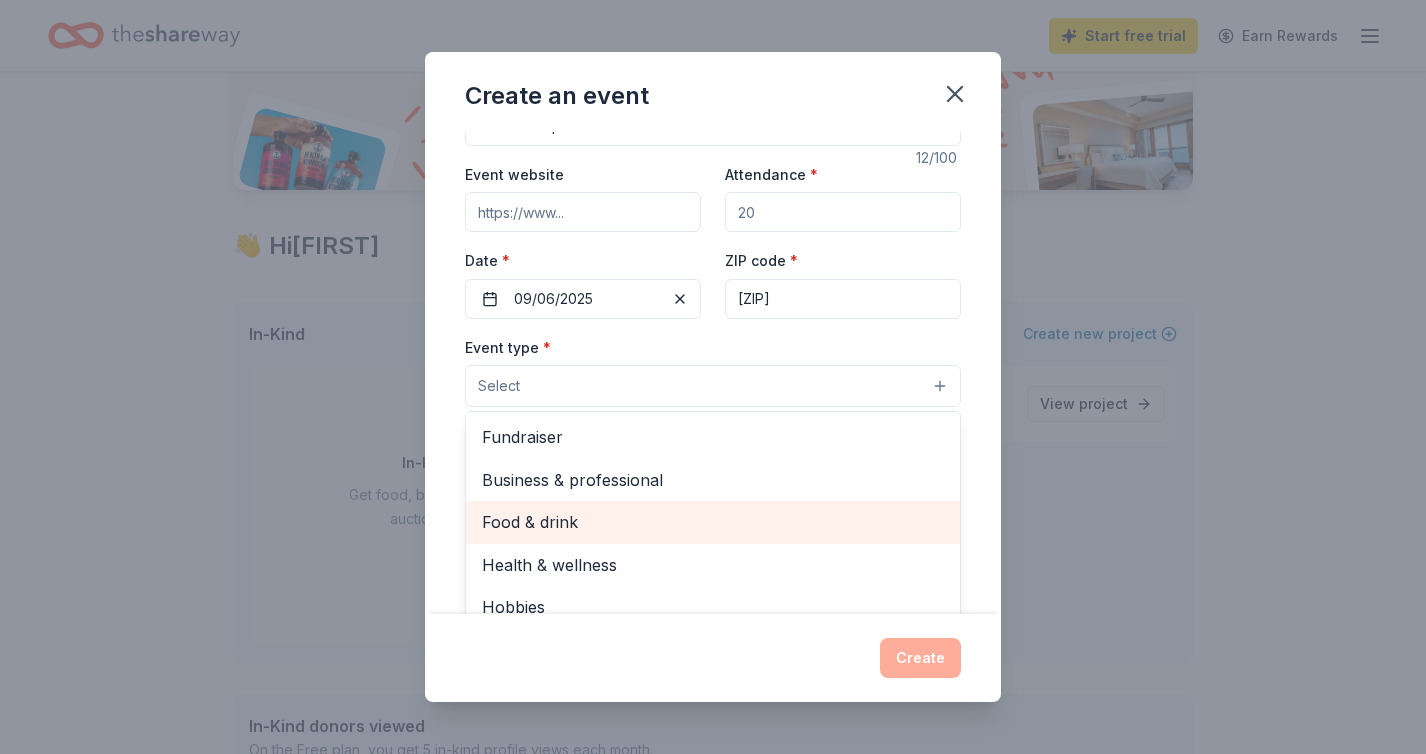 click on "Food & drink" at bounding box center [713, 522] 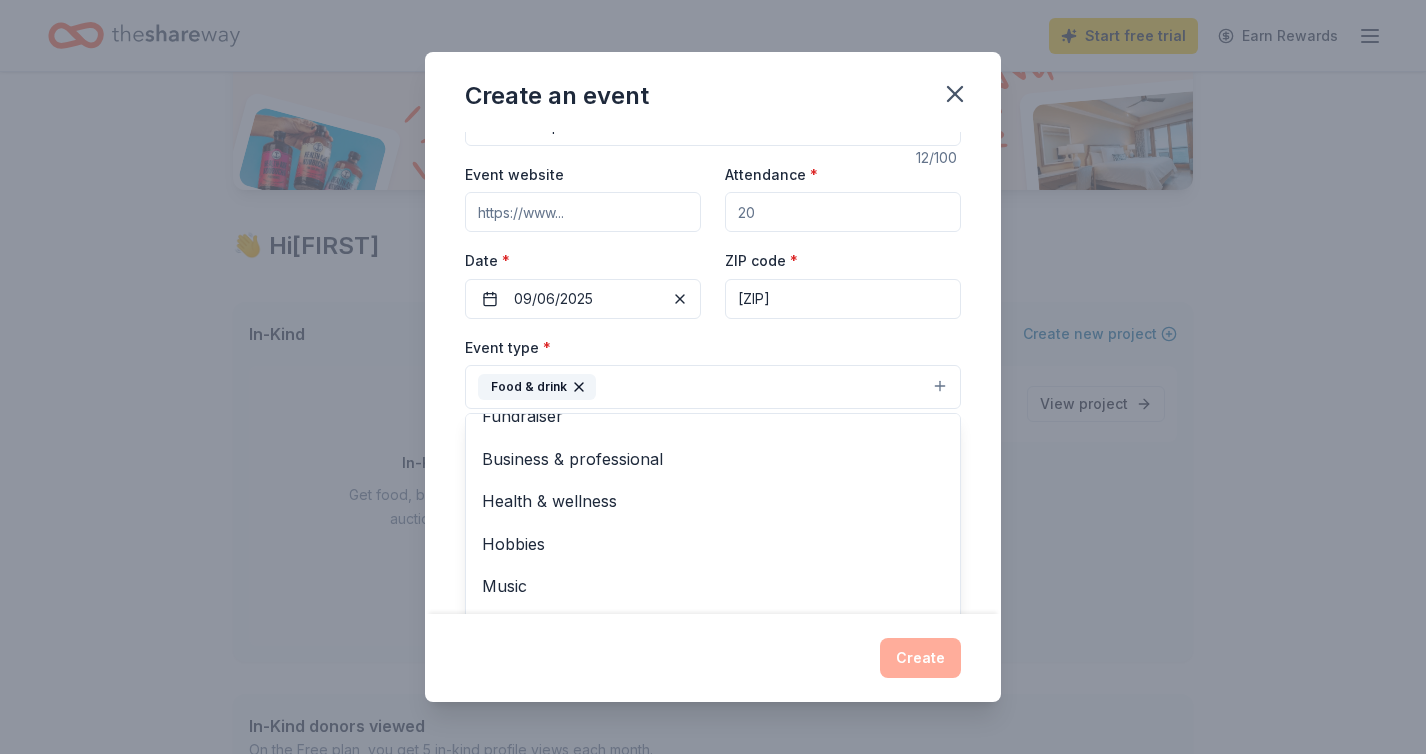 scroll, scrollTop: 22, scrollLeft: 0, axis: vertical 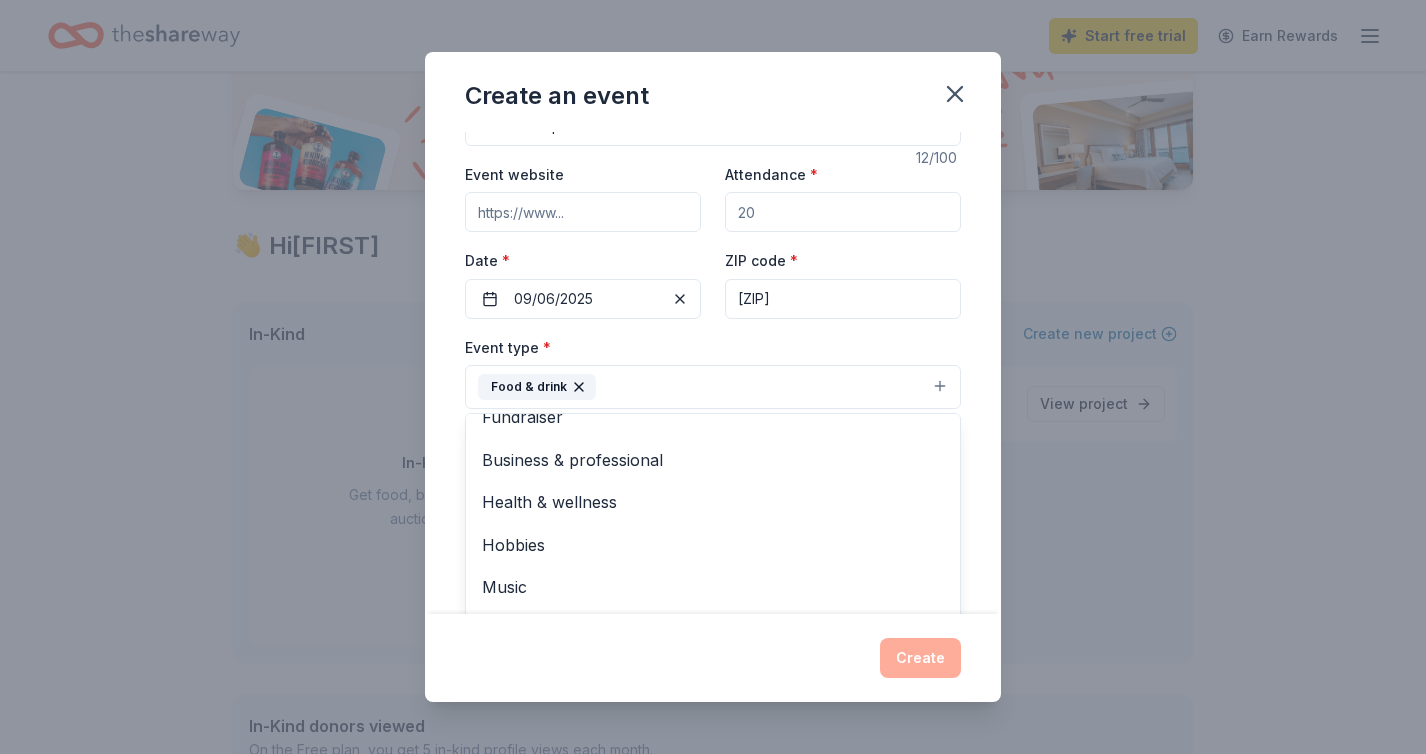 click on "Event type * Food & drink Fundraiser Business & professional Health & wellness Hobbies Music Performing & visual arts" at bounding box center (713, 372) 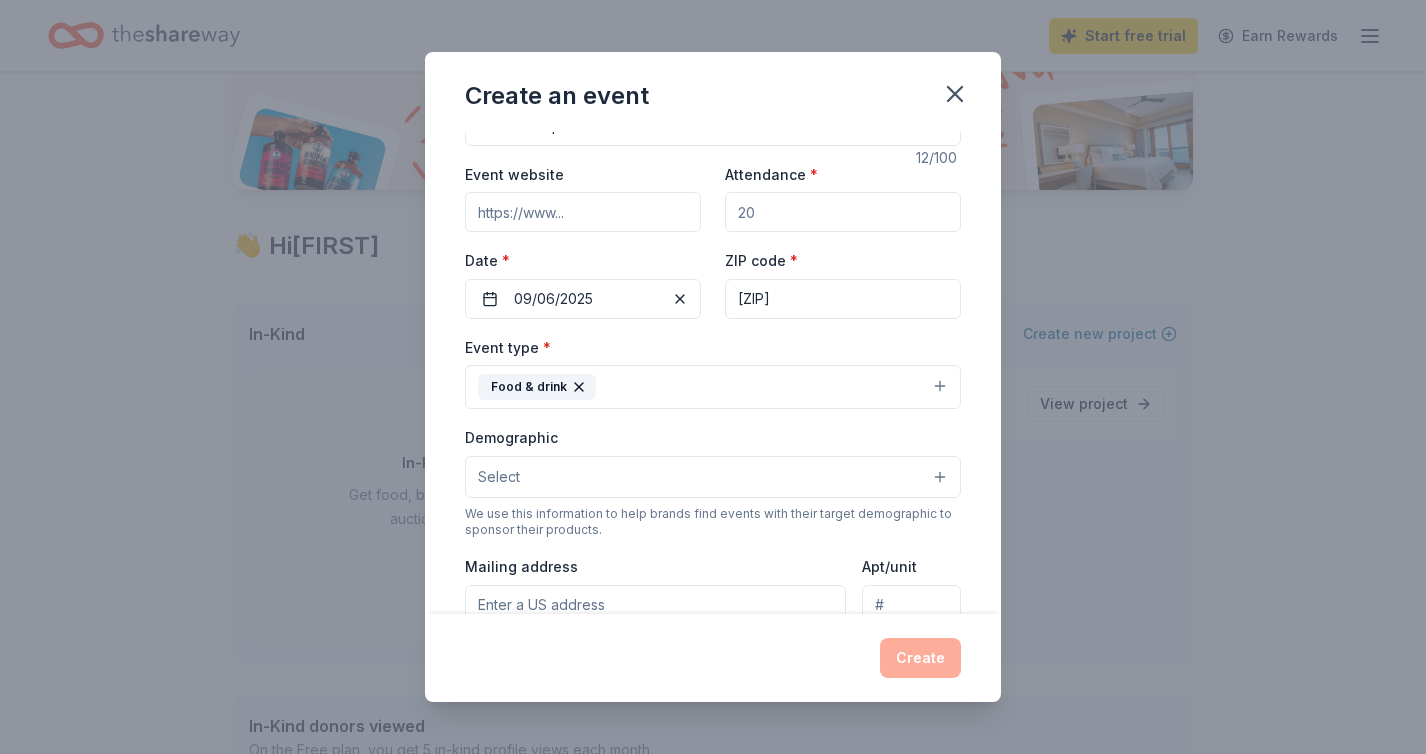click on "Food & drink" at bounding box center (713, 387) 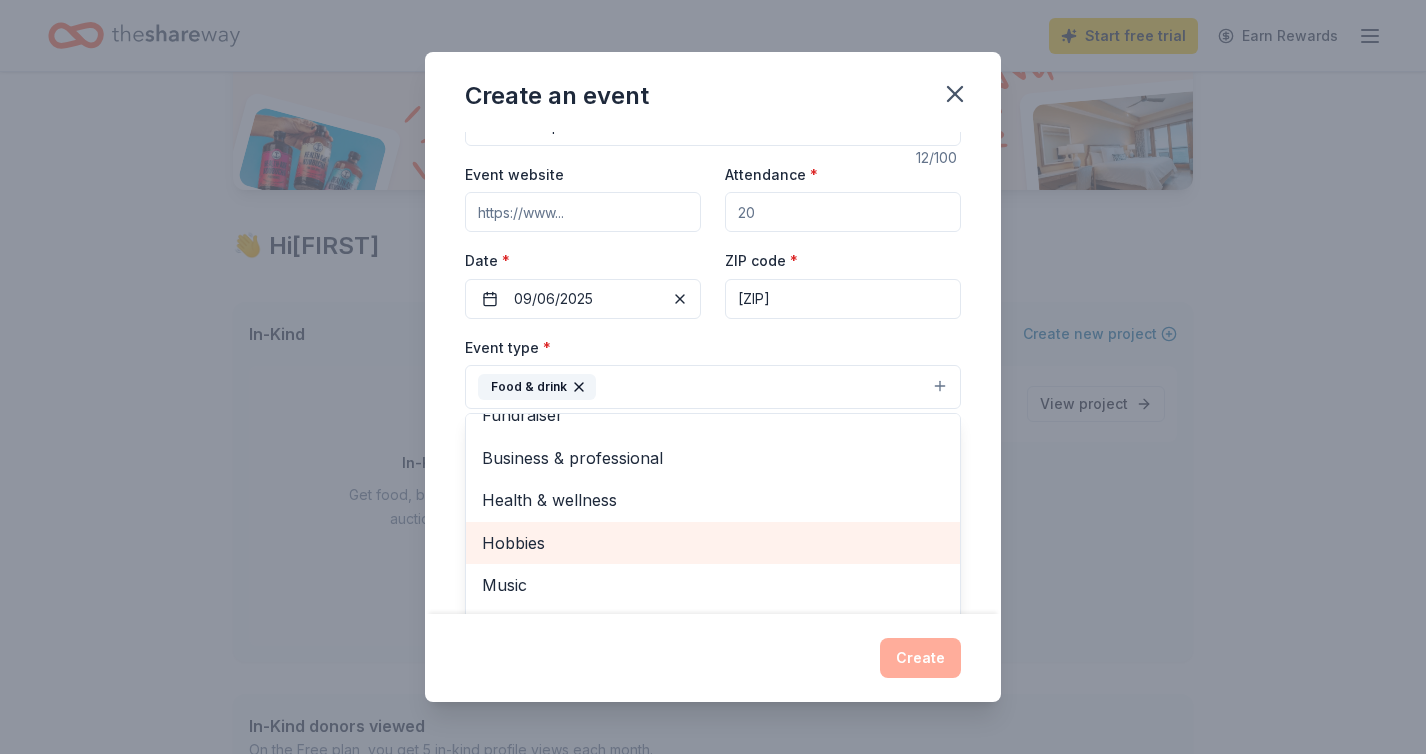 scroll, scrollTop: 22, scrollLeft: 0, axis: vertical 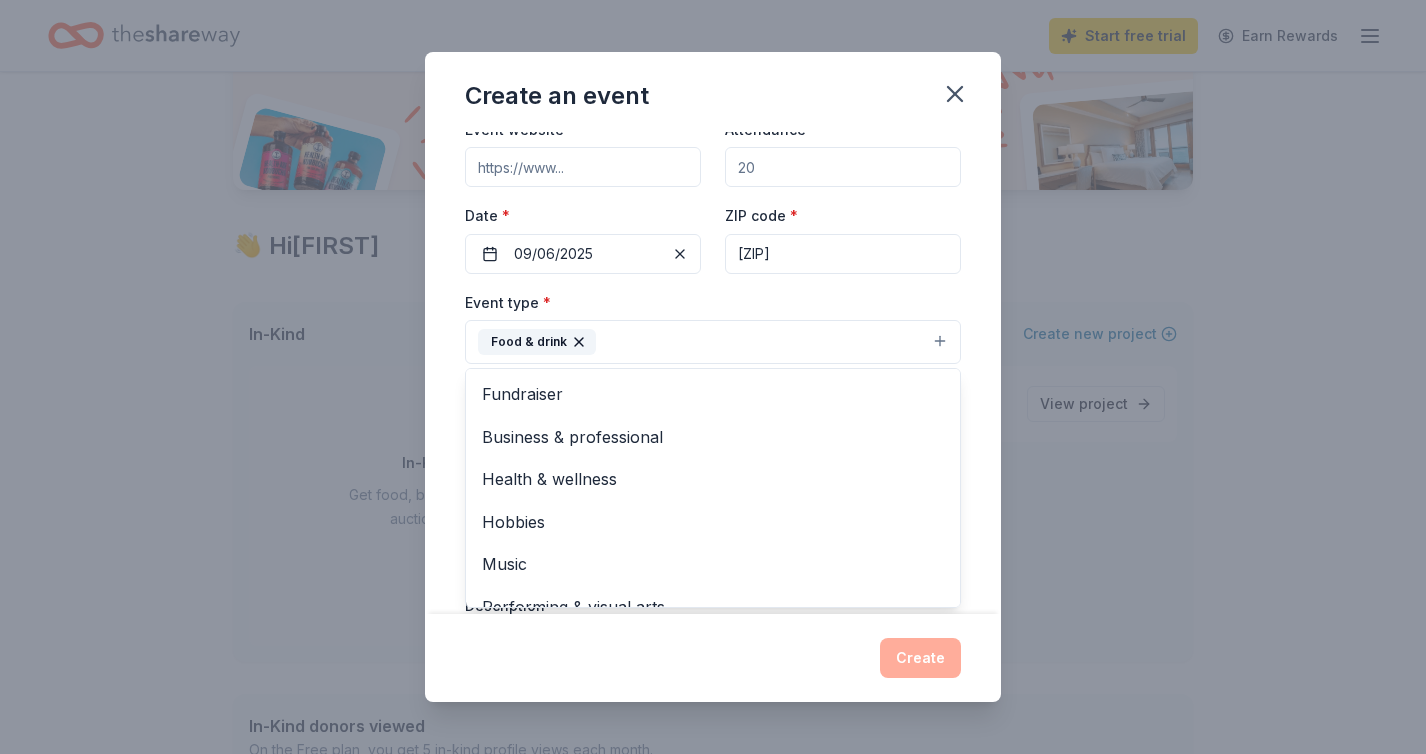 click on "Event type * Food & drink Fundraiser Business & professional Health & wellness Hobbies Music Performing & visual arts" at bounding box center [713, 327] 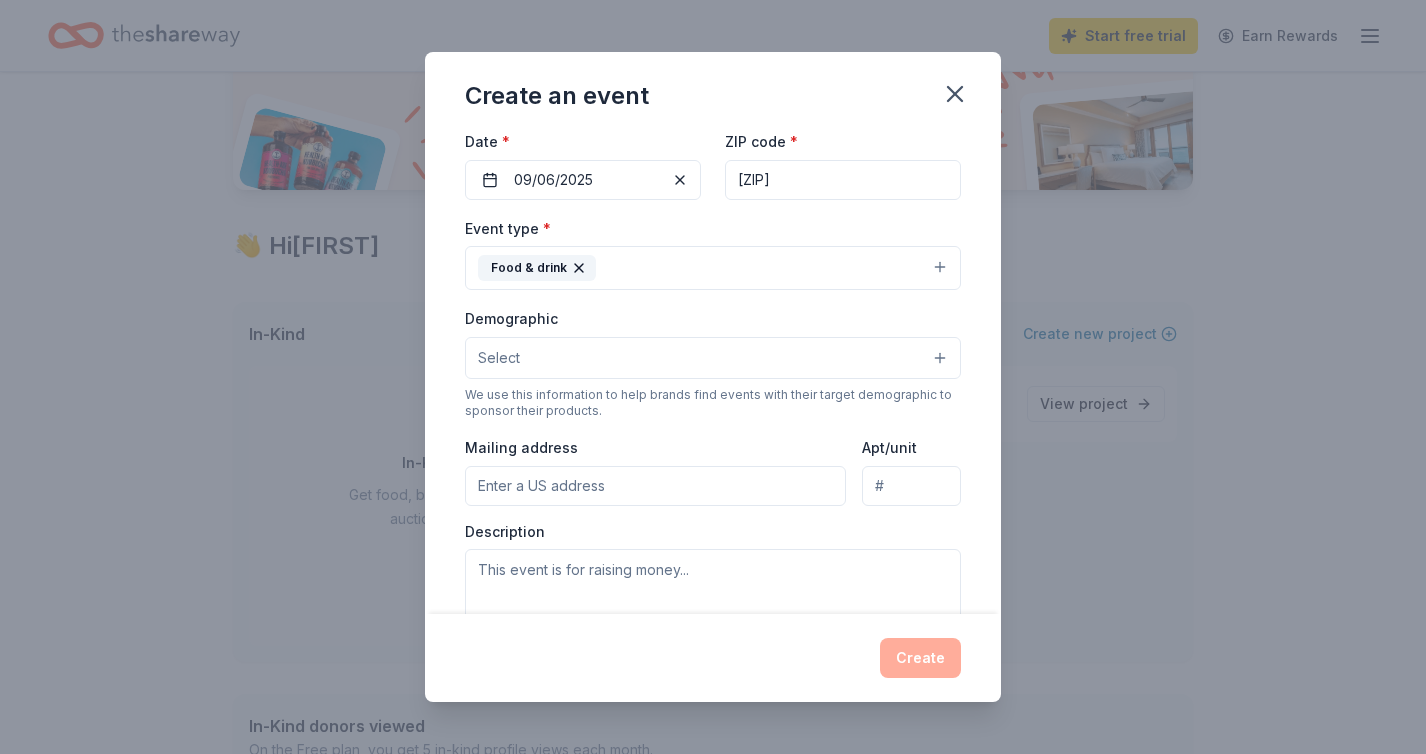 scroll, scrollTop: 177, scrollLeft: 0, axis: vertical 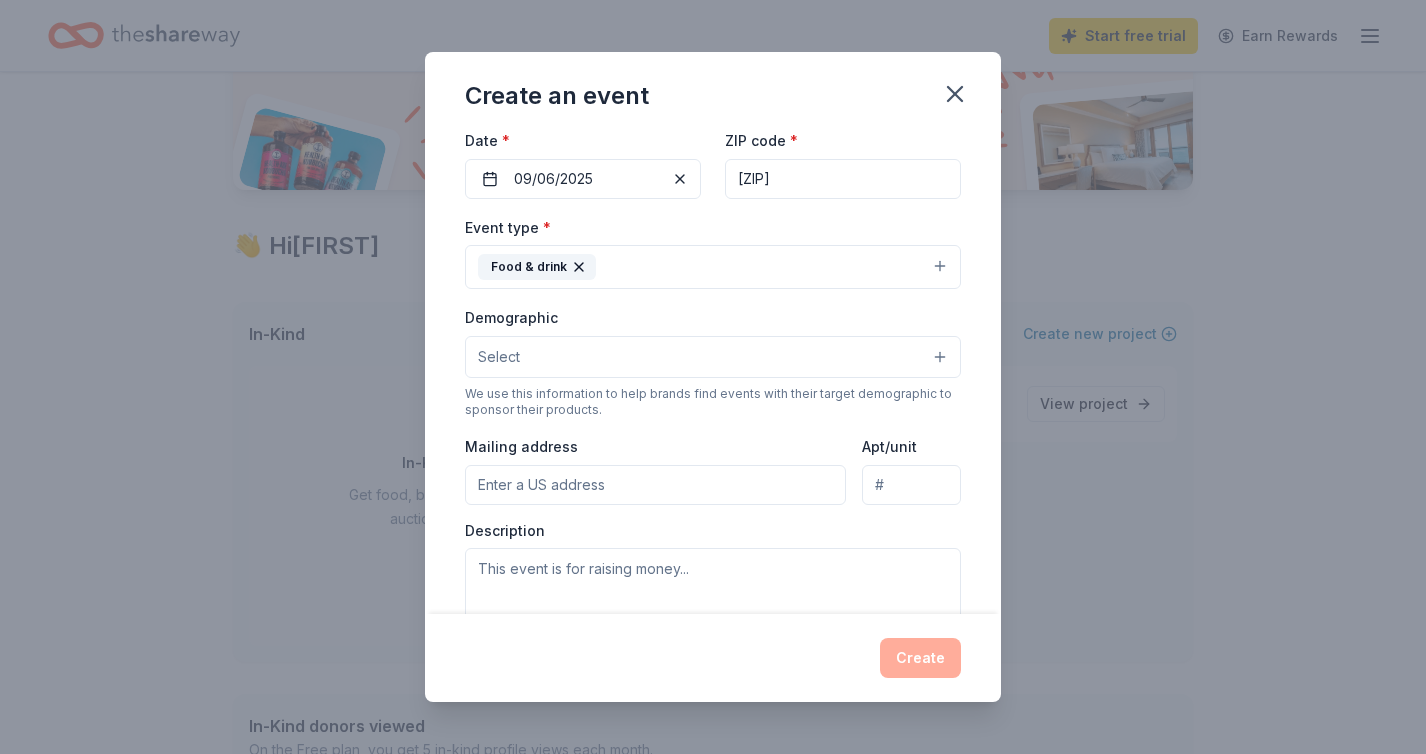 click on "Select" at bounding box center [713, 357] 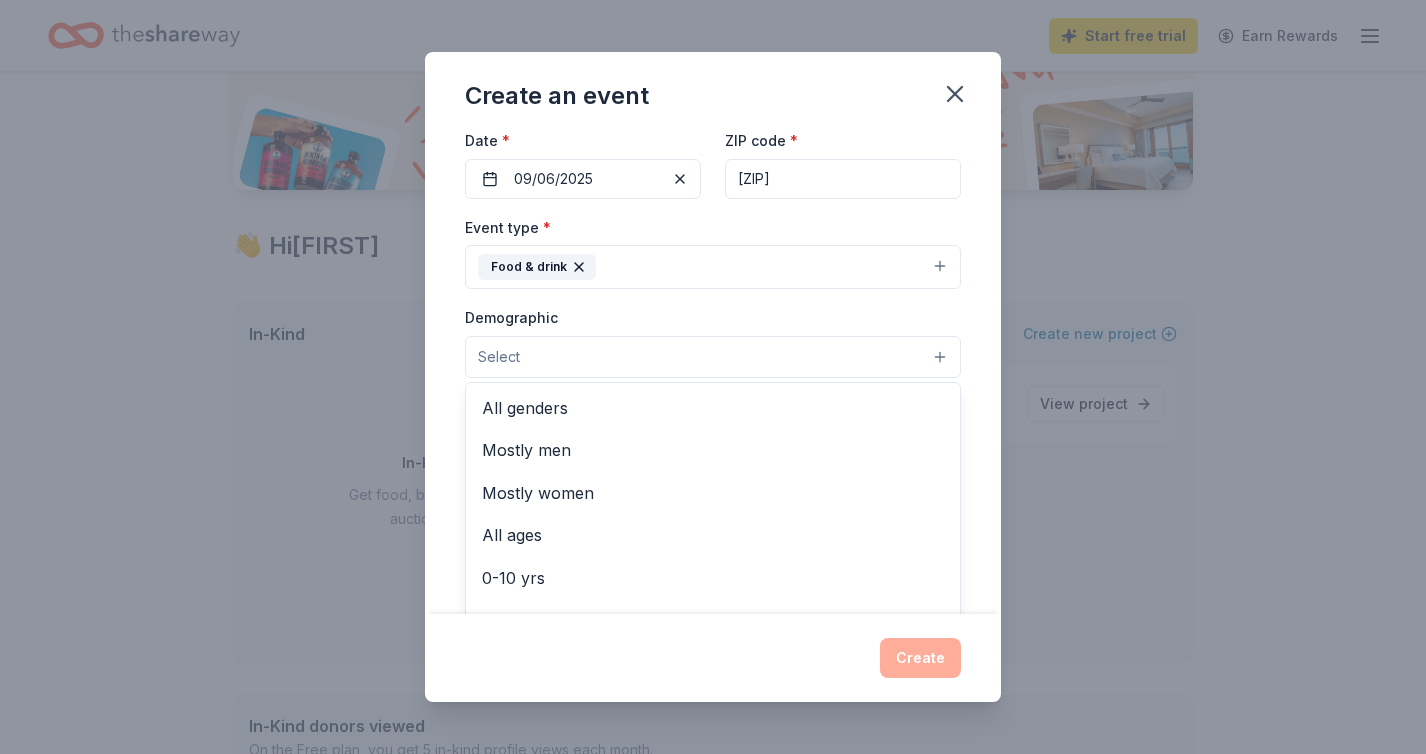 scroll, scrollTop: 0, scrollLeft: 0, axis: both 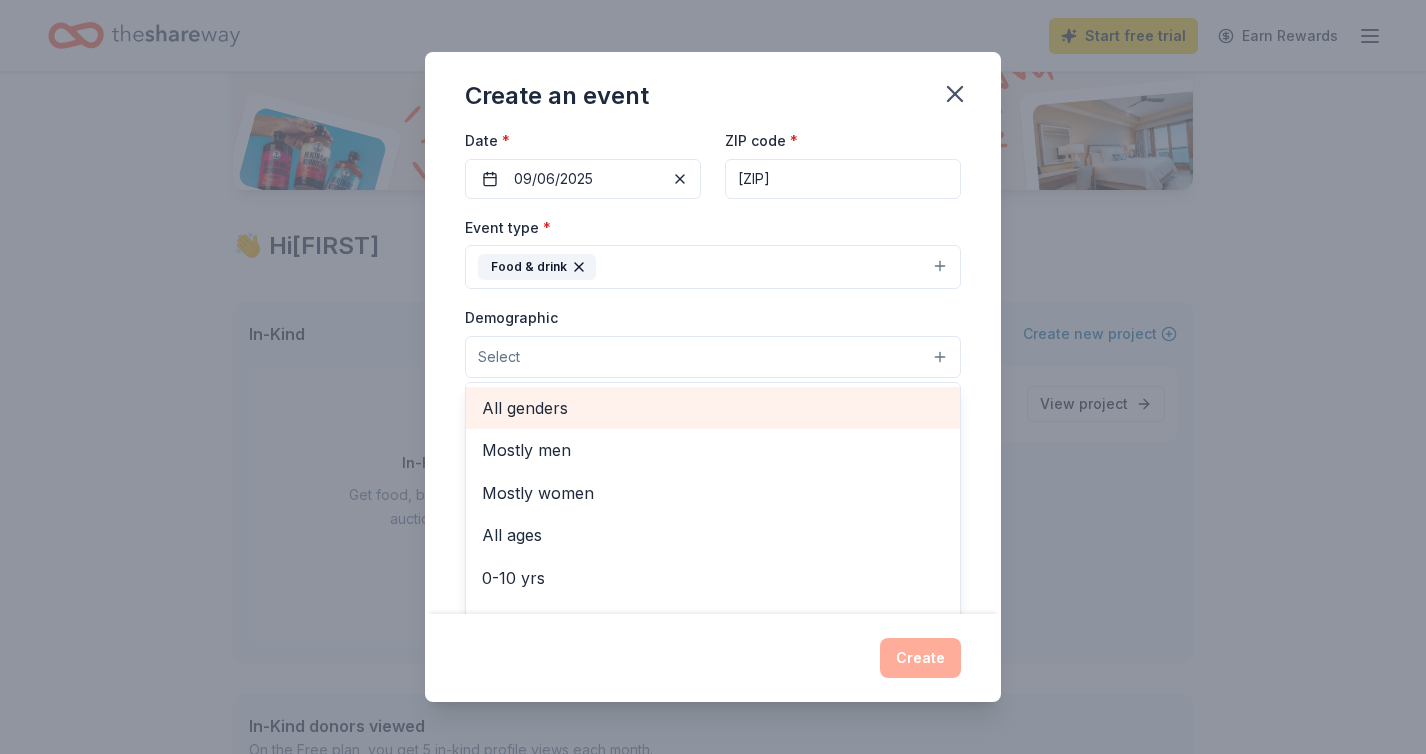 click on "All genders" at bounding box center (713, 408) 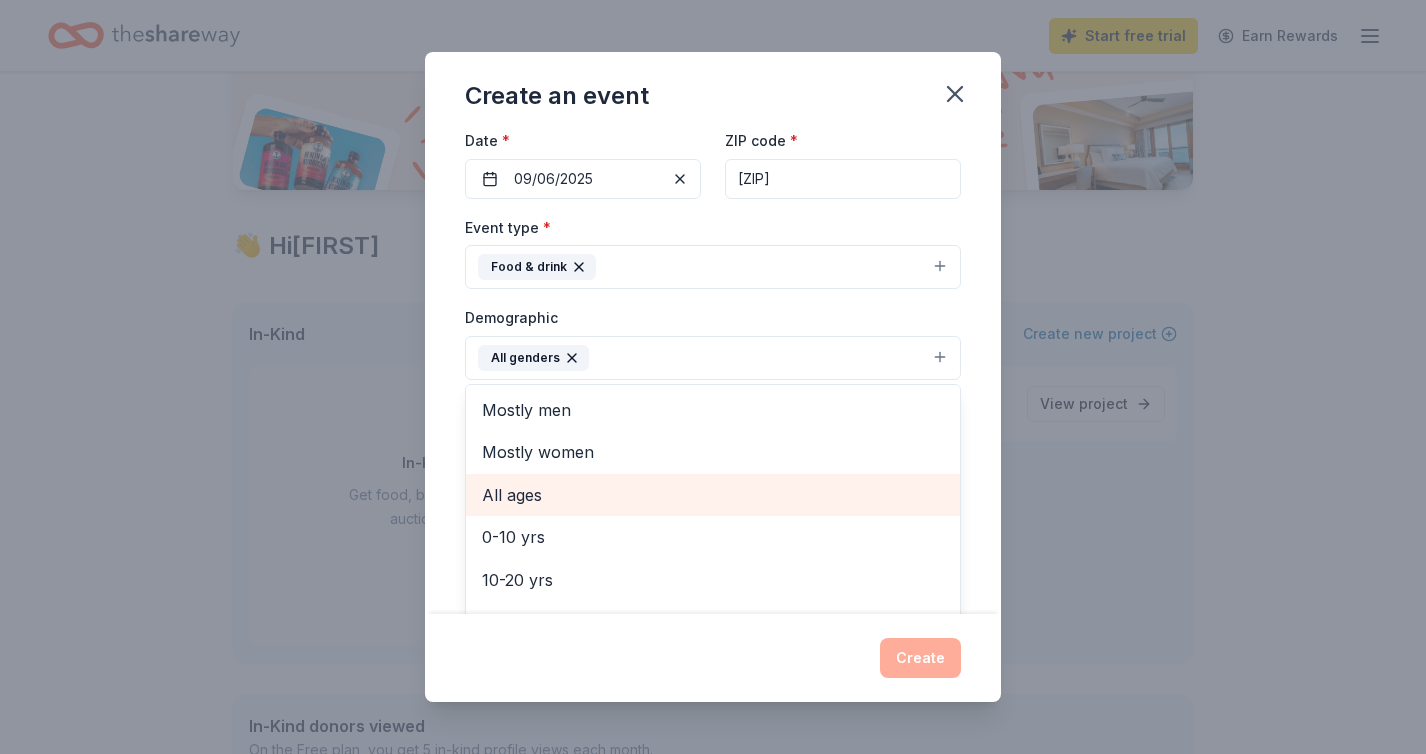 click on "All ages" at bounding box center (713, 495) 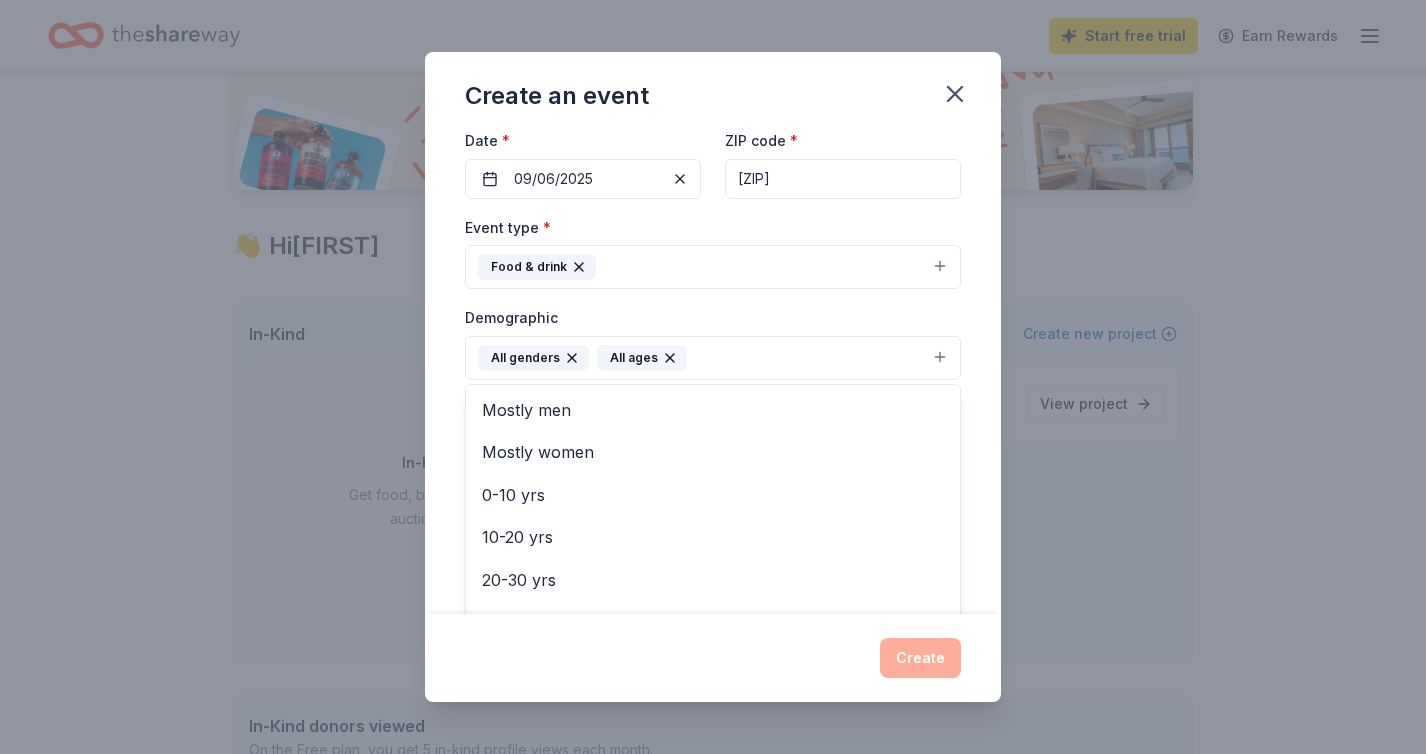 click on "Event name * Harvest Hope 12 /100 Event website Attendance * Date * 09/06/2025 ZIP code * [POSTAL_CODE] Event type * Food & drink Demographic All genders All ages Mostly men Mostly women 0-10 yrs 10-20 yrs 20-30 yrs 30-40 yrs 40-50 yrs 50-60 yrs 60-70 yrs 70-80 yrs 80+ yrs We use this information to help brands find events with their target demographic to sponsor their products. Mailing address Apt/unit Description What are you looking for? * Auction & raffle Meals Snacks Desserts Alcohol Beverages Send me reminders Email me reminders of donor application deadlines Recurring event" at bounding box center [713, 373] 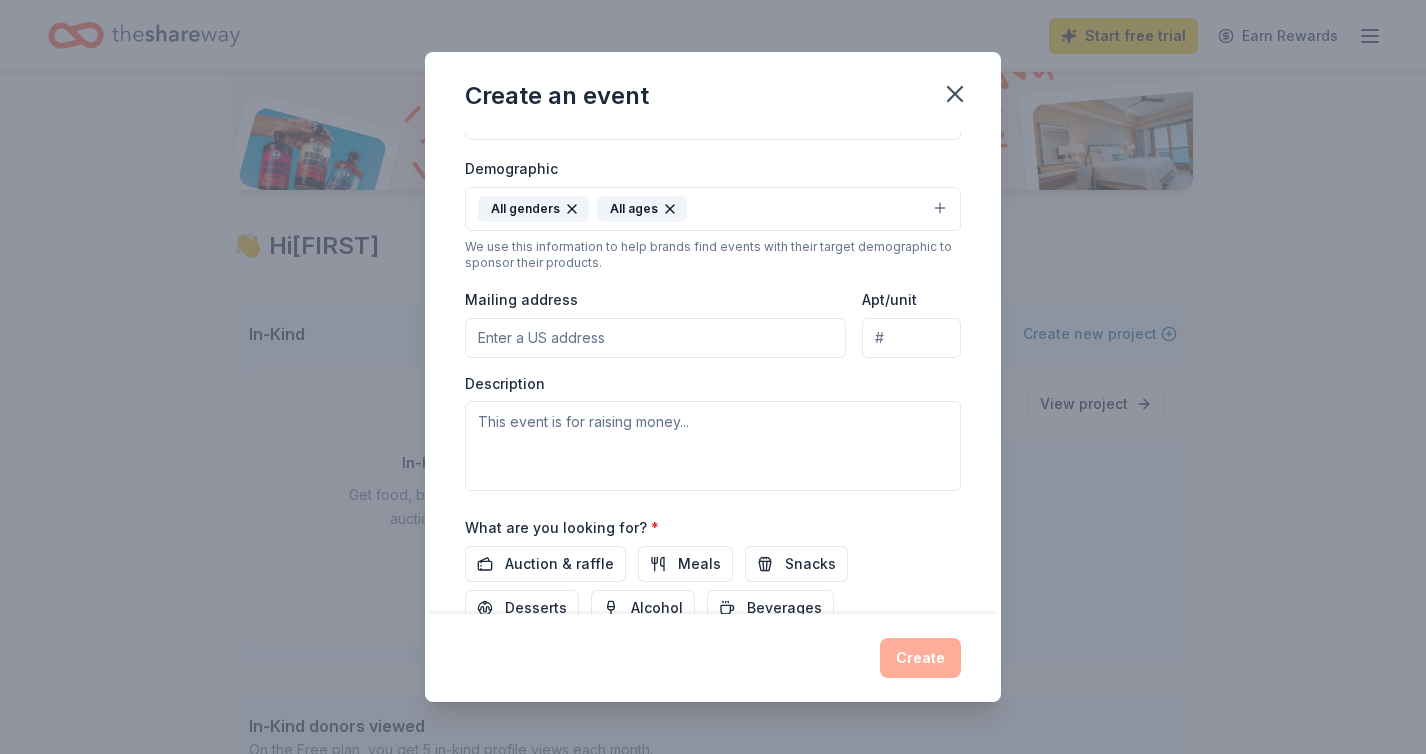 scroll, scrollTop: 385, scrollLeft: 0, axis: vertical 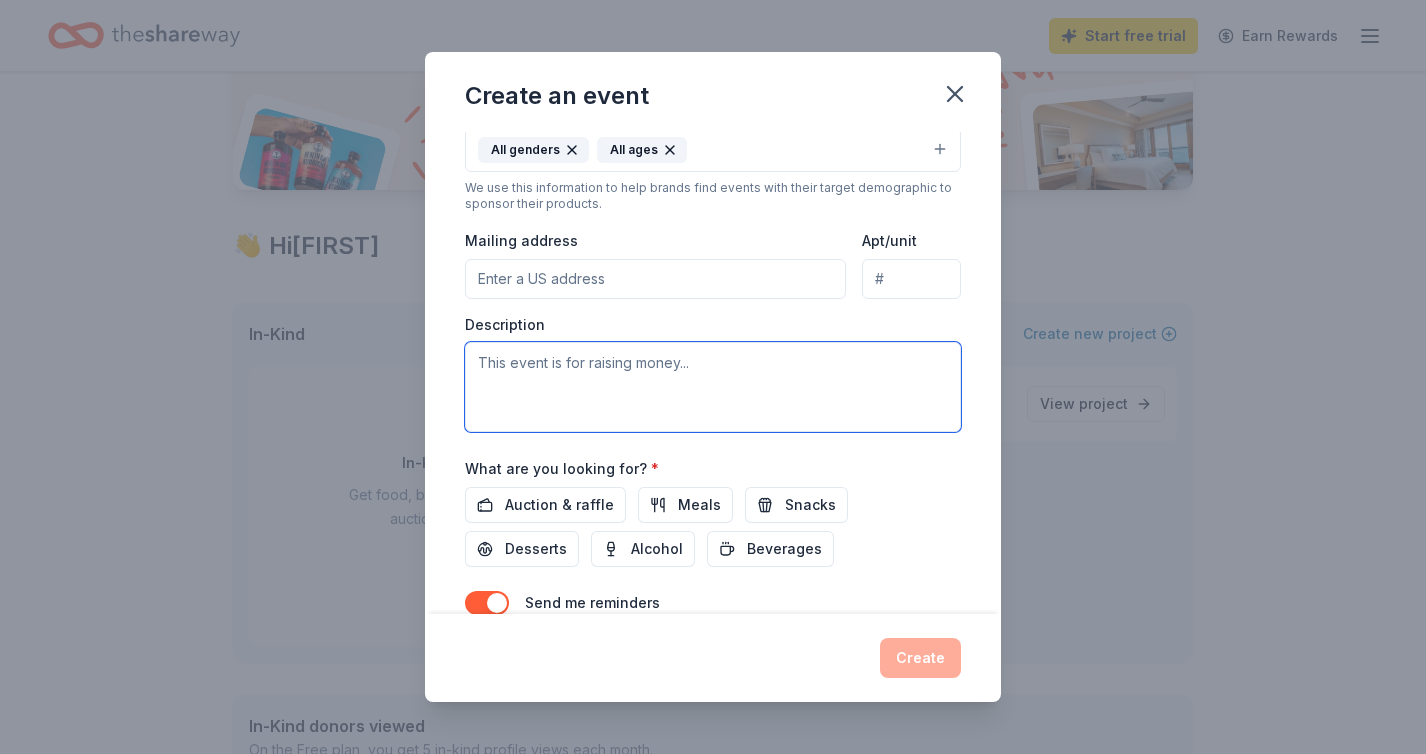 click at bounding box center (713, 387) 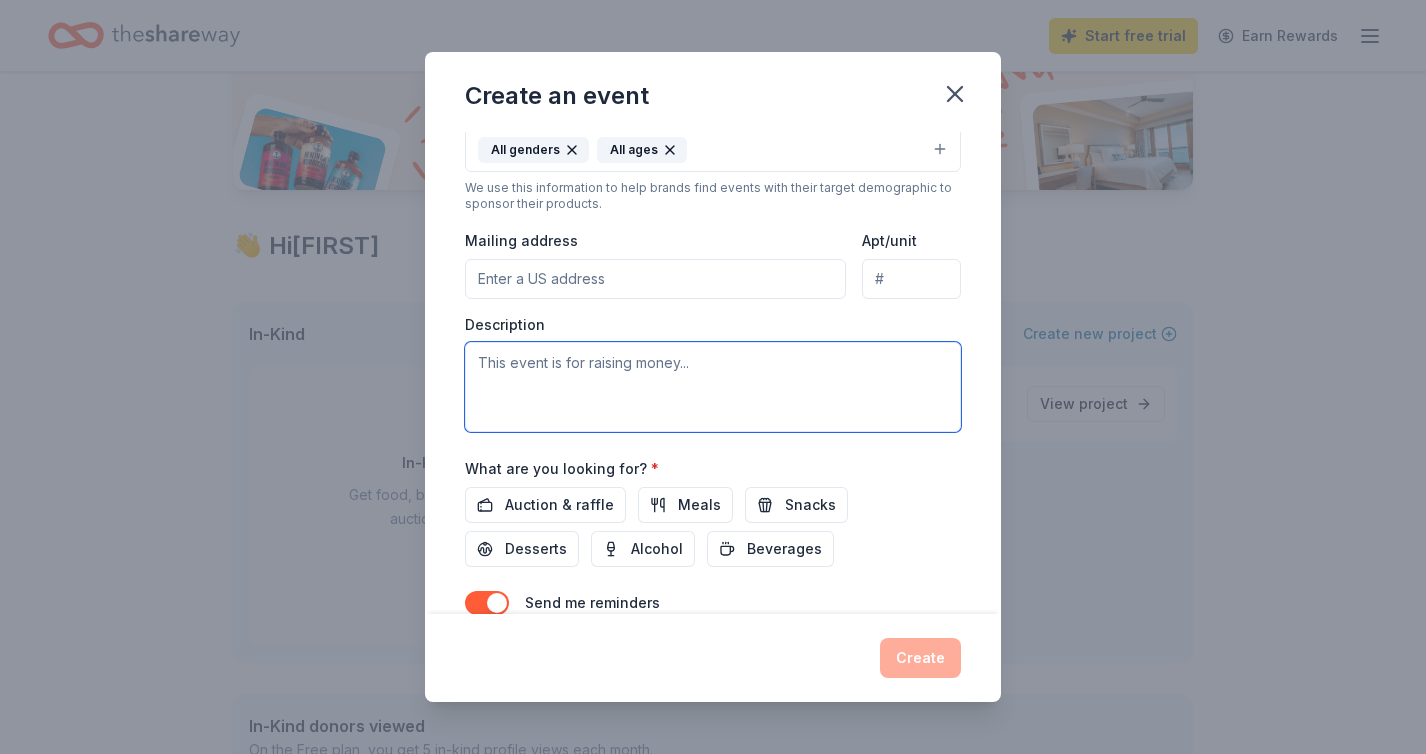 paste on "The Harvest Hope Project exists to serve and uplift low-income families in our community by providing consistent access to nutritious food, warm meals, and the hope found in Christ. Rooted in faith and compassion, our mission is to be the hands and feet of Jesus—meeting both physical and spiritual hunger through intentional outreach, partnership, and love. As we sow seeds of generosity, we believe God will multiply the harvest to bring restoration, dignity, and lasting hope to every table." 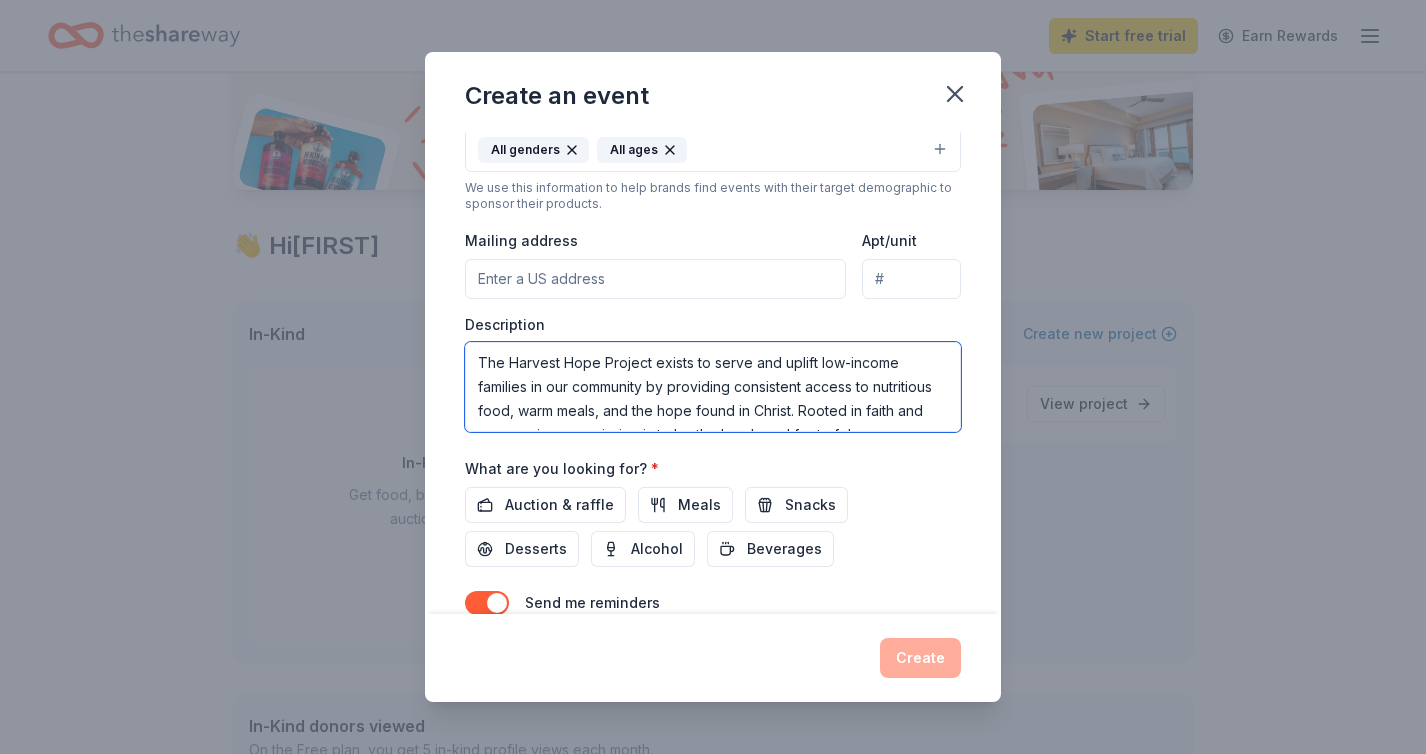 scroll, scrollTop: 0, scrollLeft: 0, axis: both 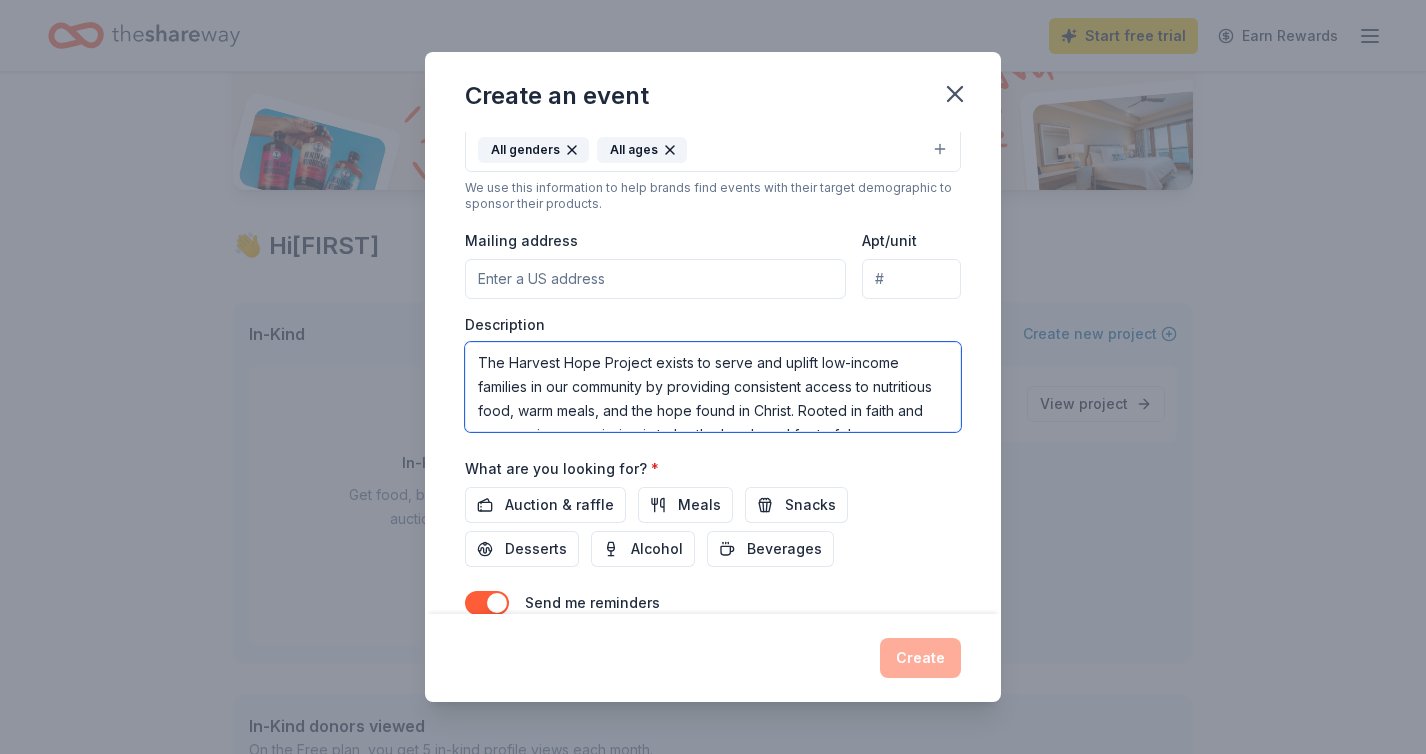 drag, startPoint x: 706, startPoint y: 359, endPoint x: 347, endPoint y: 355, distance: 359.02228 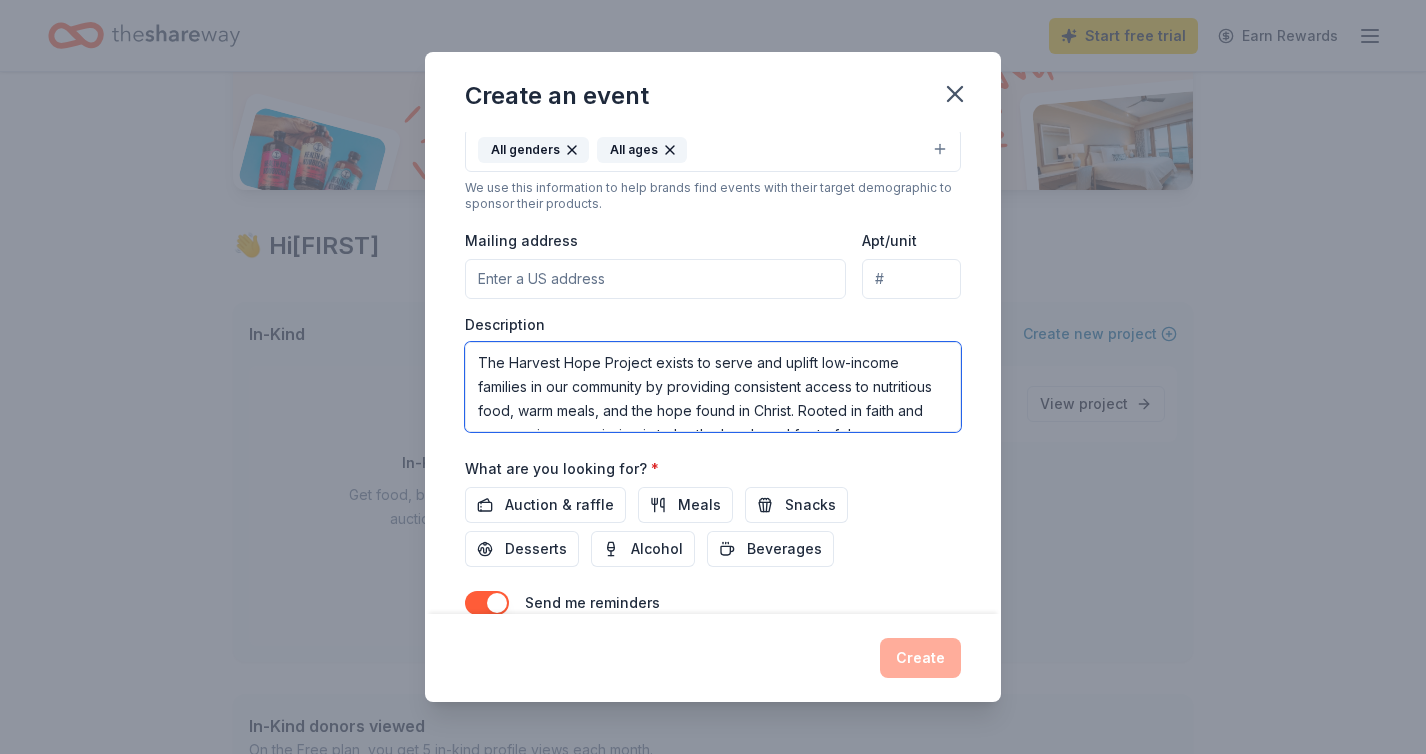 click on "Create an event Event name * Harvest Hope 12 /100 Event website Attendance * Date * 09/06/2025 ZIP code * [POSTAL_CODE] Event type * Food & drink Demographic All genders All ages We use this information to help brands find events with their target demographic to sponsor their products. Mailing address Apt/unit Description The Harvest Hope Project exists to serve and uplift low-income families in our community by providing consistent access to nutritious food, warm meals, and the hope found in Christ. Rooted in faith and compassion, our mission is to be the hands and feet of Jesus—meeting both physical and spiritual hunger through intentional outreach, partnership, and love. As we sow seeds of generosity, we believe God will multiply the harvest to bring restoration, dignity, and lasting hope to every table. What are you looking for? * Auction & raffle Meals Snacks Desserts Alcohol Beverages Send me reminders Email me reminders of donor application deadlines Recurring event Create" at bounding box center (713, 377) 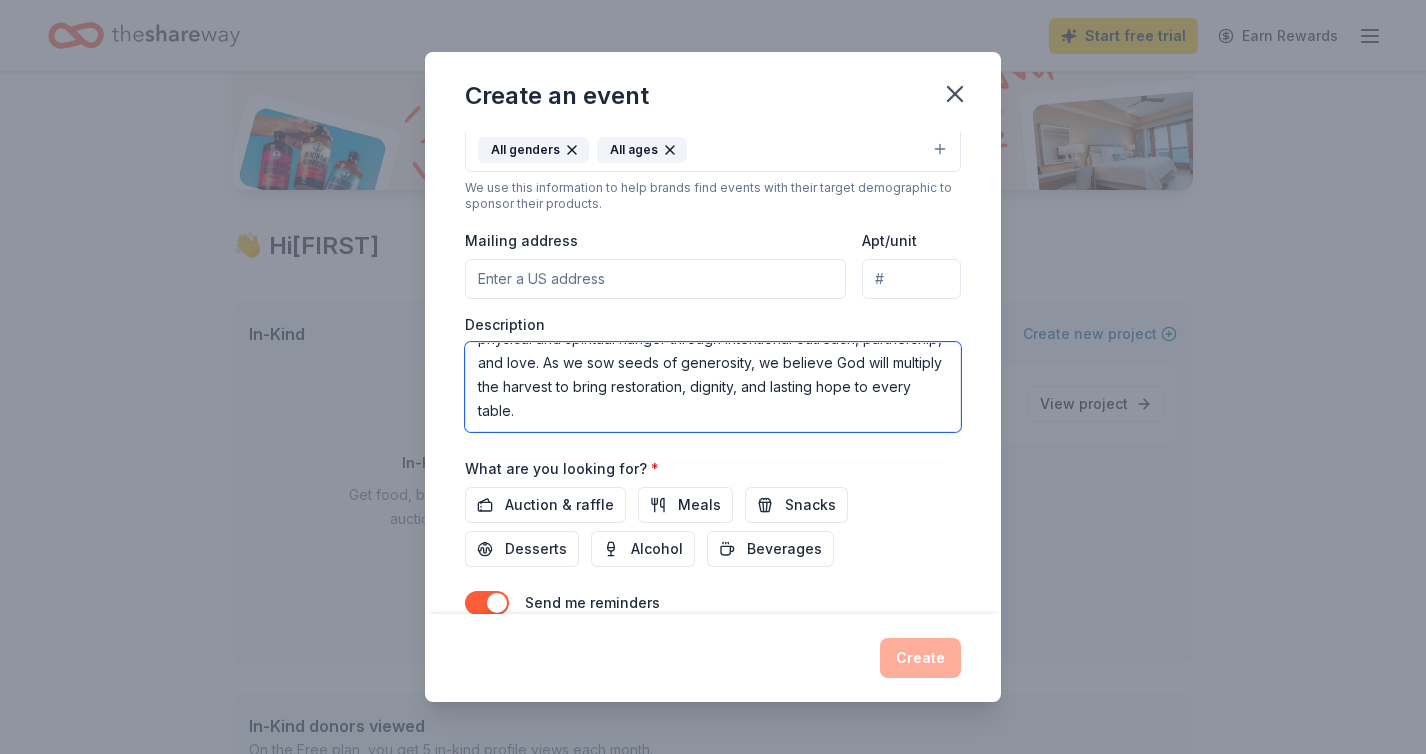scroll, scrollTop: 120, scrollLeft: 0, axis: vertical 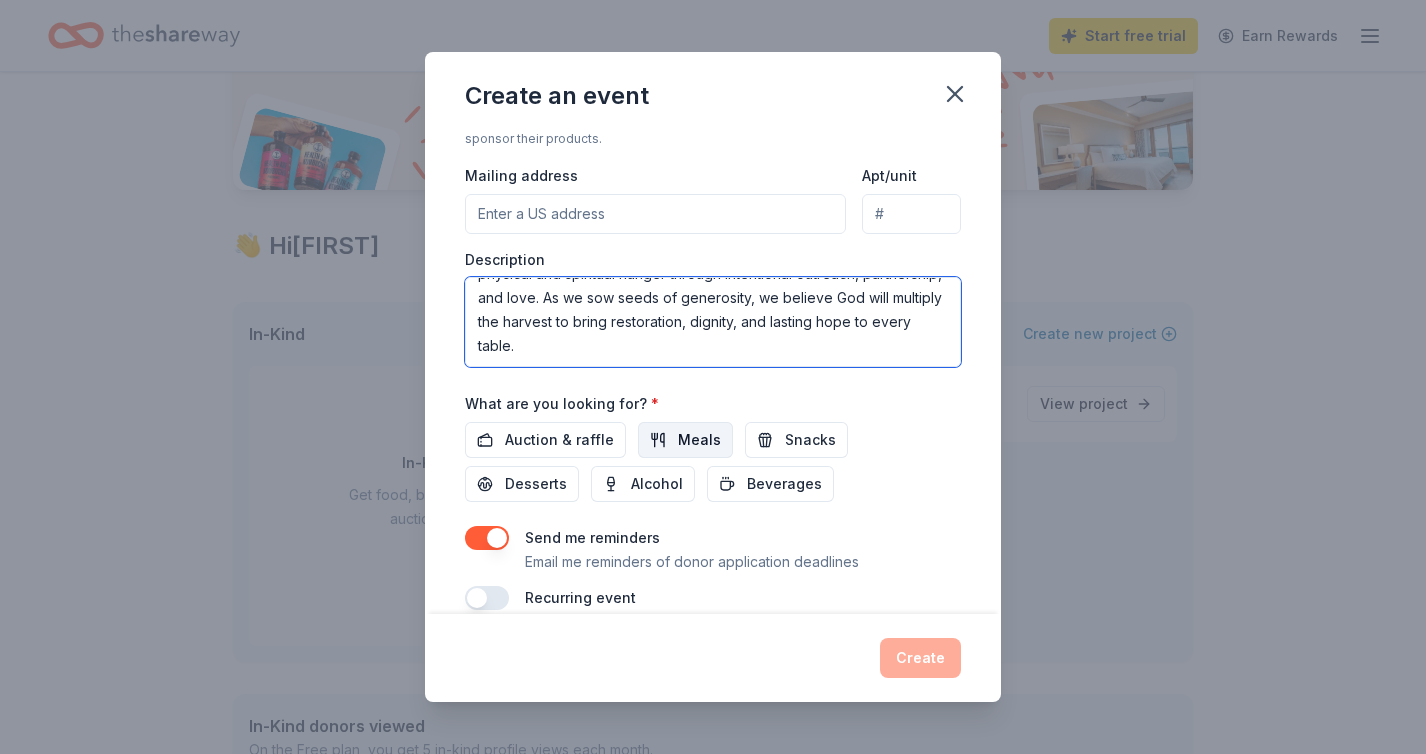 type on "Our outreach purpose is to serve and uplift low-income families in our community by providing consistent access to nutritious food, warm meals, and the hope found in Christ. Rooted in faith and compassion, our mission is to be the hands and feet of Jesus—meeting both physical and spiritual hunger through intentional outreach, partnership, and love. As we sow seeds of generosity, we believe God will multiply the harvest to bring restoration, dignity, and lasting hope to every table." 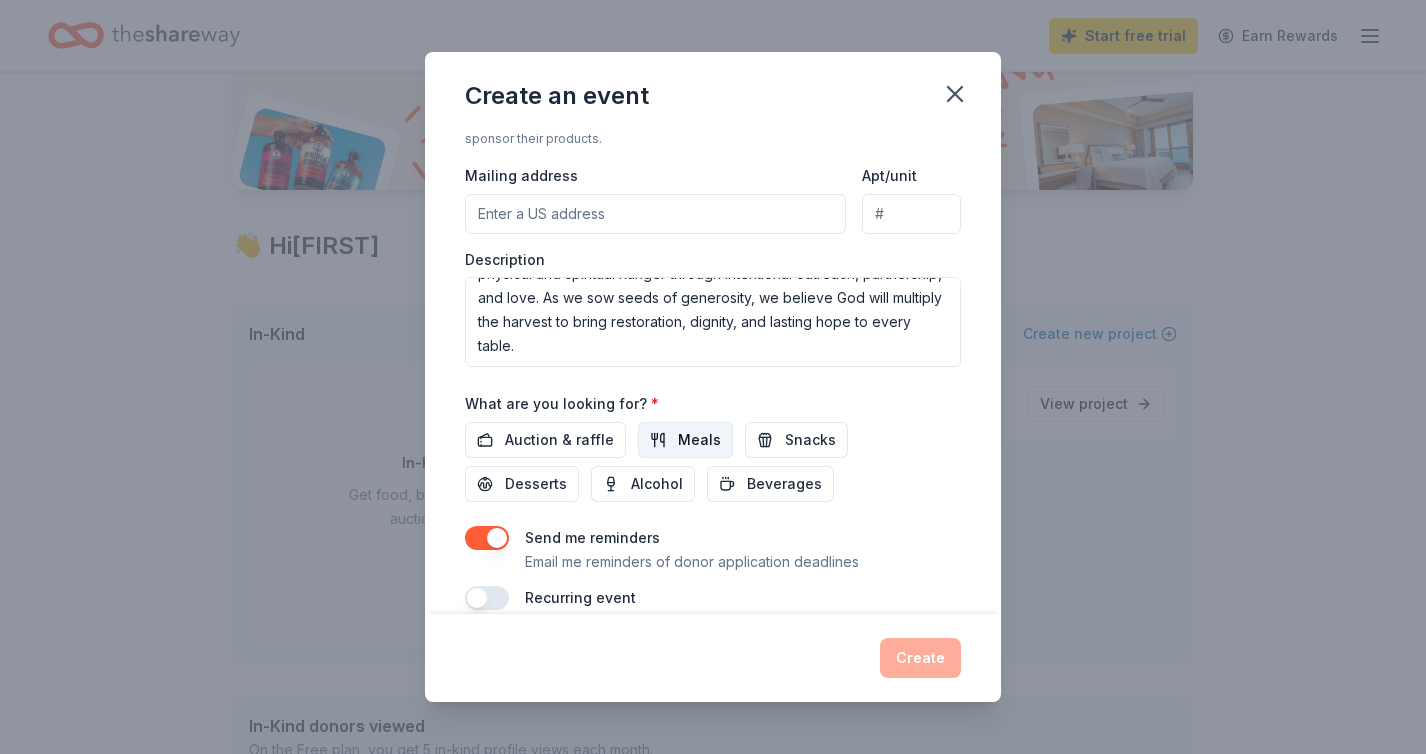 click on "Meals" at bounding box center (699, 440) 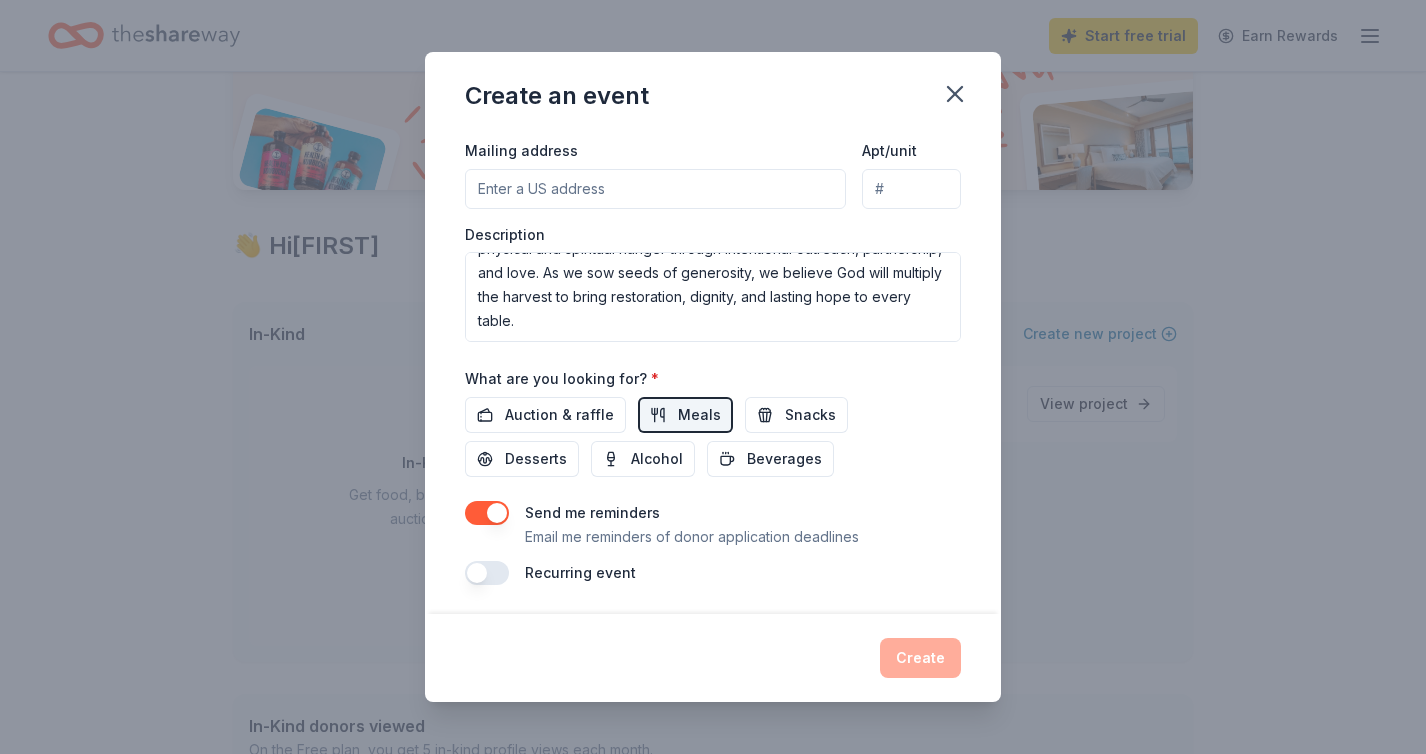scroll, scrollTop: 473, scrollLeft: 0, axis: vertical 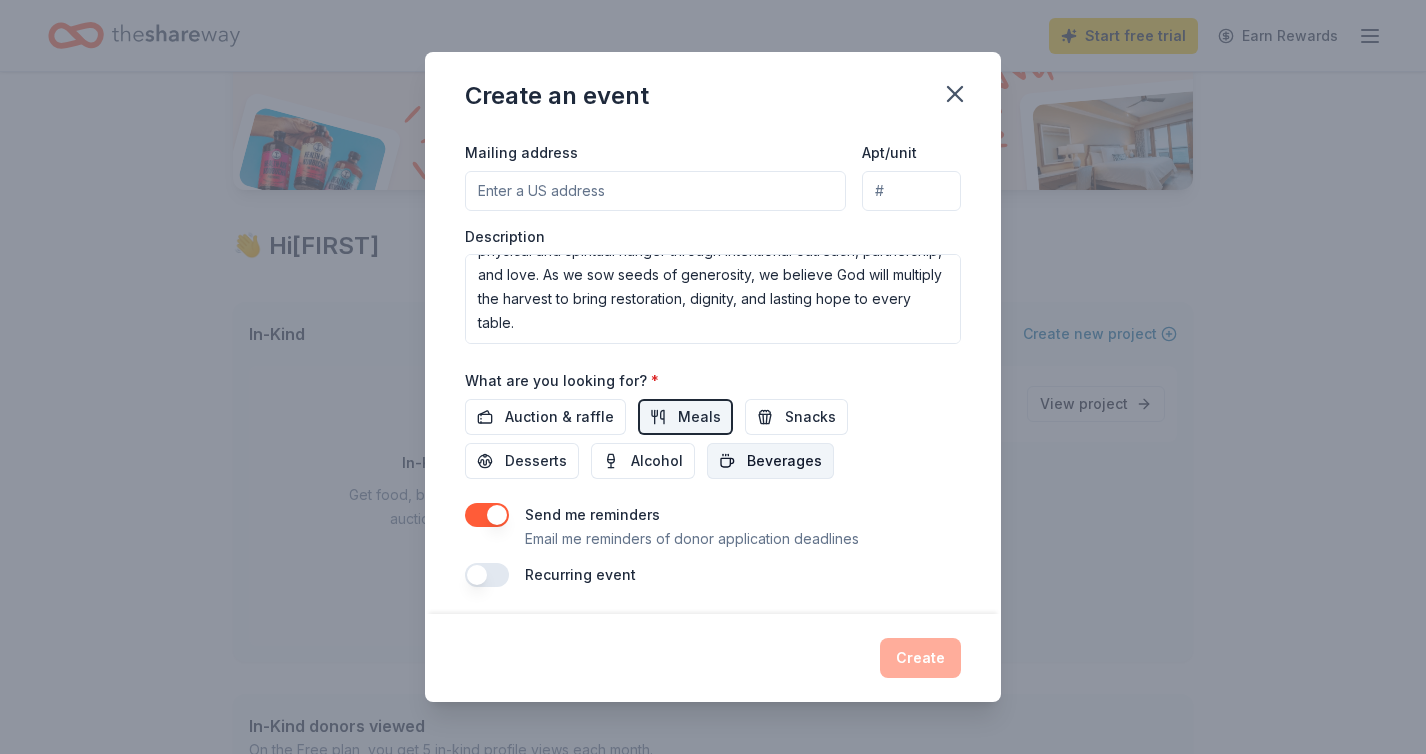 click on "Beverages" at bounding box center (784, 461) 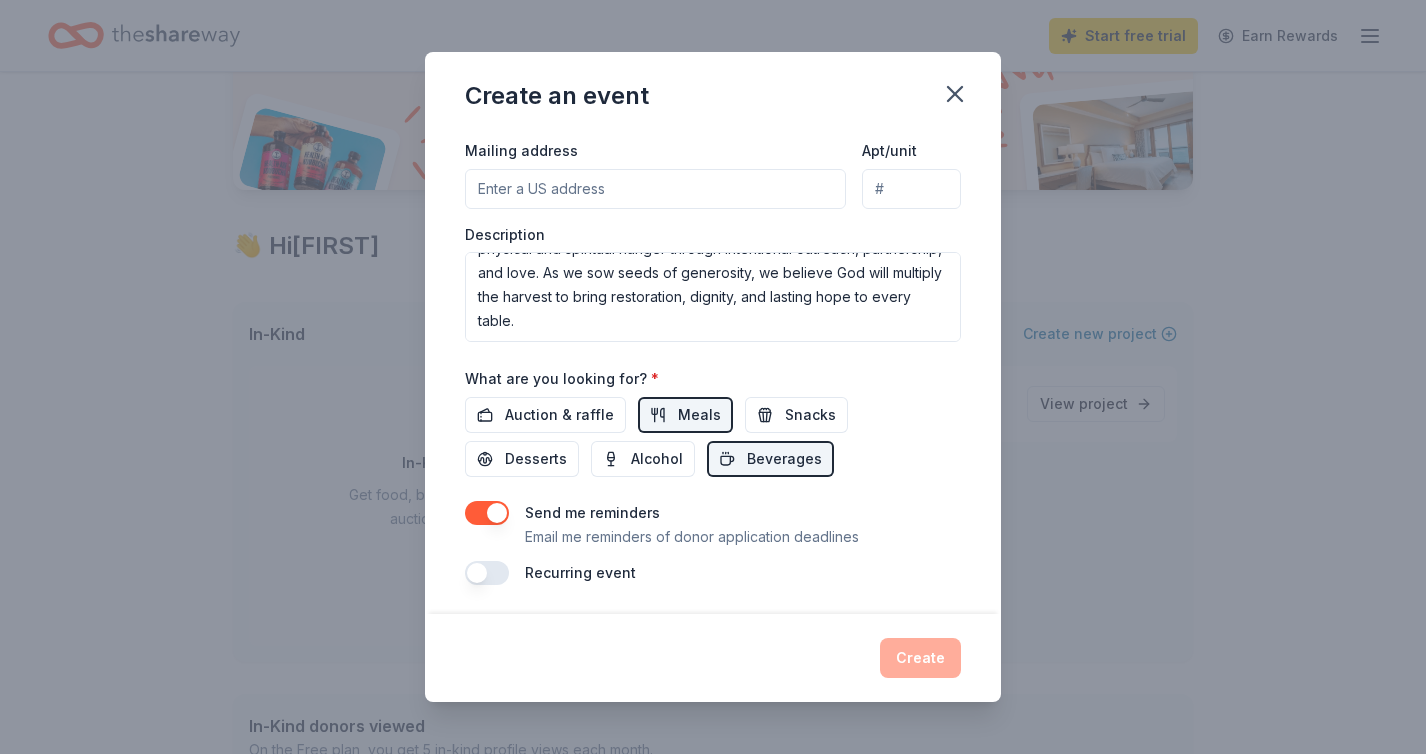 scroll, scrollTop: 473, scrollLeft: 0, axis: vertical 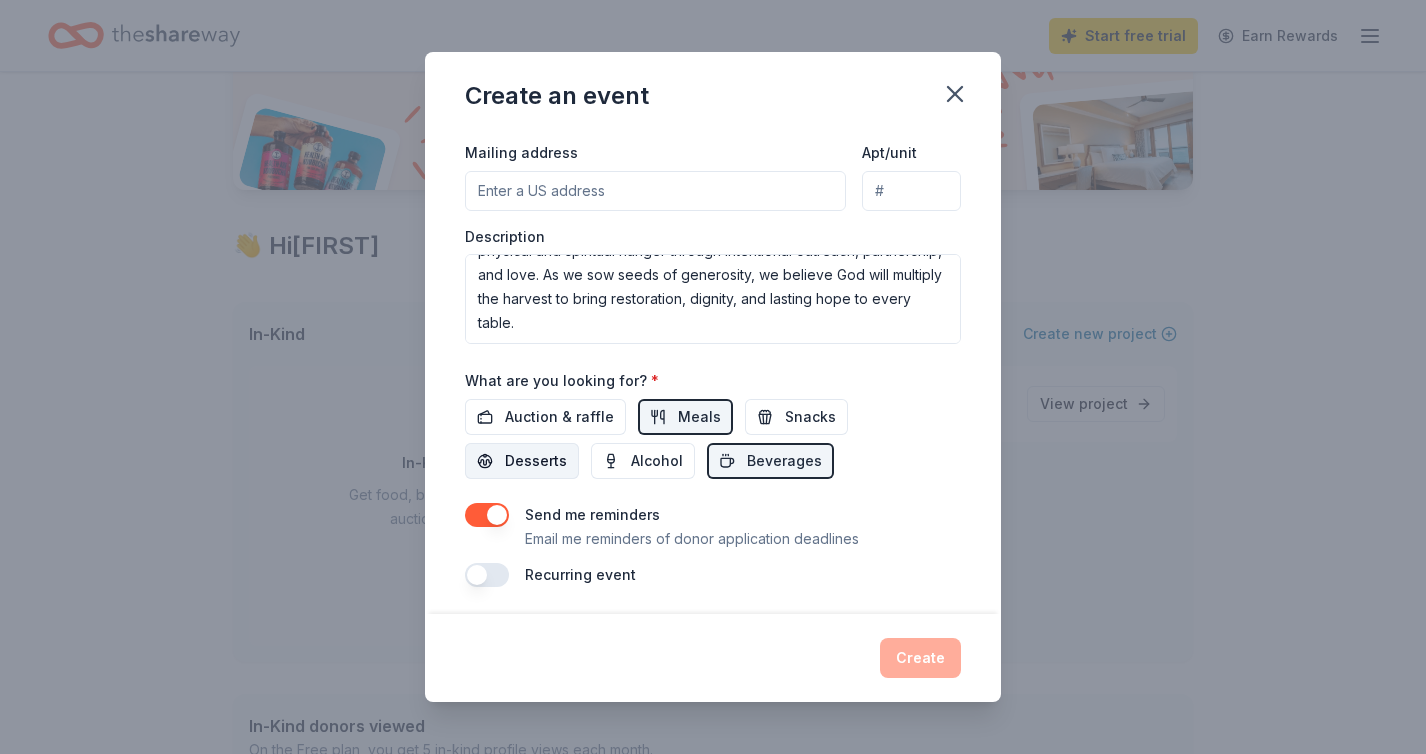 click on "Desserts" at bounding box center (536, 461) 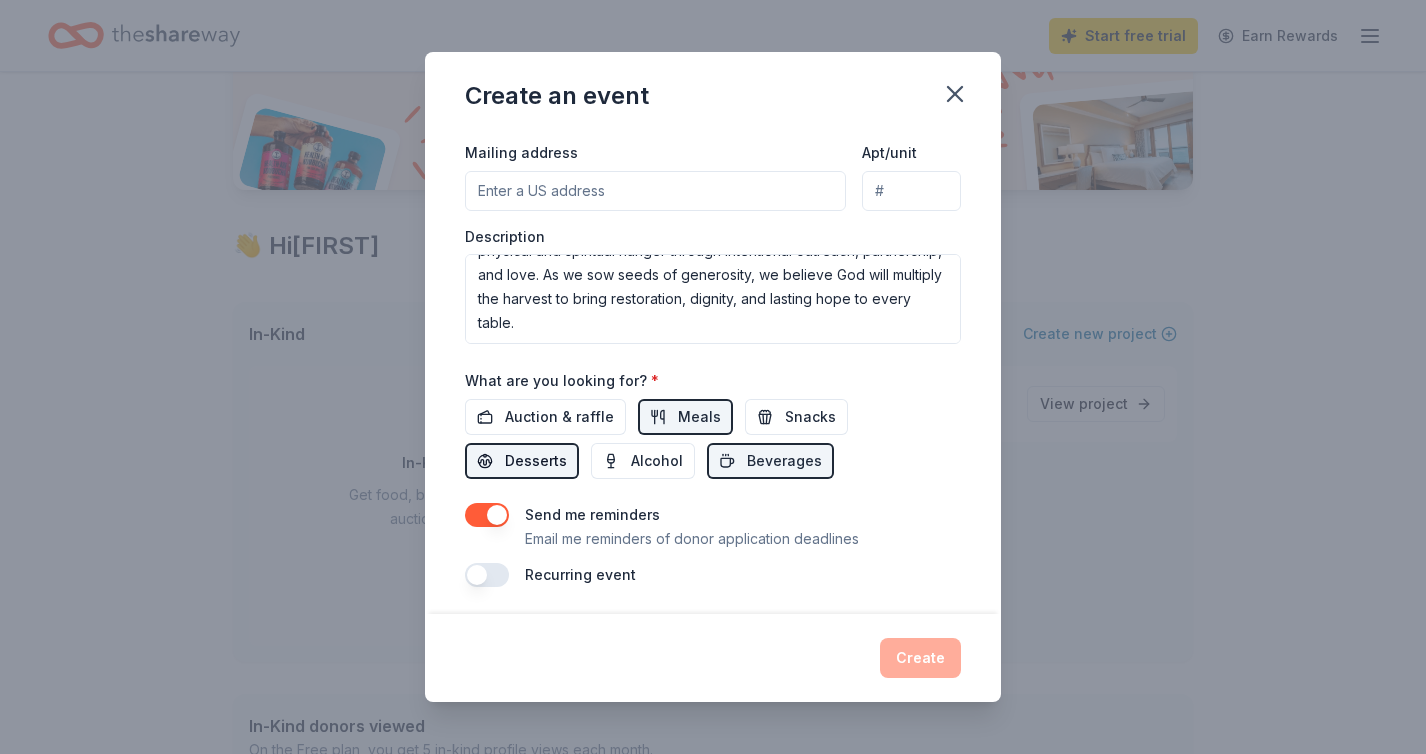 click on "Desserts" at bounding box center [536, 461] 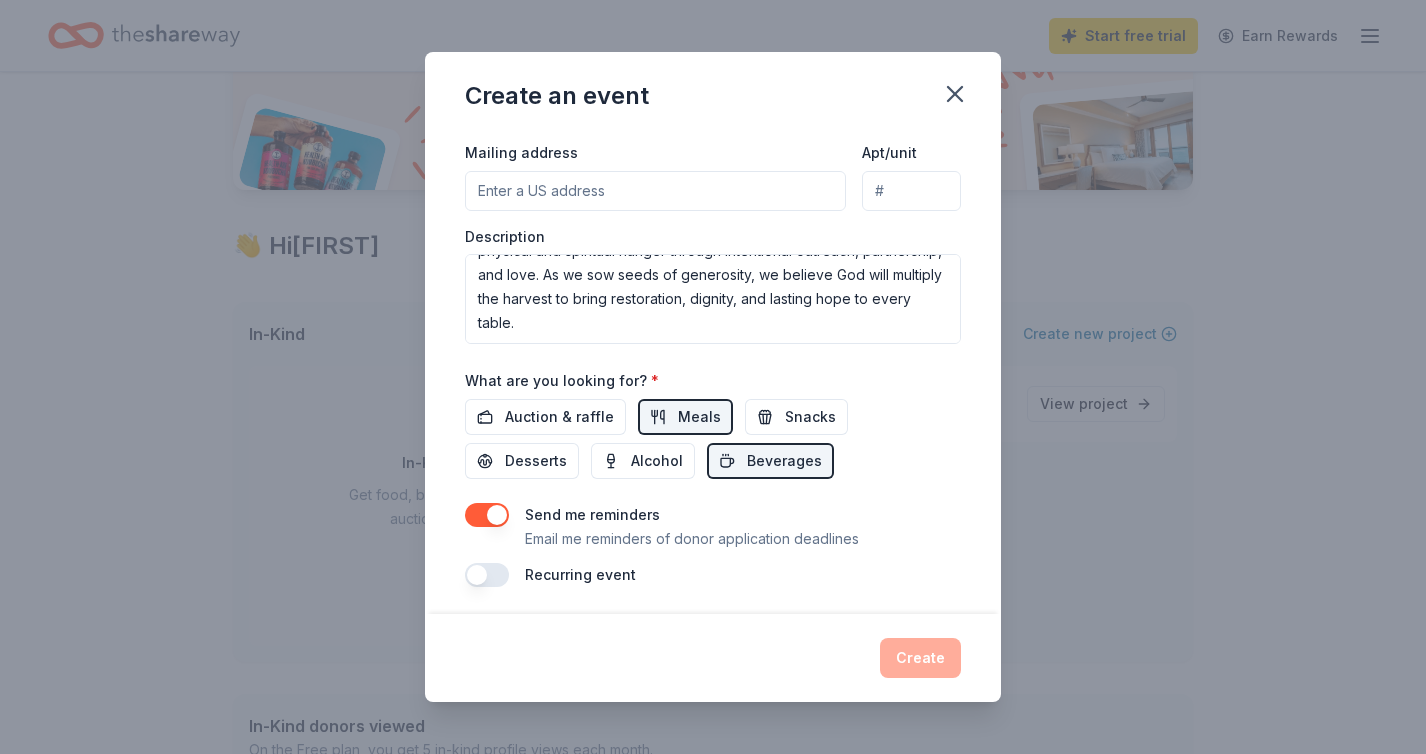 click on "Create" at bounding box center (713, 658) 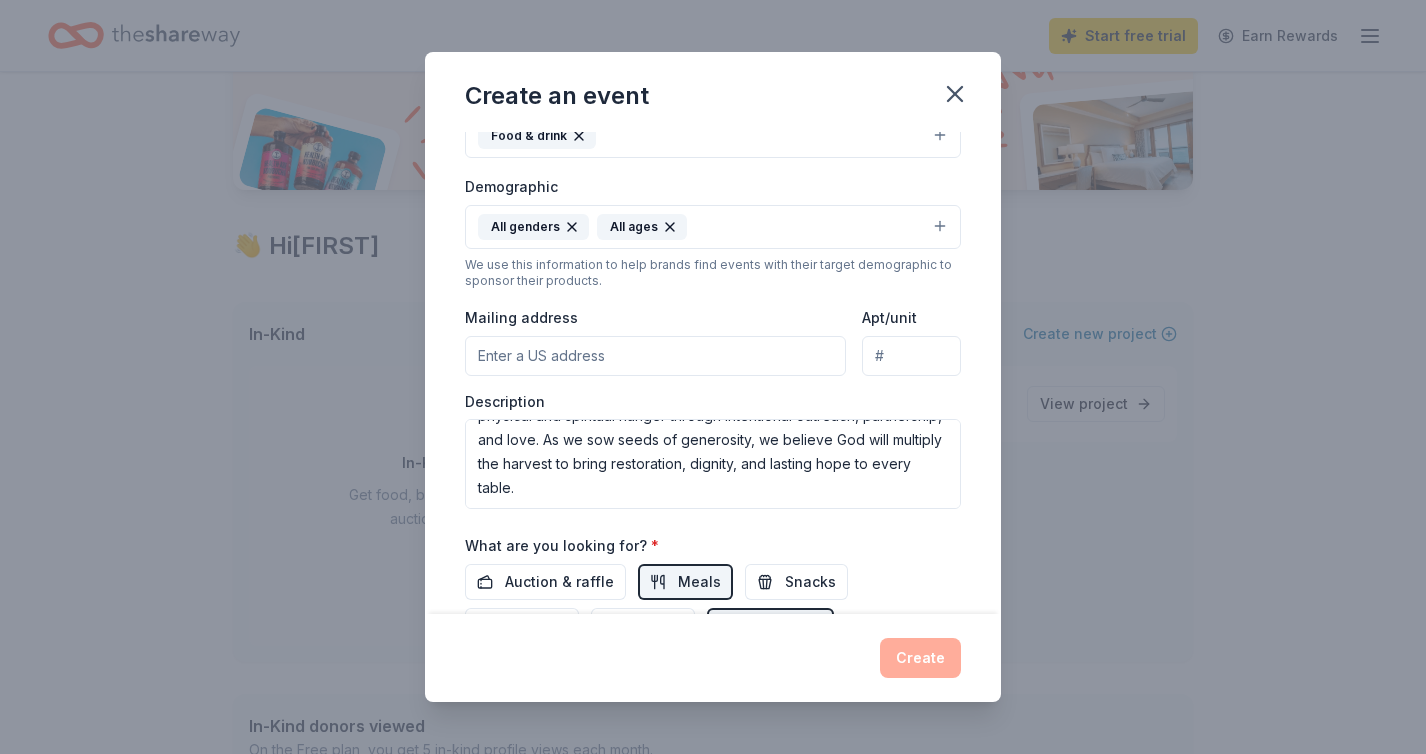 scroll, scrollTop: 316, scrollLeft: 0, axis: vertical 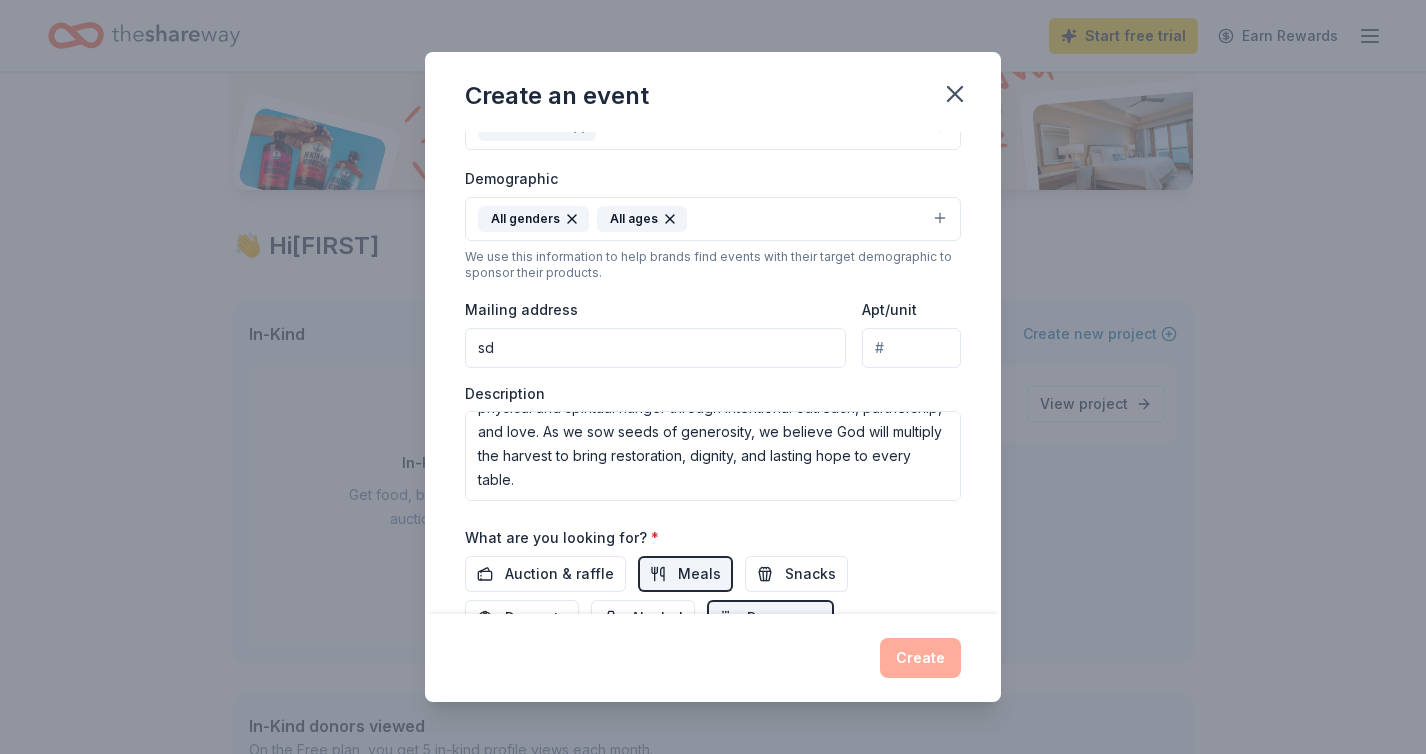 type on "sdf" 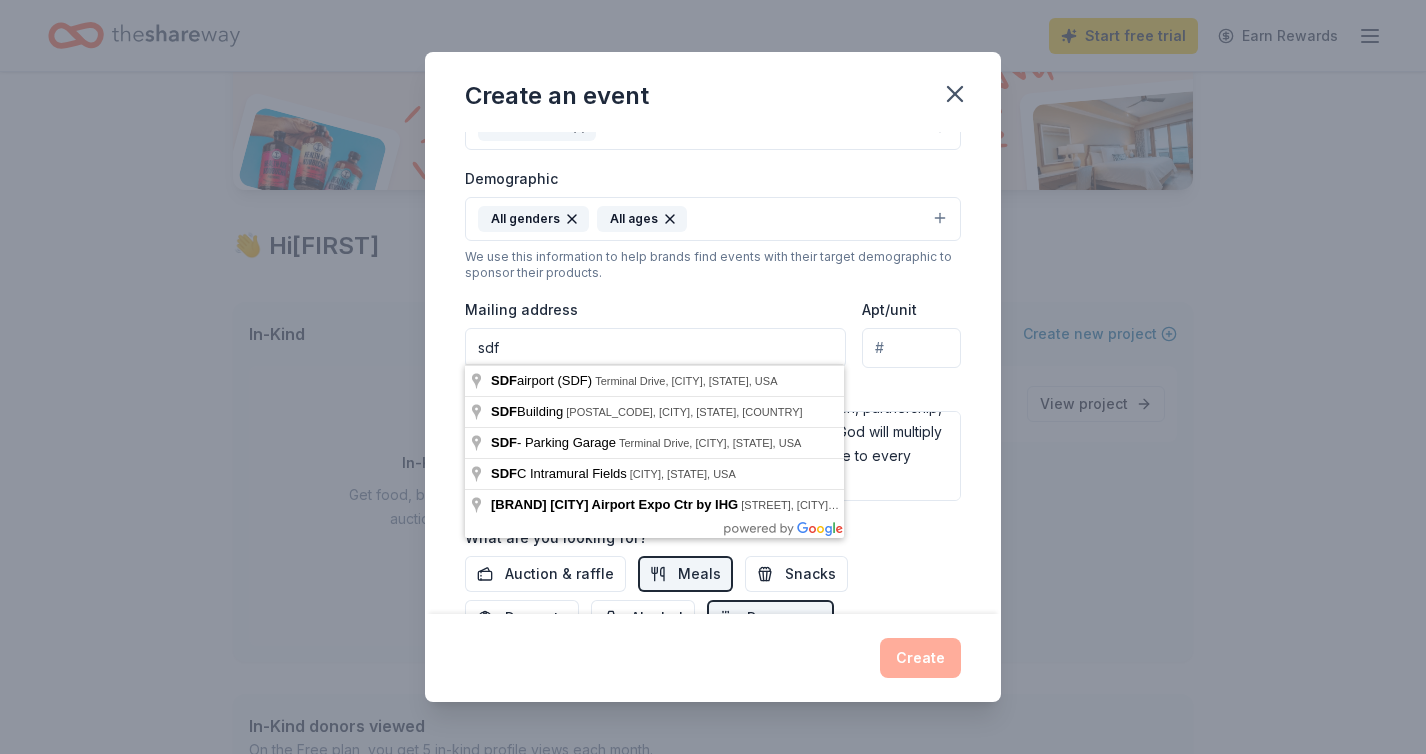 click on "sdf" at bounding box center [655, 348] 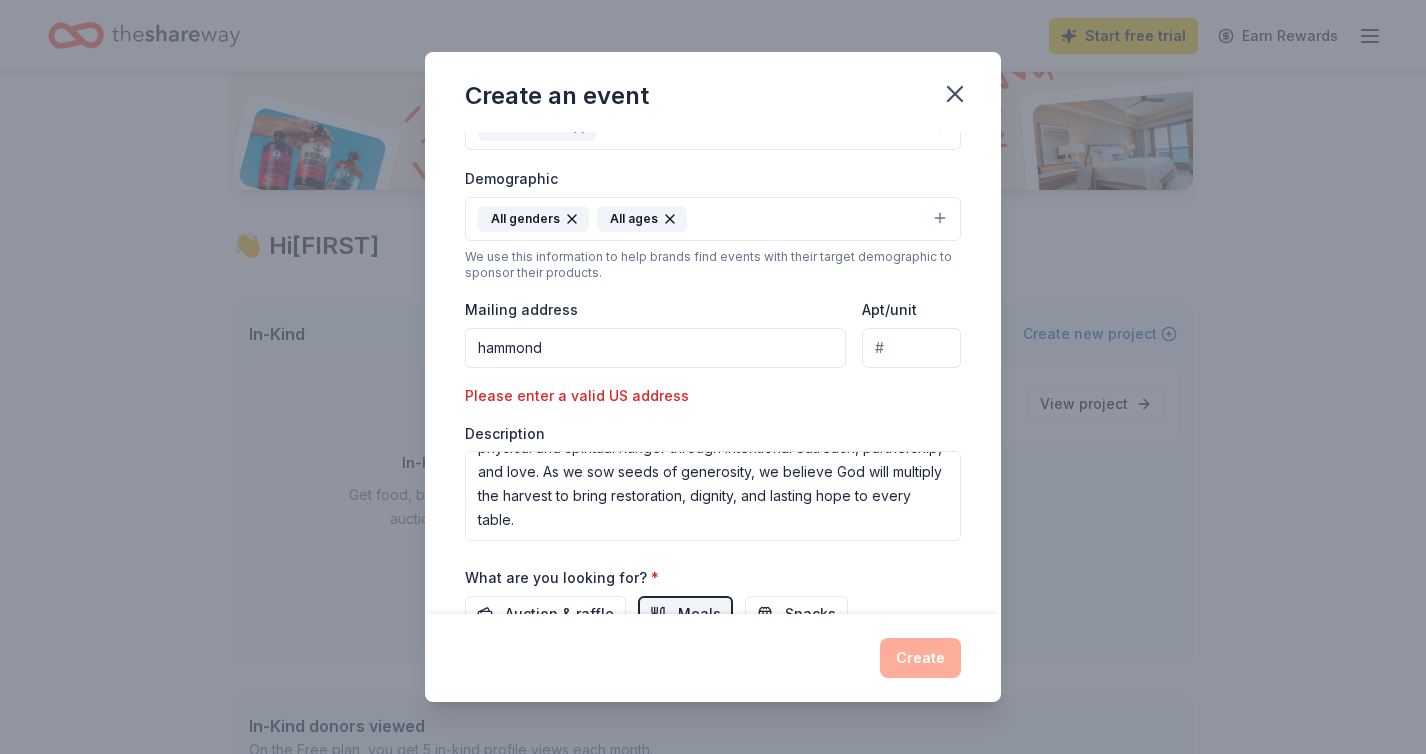 click on "hammond" at bounding box center (655, 348) 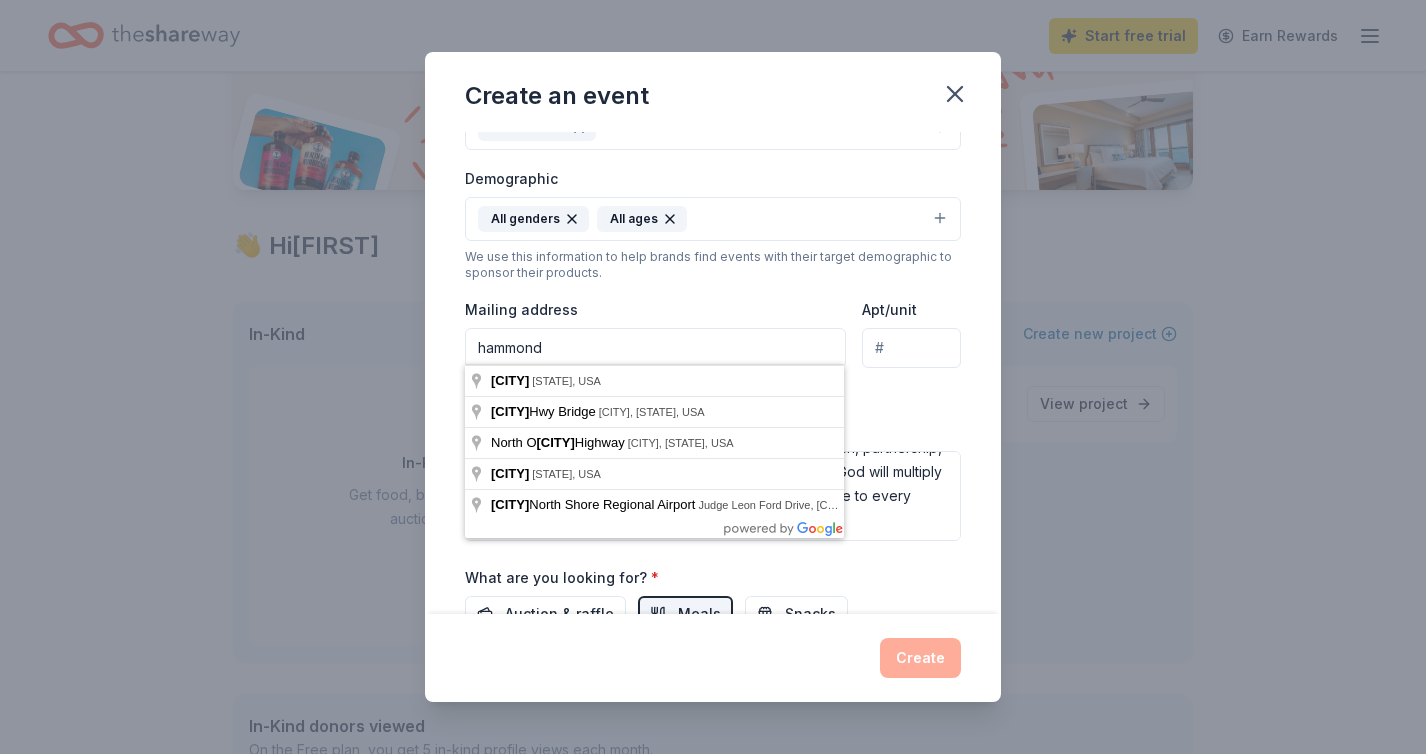 click on "hammond" at bounding box center [655, 348] 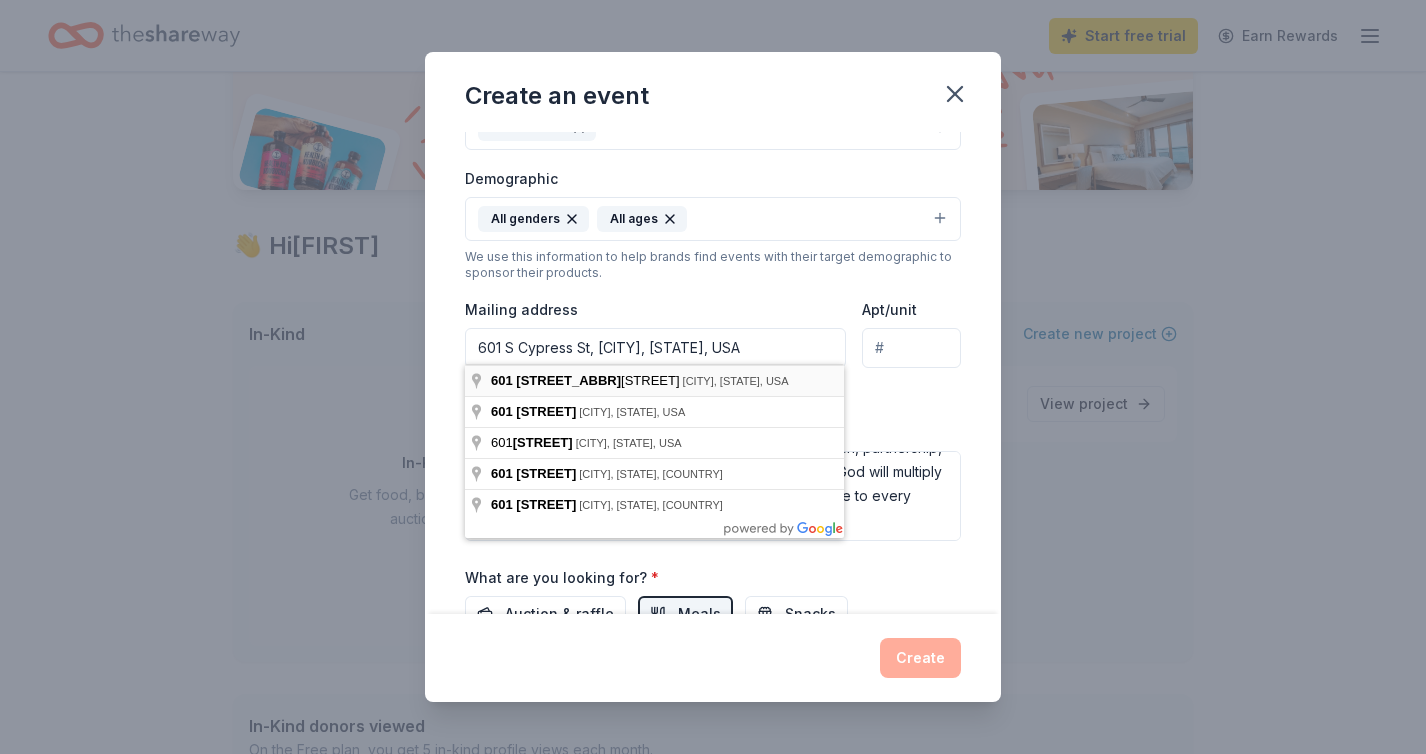 type on "[NUMBER] [STREET], [CITY], [STATE], [POSTAL_CODE]" 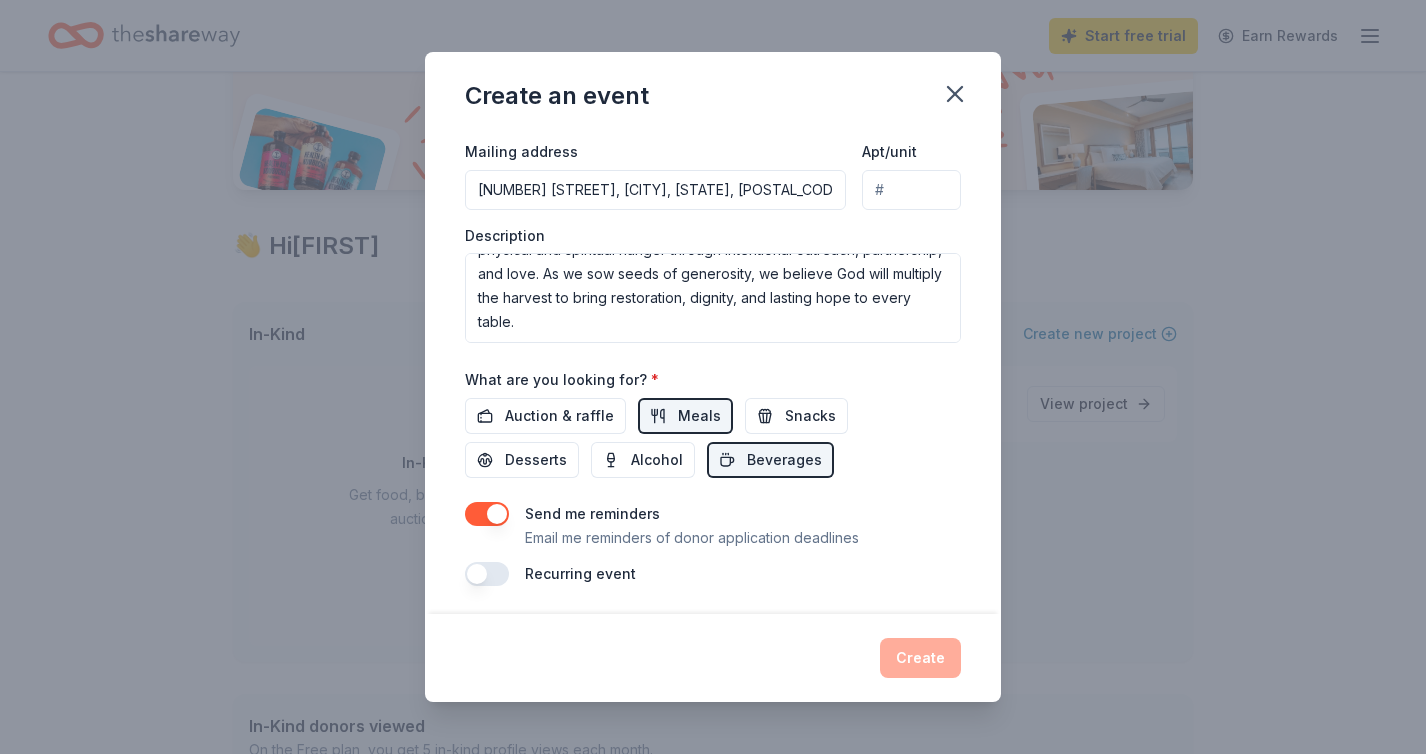 scroll, scrollTop: 473, scrollLeft: 0, axis: vertical 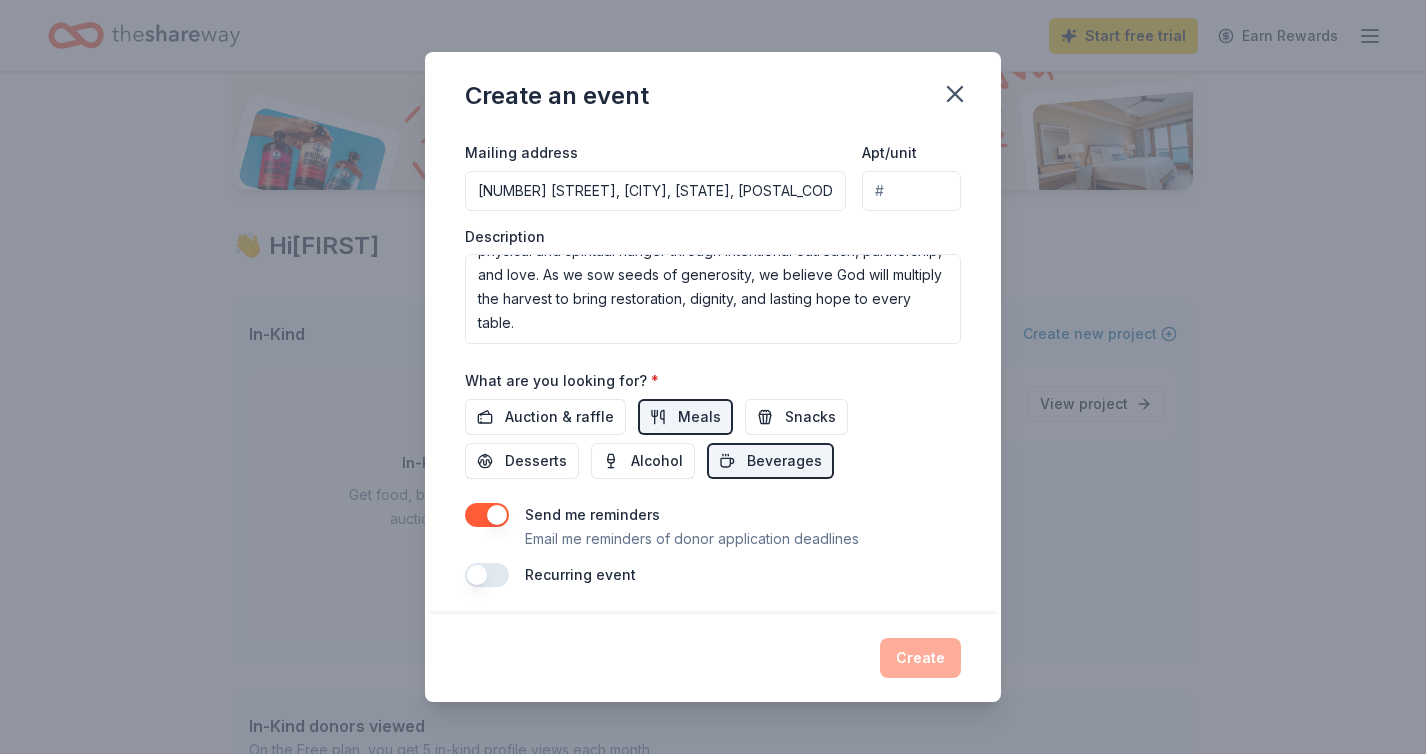 click on "Create" at bounding box center [713, 658] 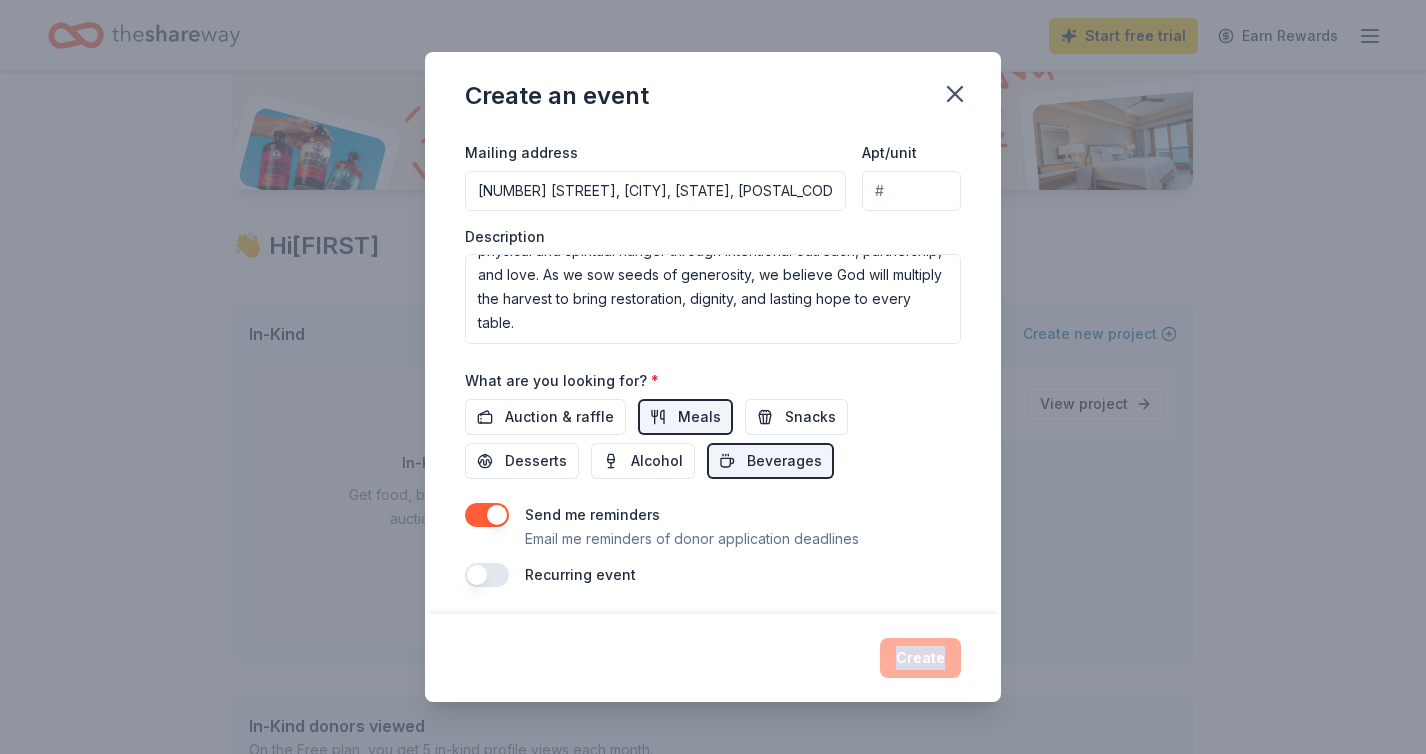click on "Create" at bounding box center (713, 658) 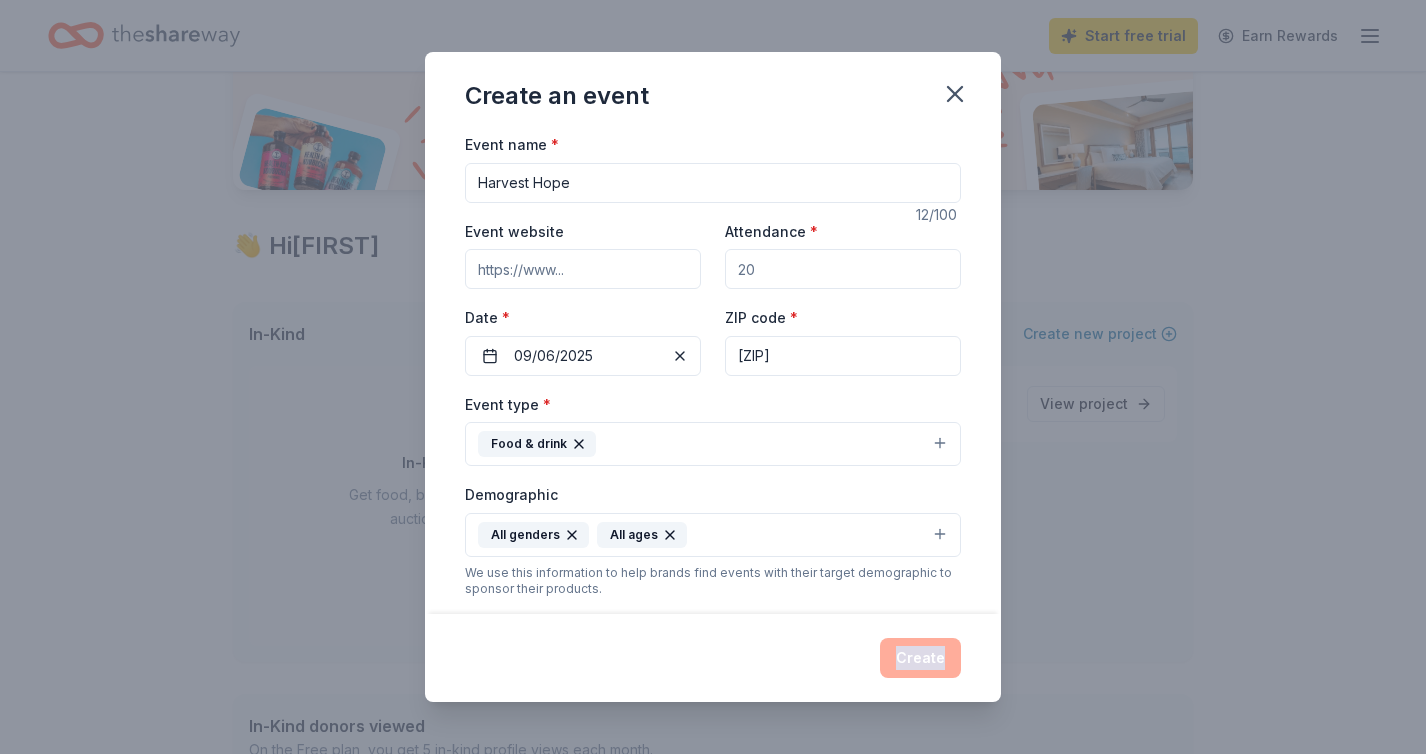 scroll, scrollTop: 0, scrollLeft: 0, axis: both 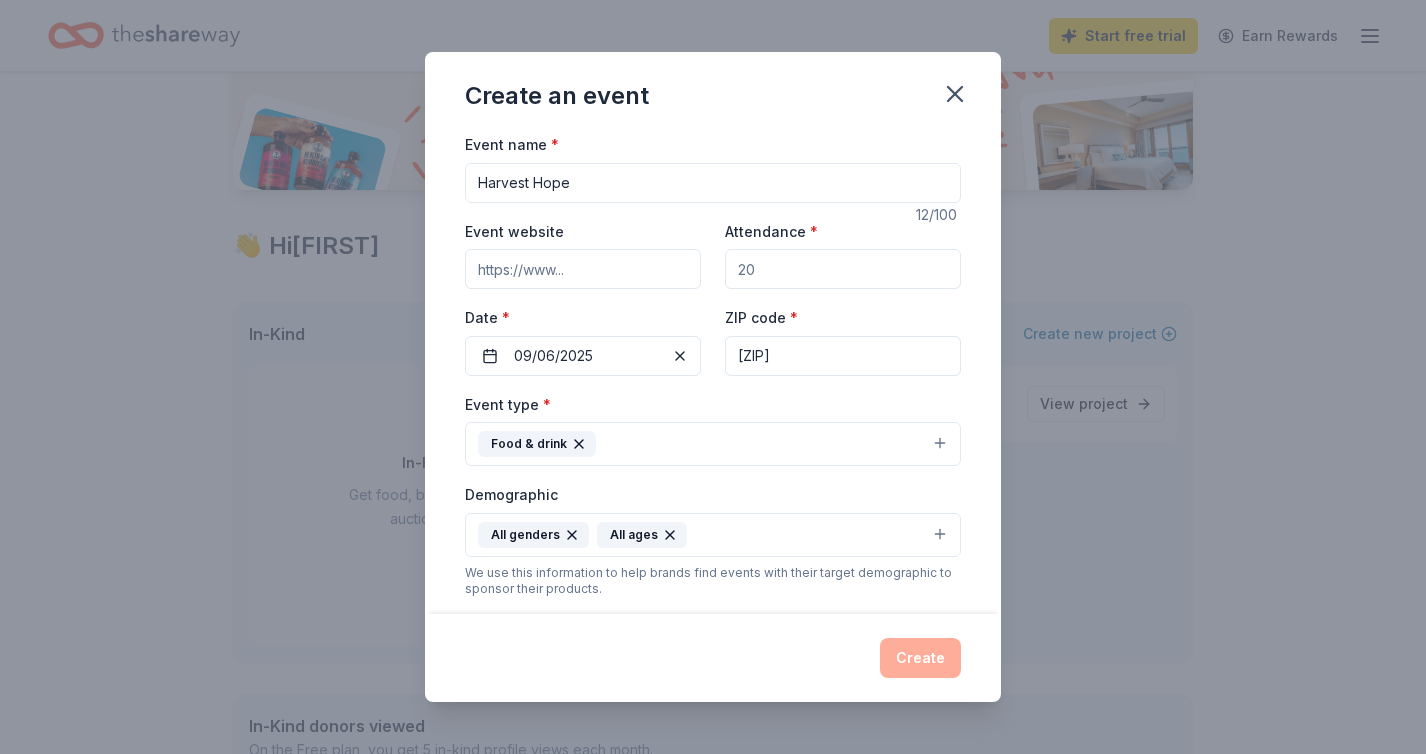 click on "Harvest Hope" at bounding box center [713, 183] 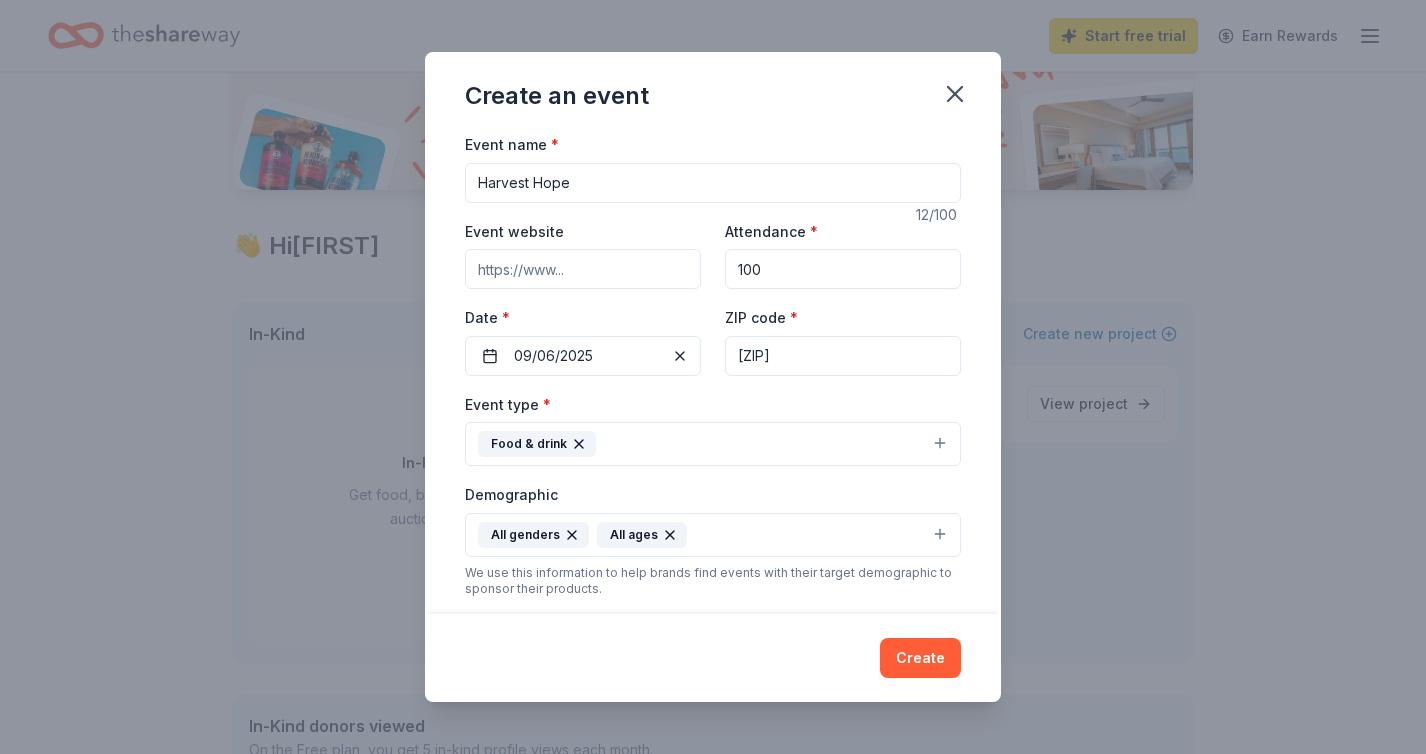 scroll, scrollTop: 452, scrollLeft: 0, axis: vertical 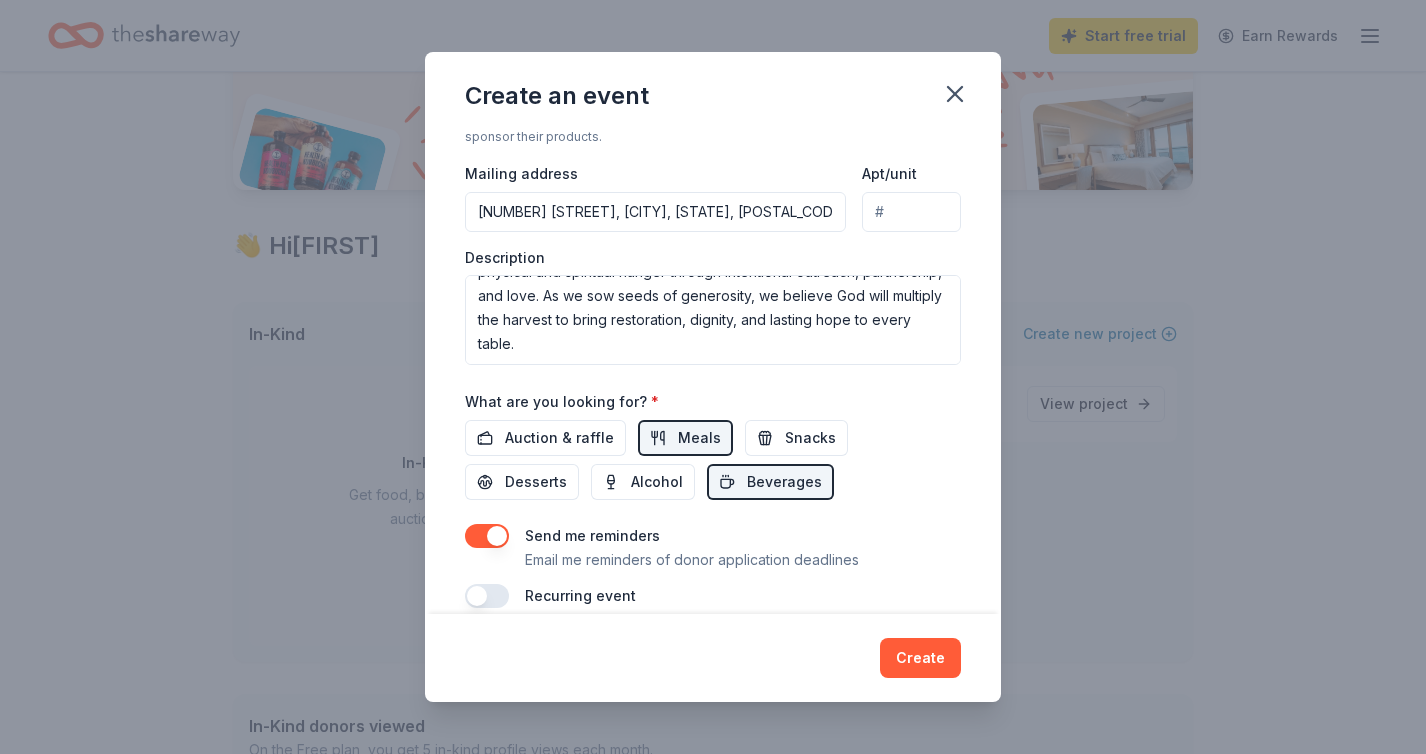 type on "100" 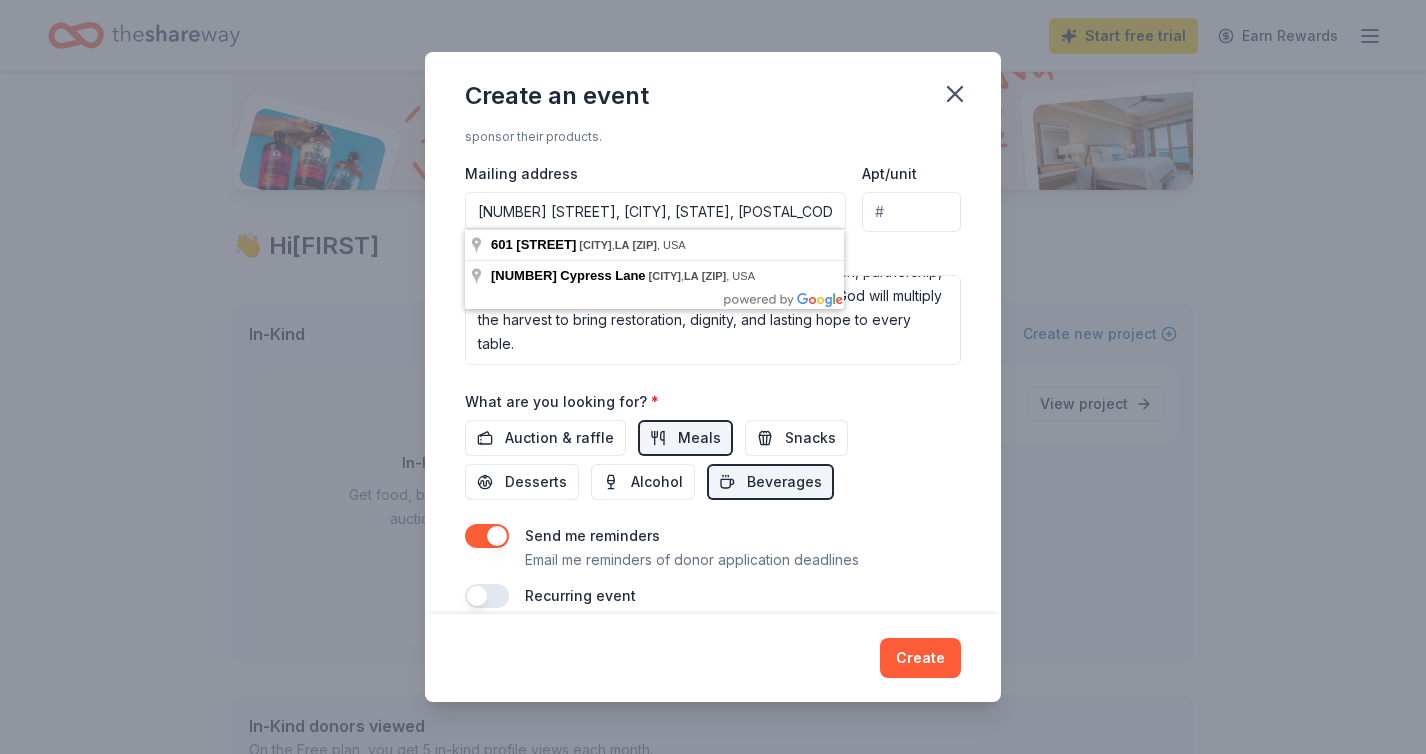 click on "[NUMBER] [STREET], [CITY], [STATE], [POSTAL_CODE]" at bounding box center (655, 212) 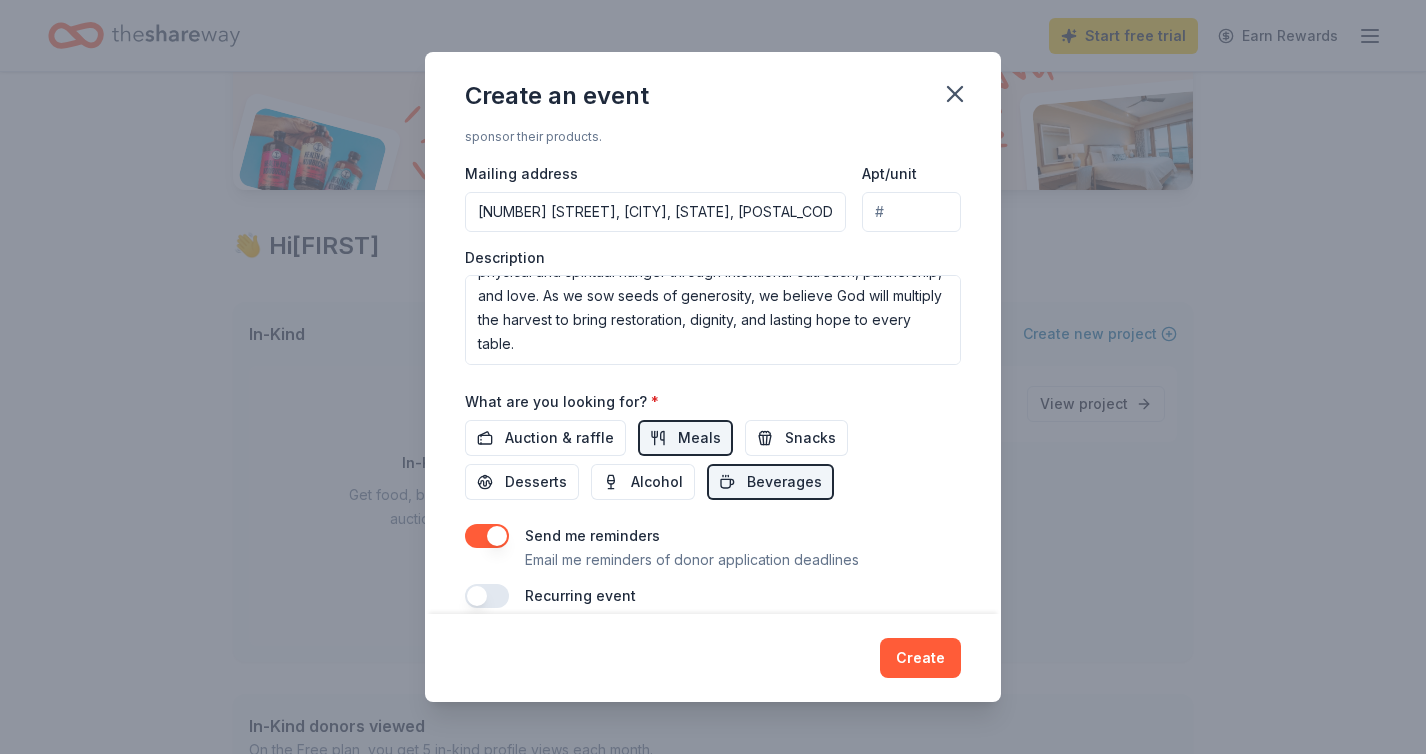 click on "Event type * Food & drink Demographic All genders All ages We use this information to help brands find events with their target demographic to sponsor their products. Mailing address [NUMBER] [STREET], [CITY], [STATE], [POSTAL_CODE] Apt/unit Description Our outreach purpose is to serve and uplift low-income families in our community by providing consistent access to nutritious food, warm meals, and the hope found in Christ. Rooted in faith and compassion, our mission is to be the hands and feet of Jesus—meeting both physical and spiritual hunger through intentional outreach, partnership, and love. As we sow seeds of generosity, we believe God will multiply the harvest to bring restoration, dignity, and lasting hope to every table." at bounding box center (713, 152) 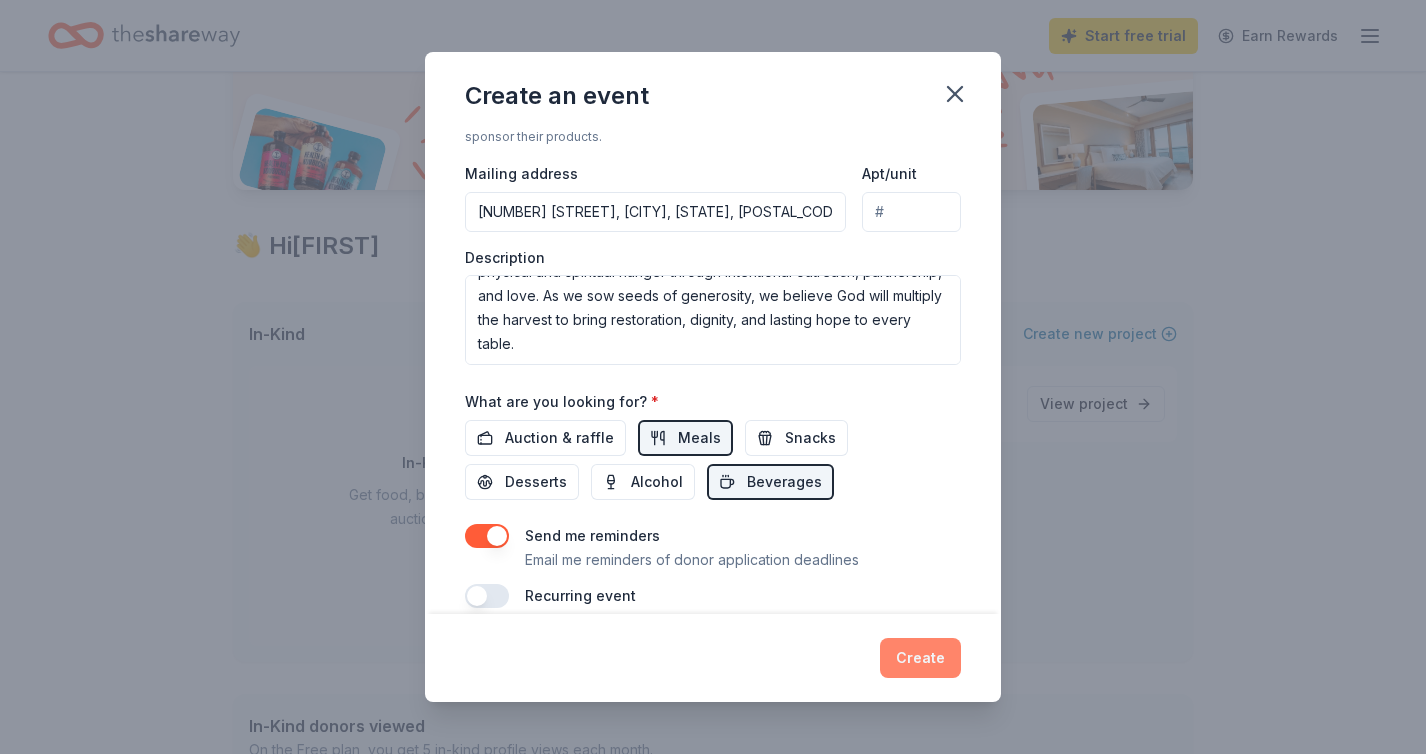 click on "Create" at bounding box center (920, 658) 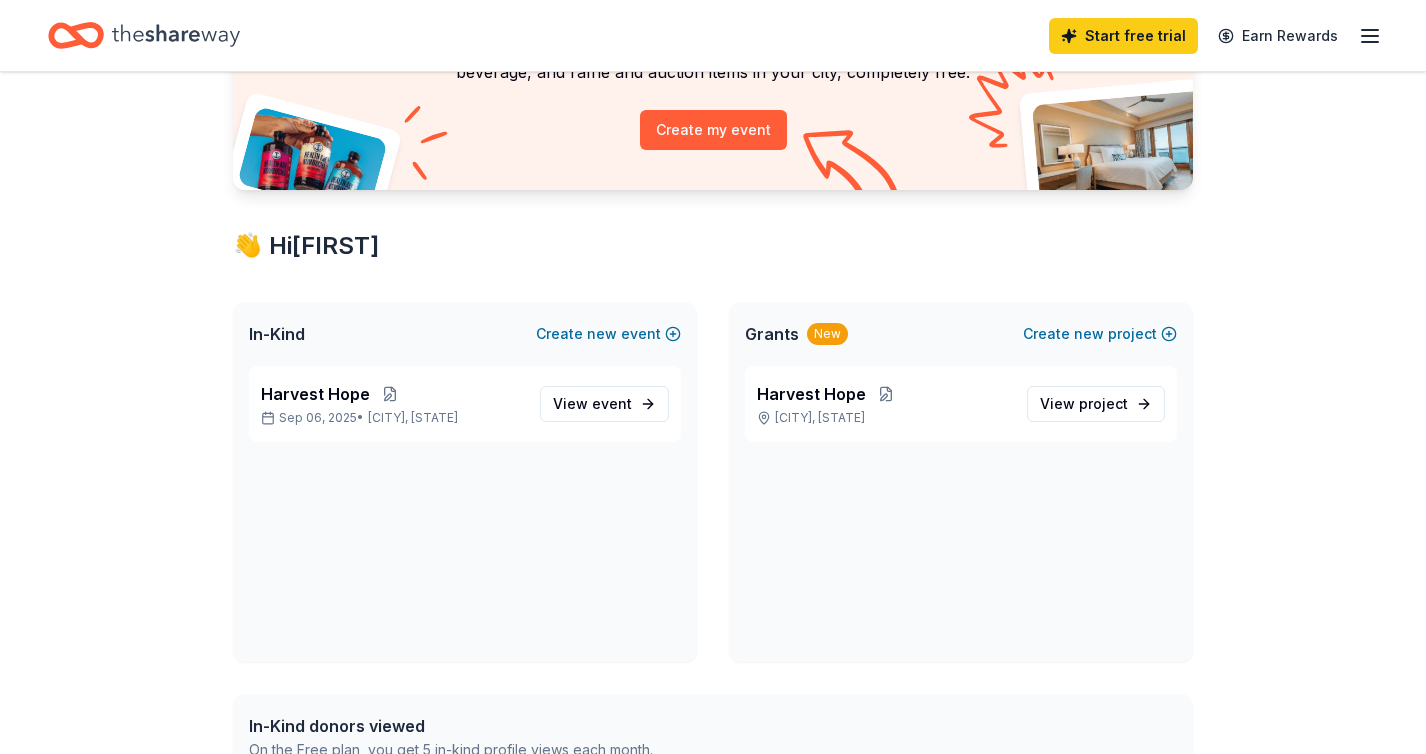 scroll, scrollTop: 0, scrollLeft: 0, axis: both 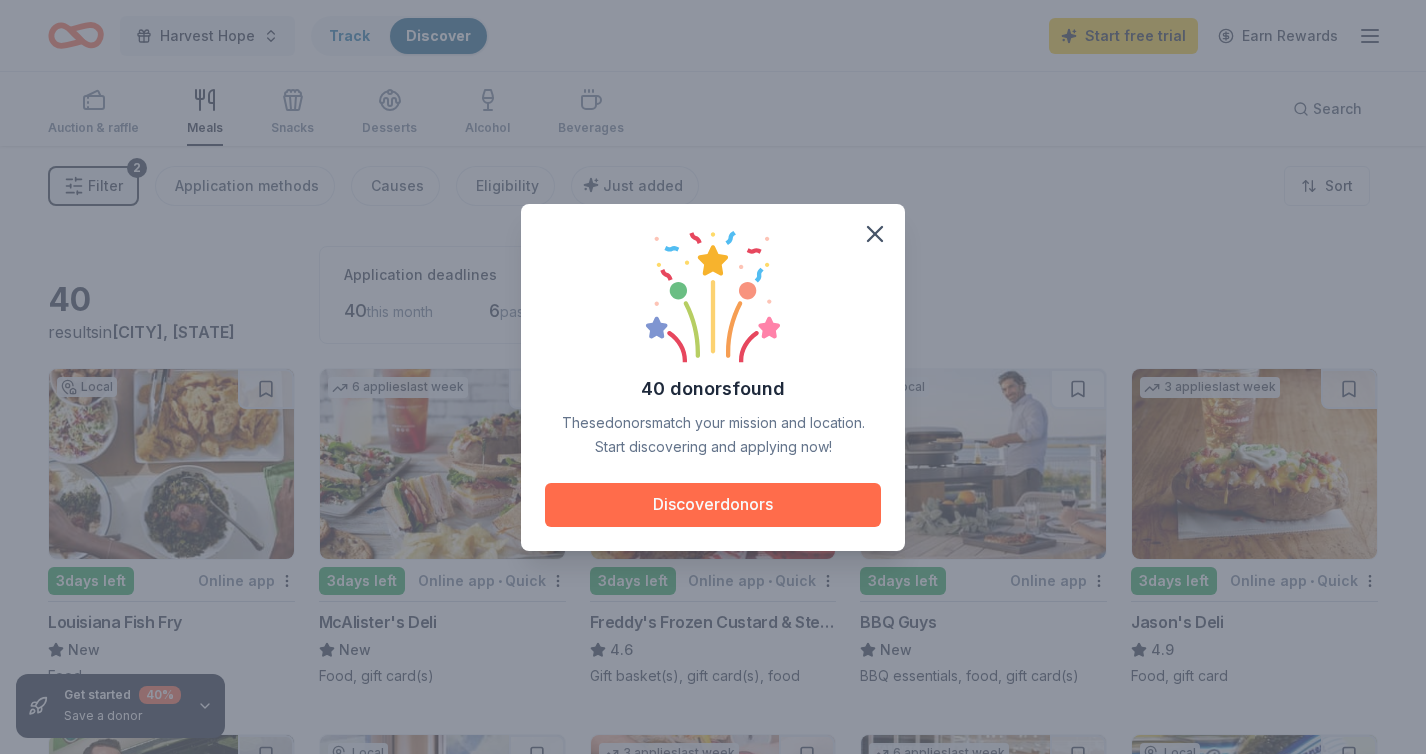 click on "Discover  donors" at bounding box center (713, 505) 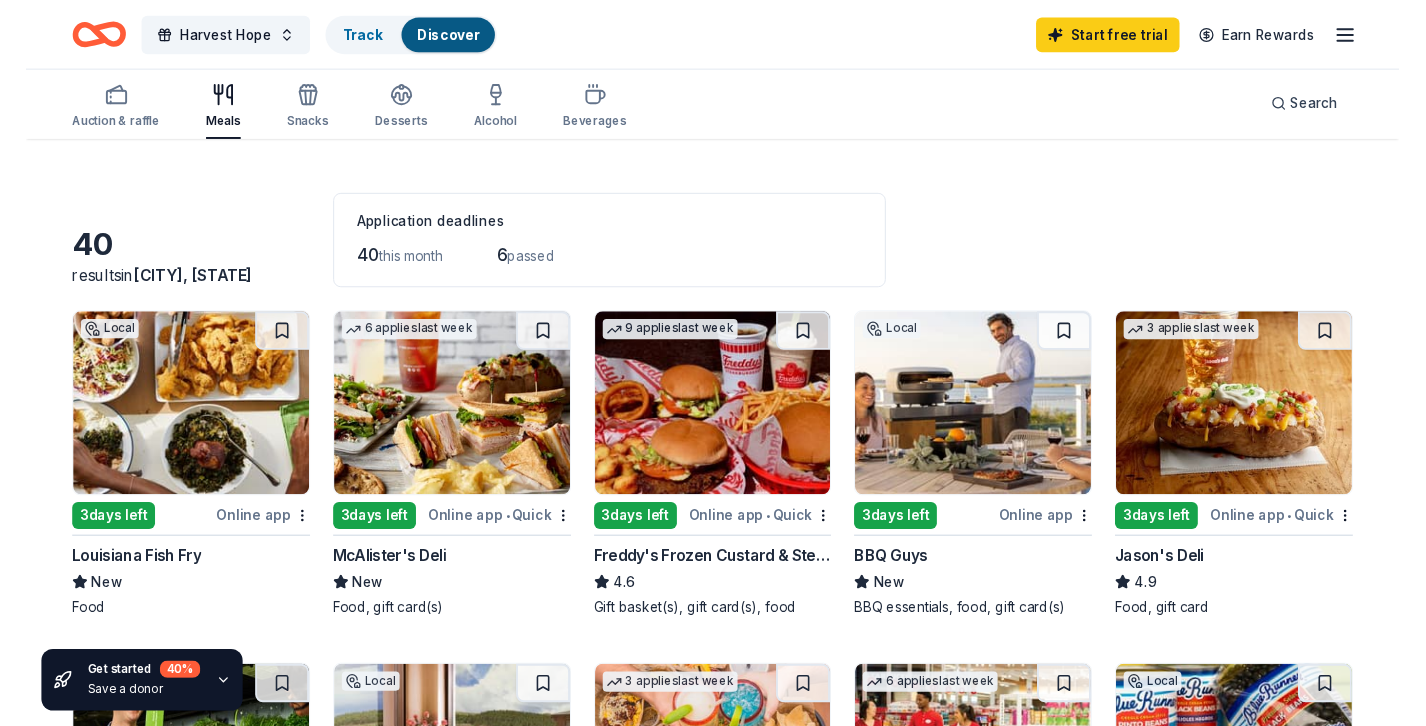 scroll, scrollTop: 55, scrollLeft: 0, axis: vertical 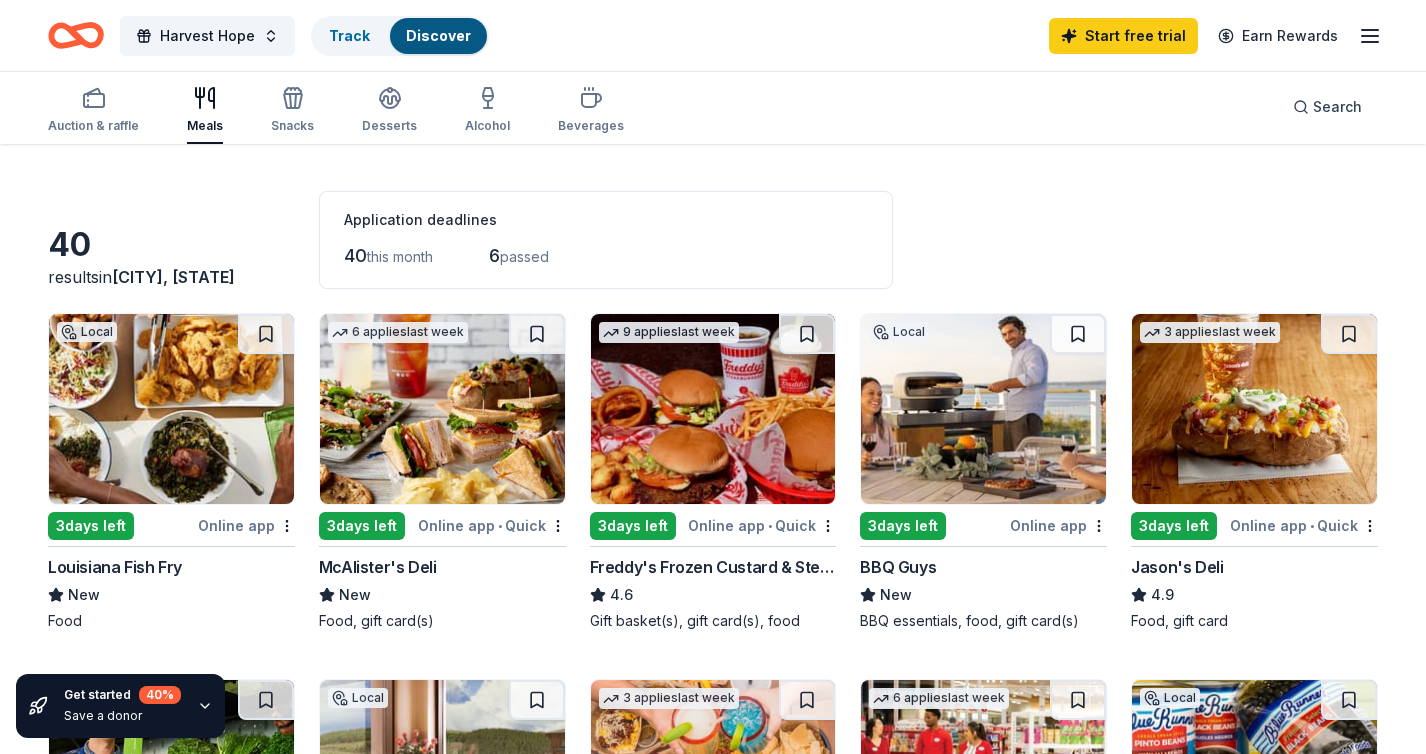 click at bounding box center [442, 409] 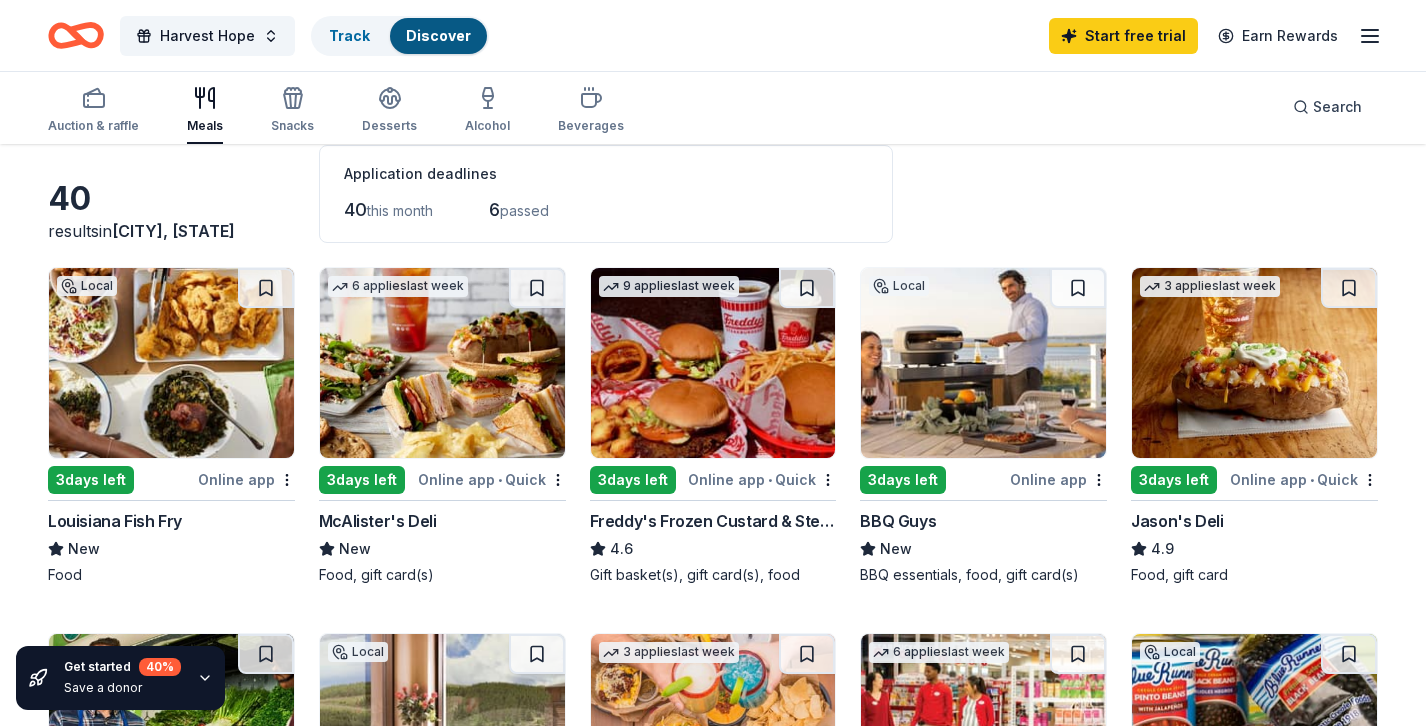scroll, scrollTop: 109, scrollLeft: 0, axis: vertical 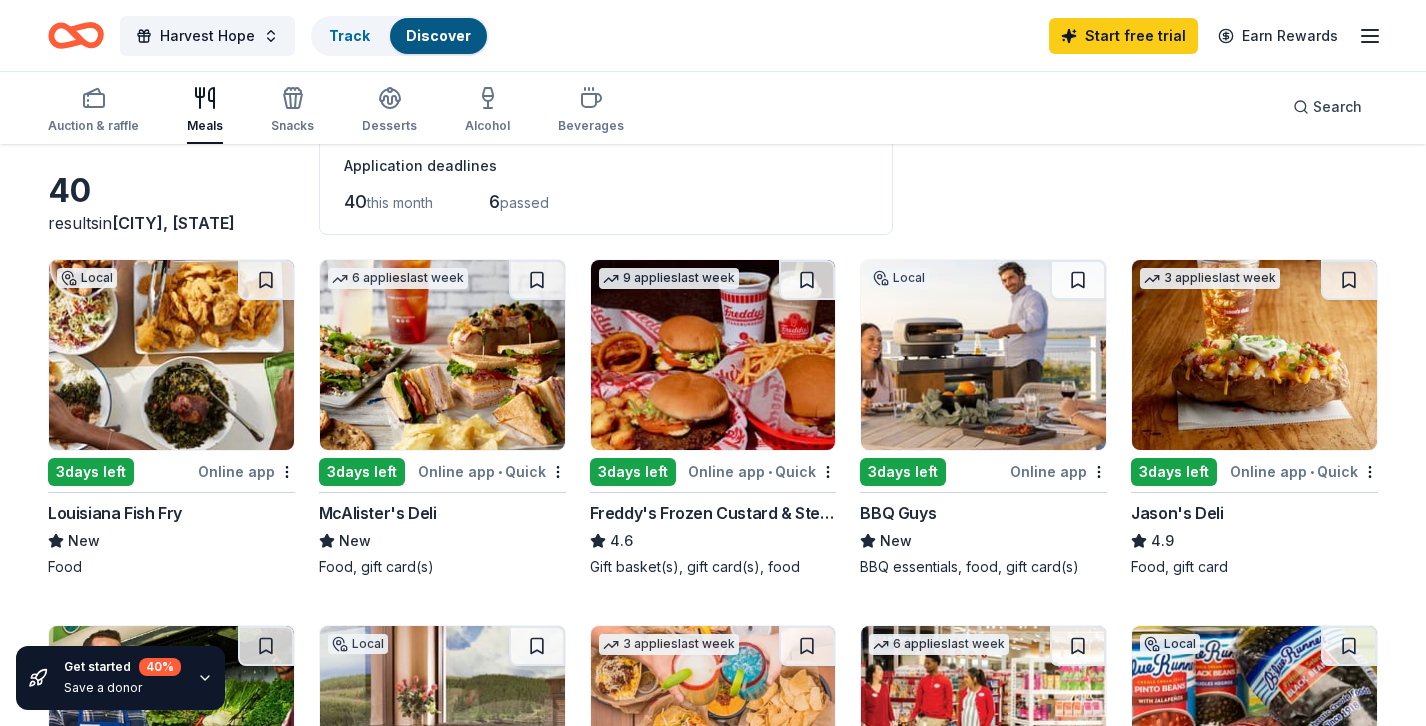 click at bounding box center (1254, 355) 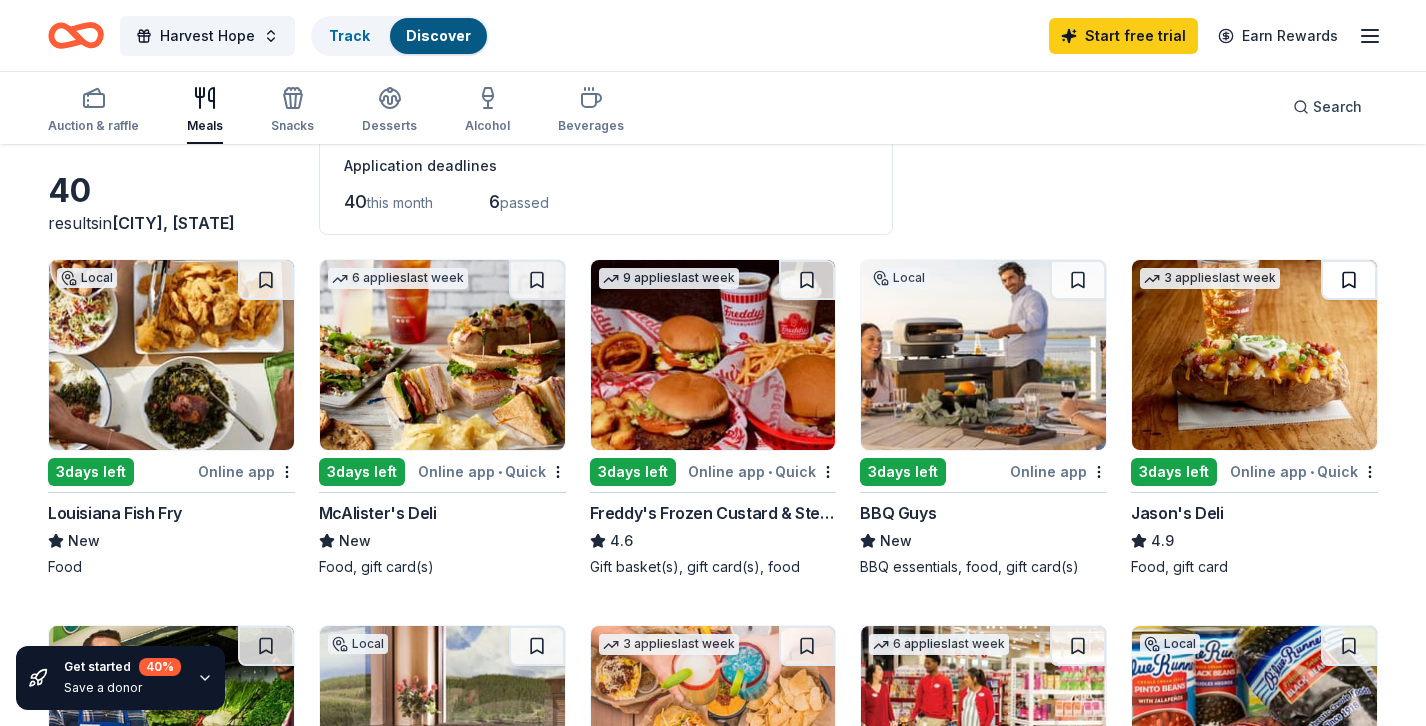 click at bounding box center [1349, 280] 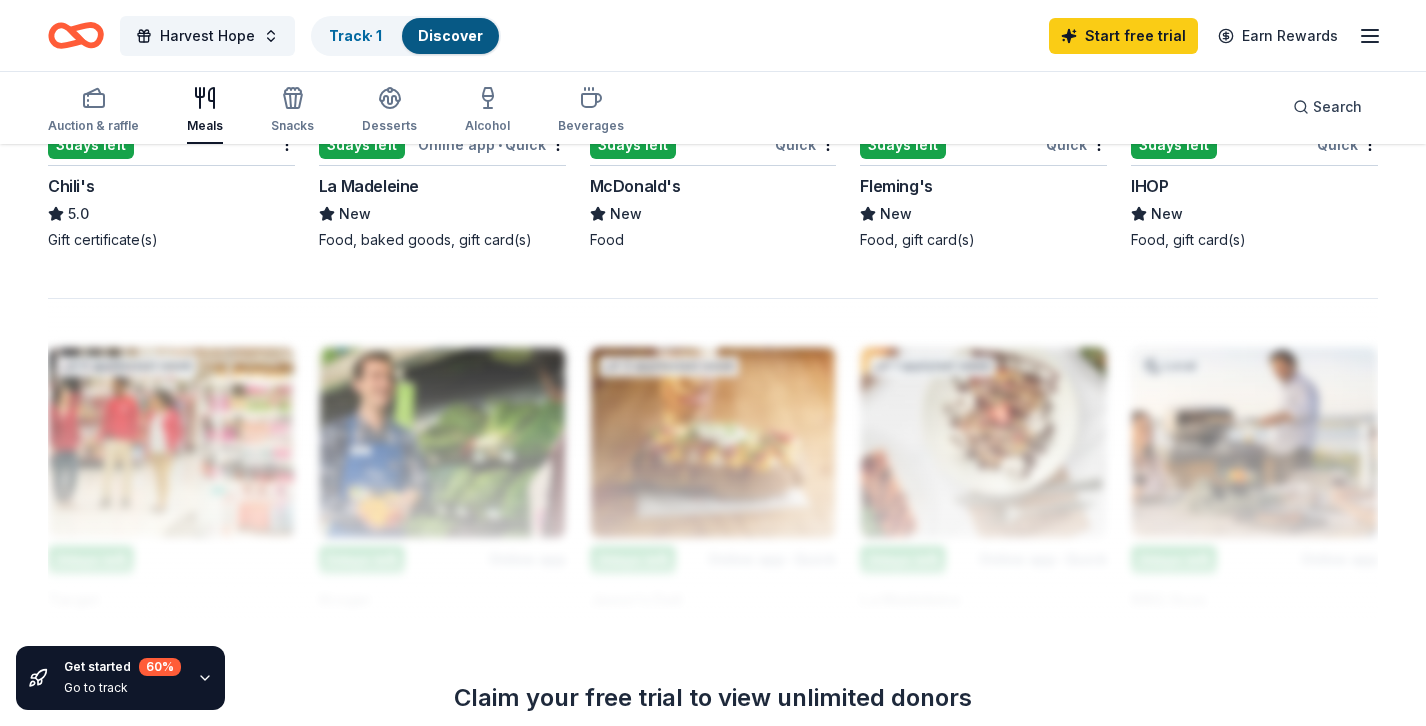 scroll, scrollTop: 1556, scrollLeft: 0, axis: vertical 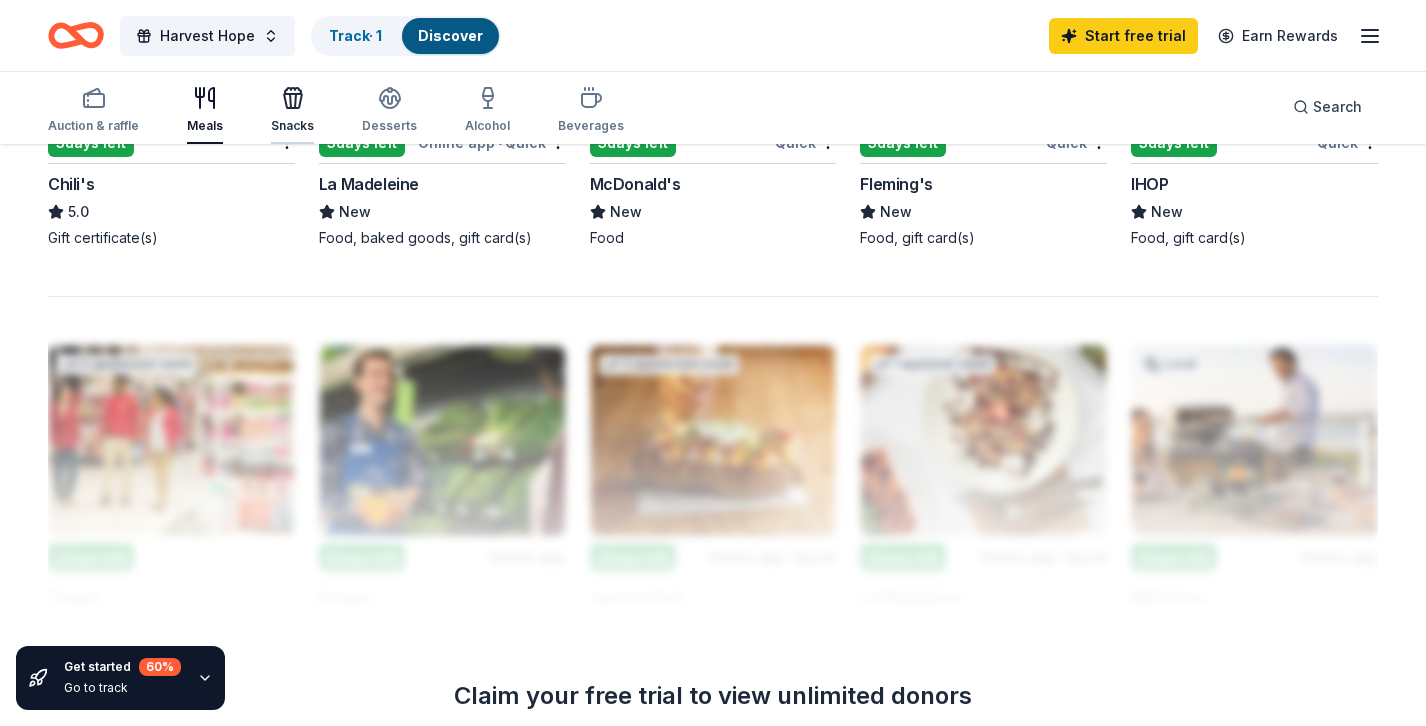 click on "Snacks" at bounding box center [292, 110] 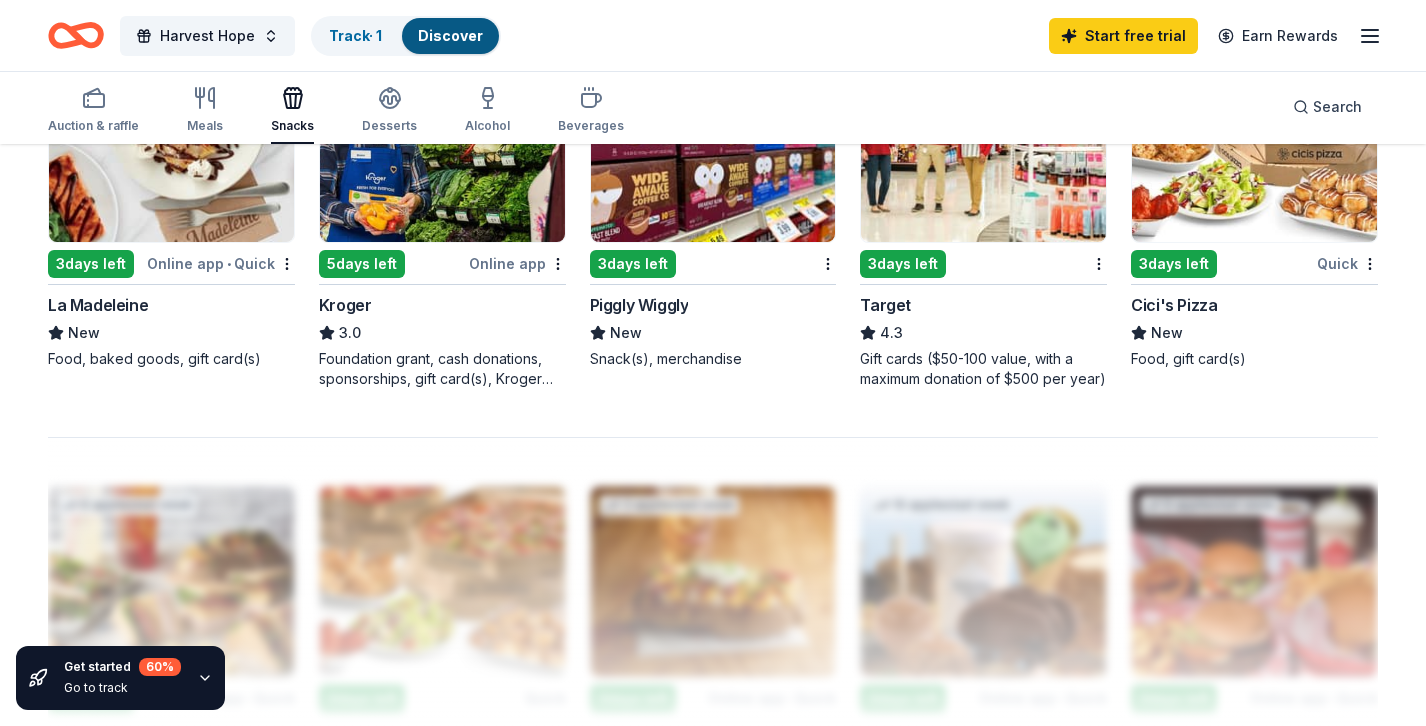 scroll, scrollTop: 1470, scrollLeft: 0, axis: vertical 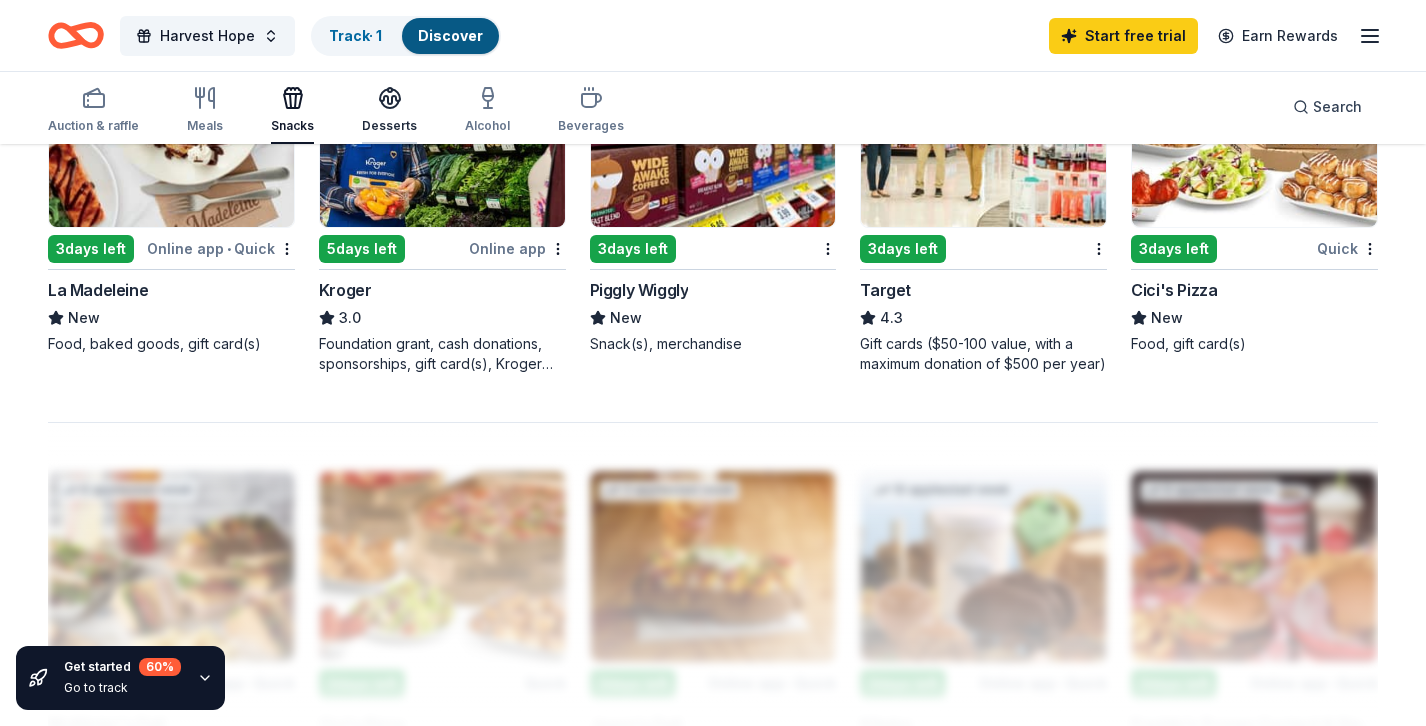 click on "Desserts" at bounding box center [389, 110] 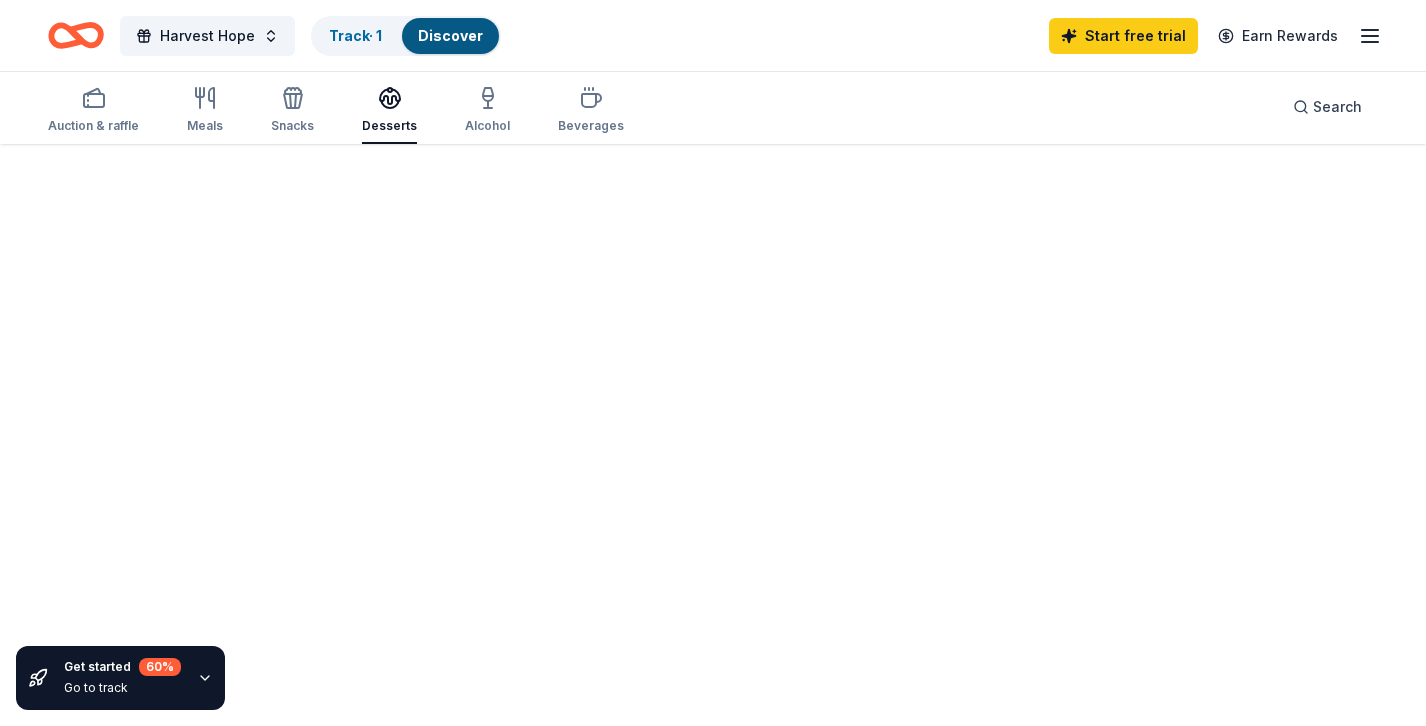 scroll, scrollTop: 0, scrollLeft: 0, axis: both 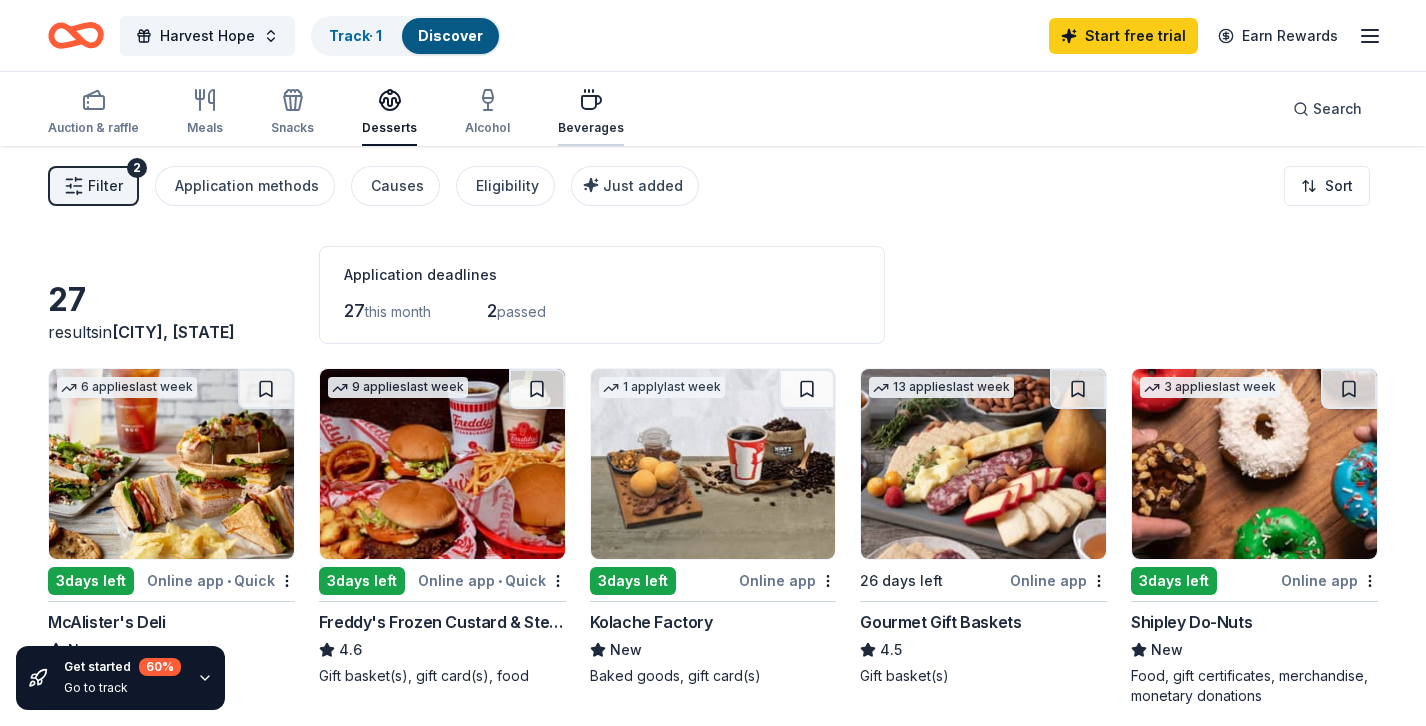 click 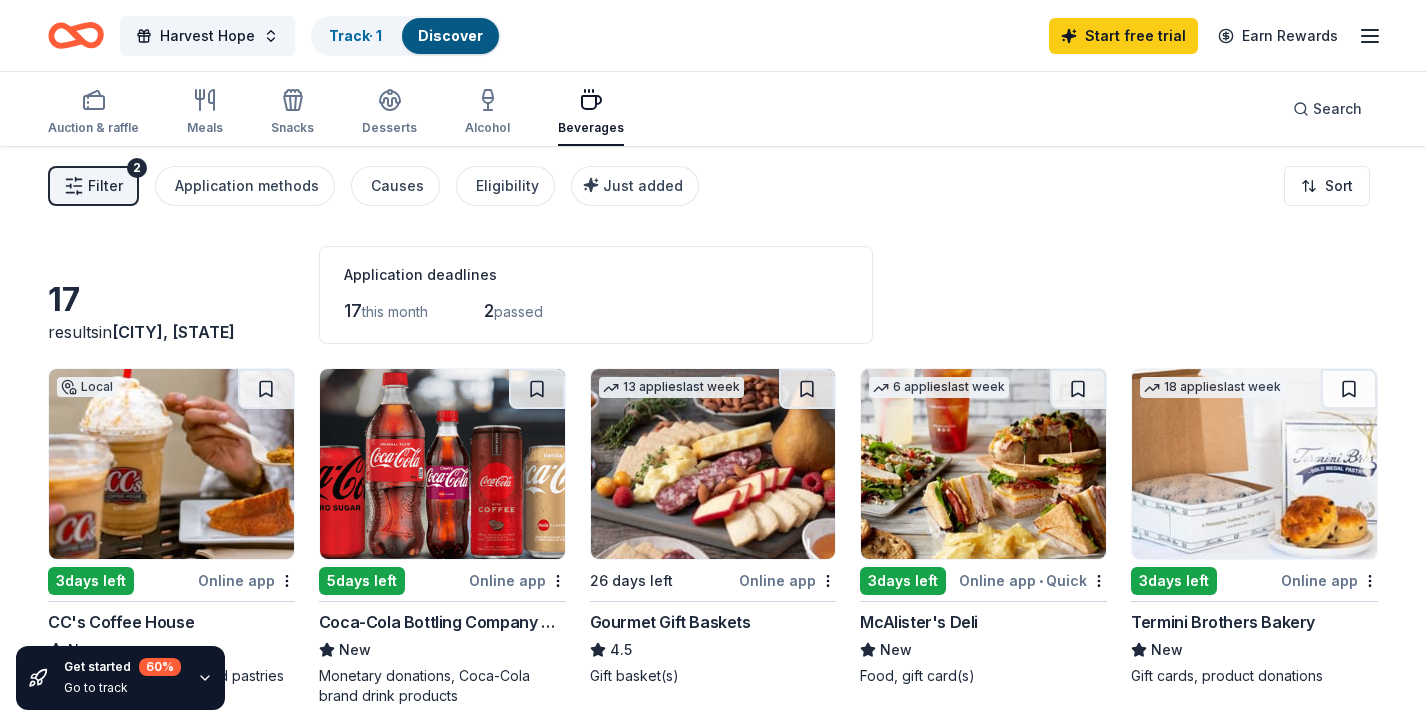 scroll, scrollTop: 0, scrollLeft: 0, axis: both 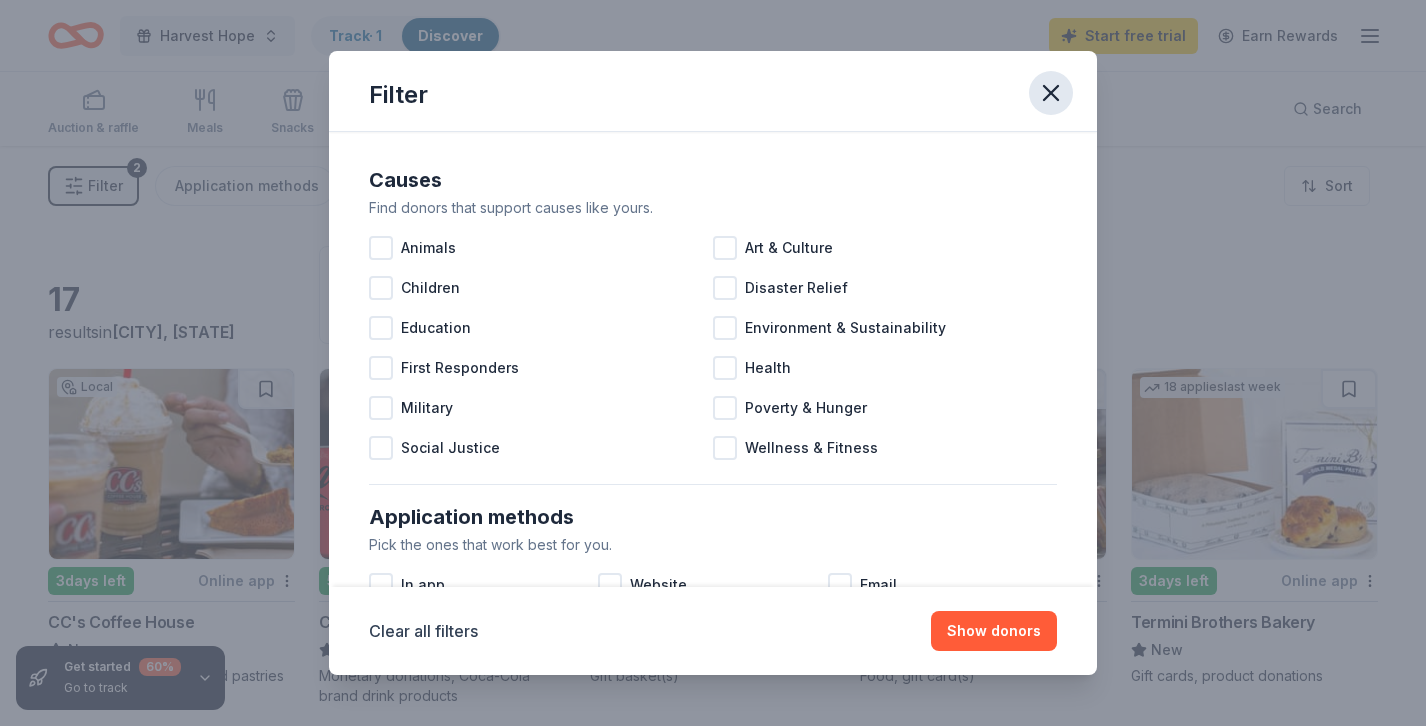 click 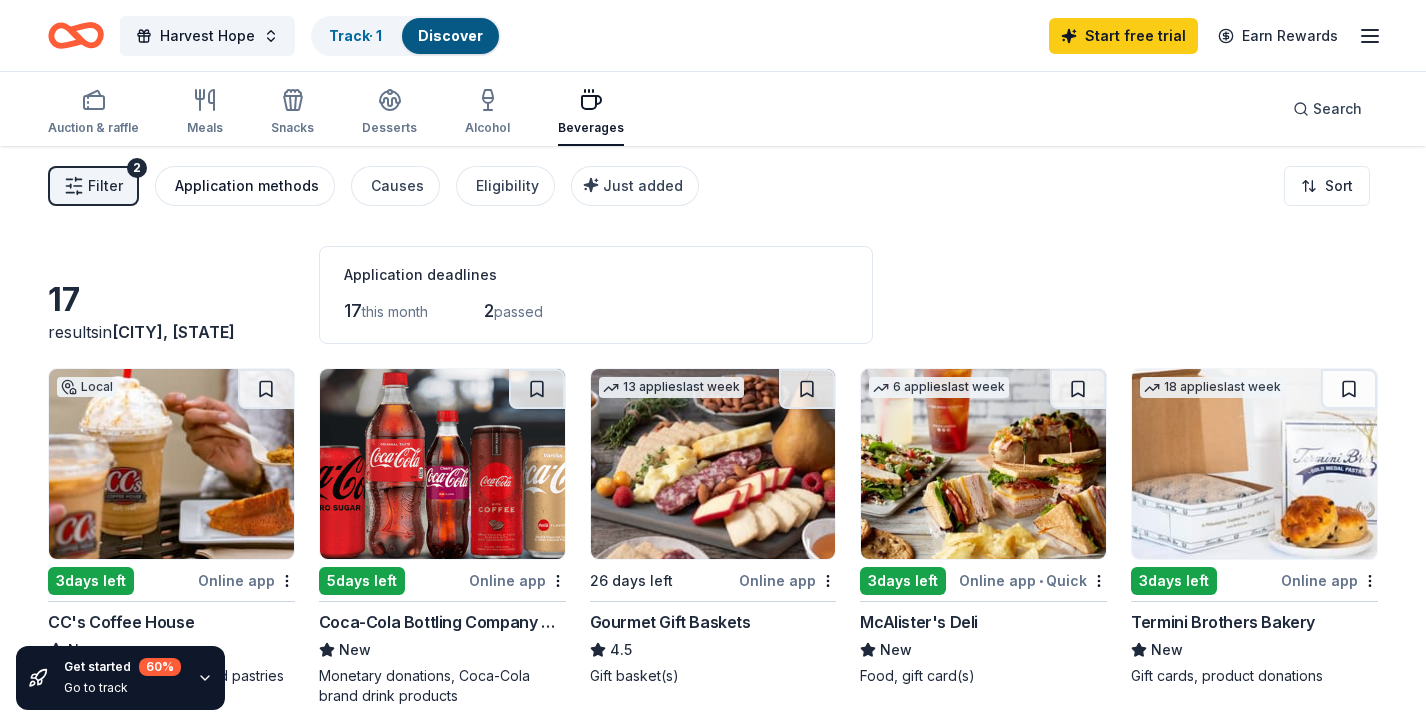 click on "Application methods" at bounding box center [247, 186] 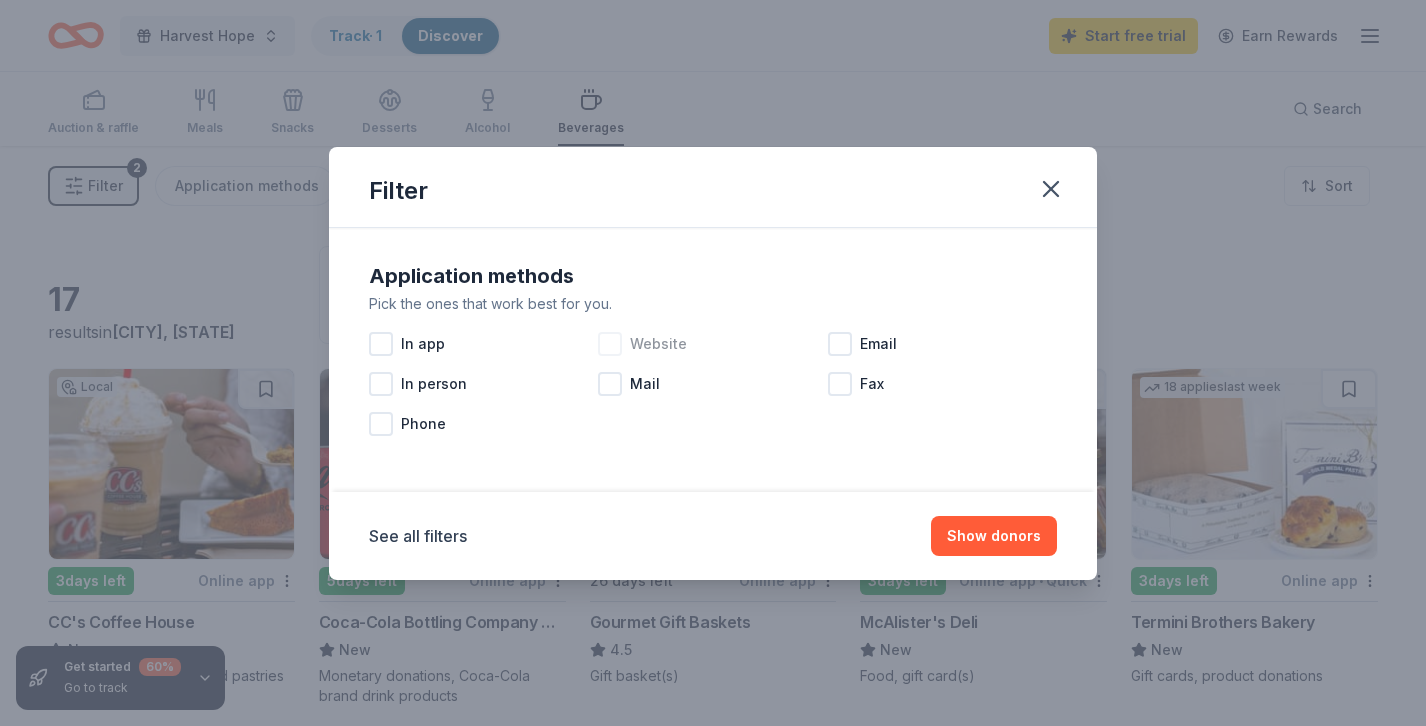 click at bounding box center (610, 344) 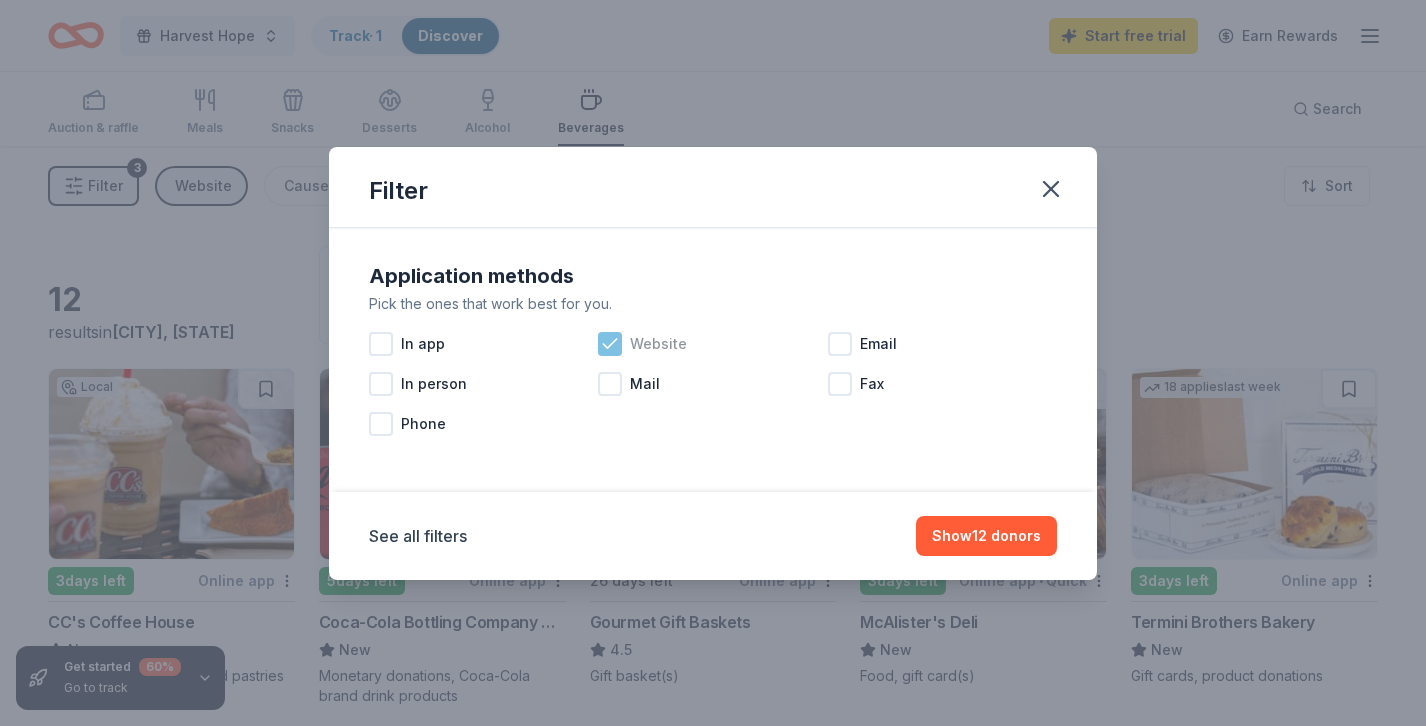 click 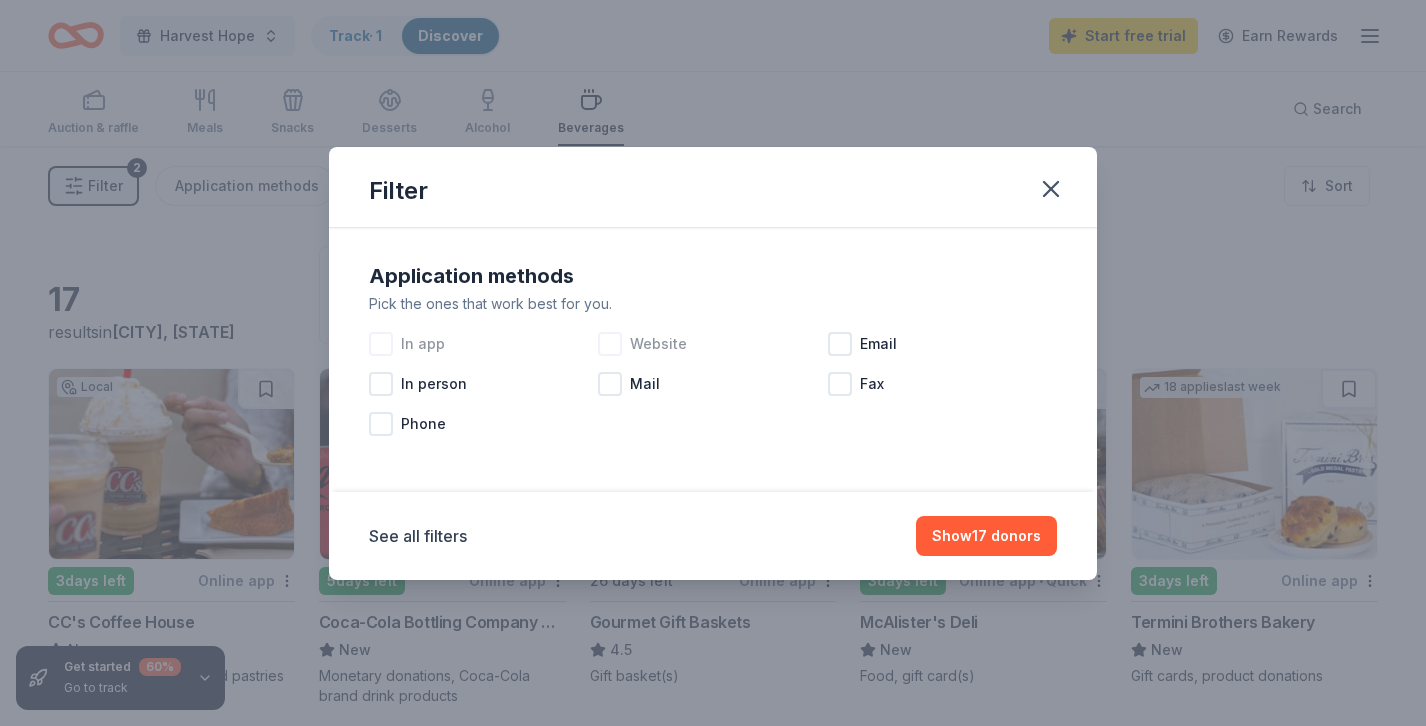 click at bounding box center (381, 344) 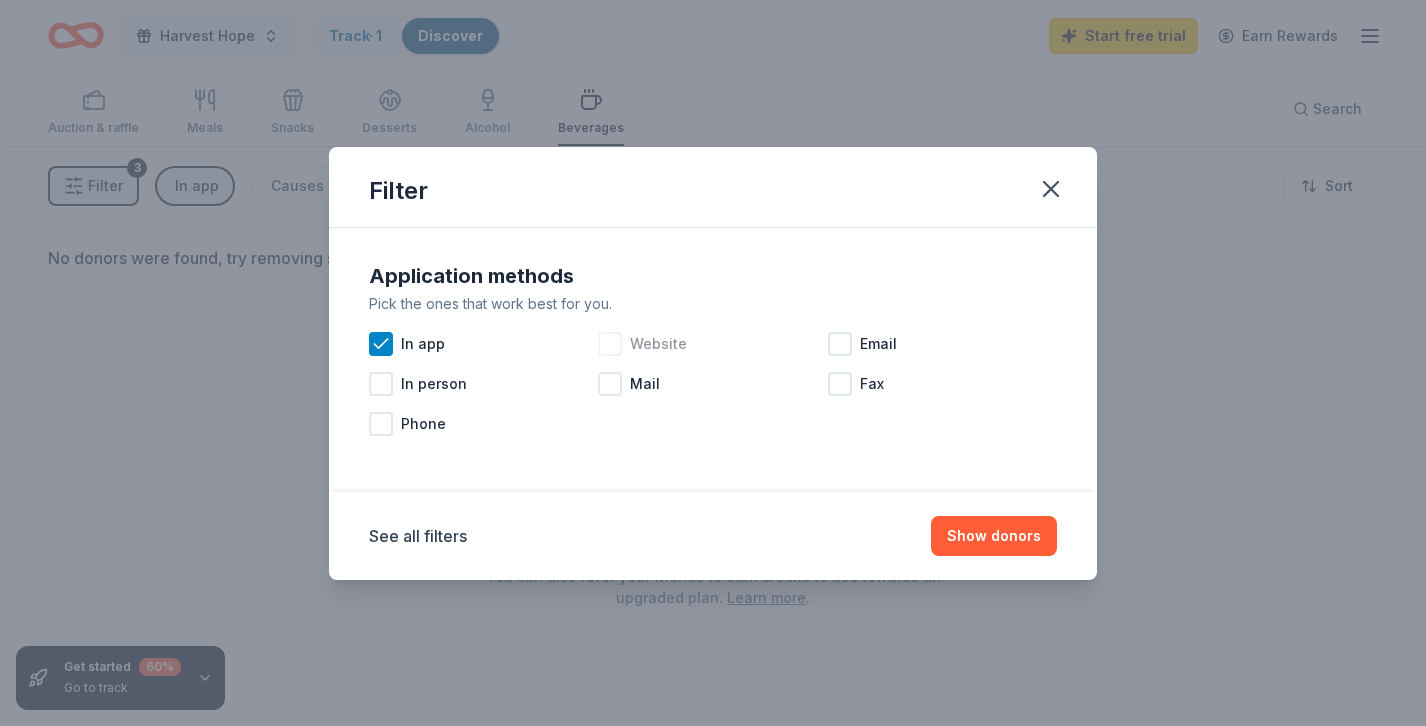 click at bounding box center [610, 344] 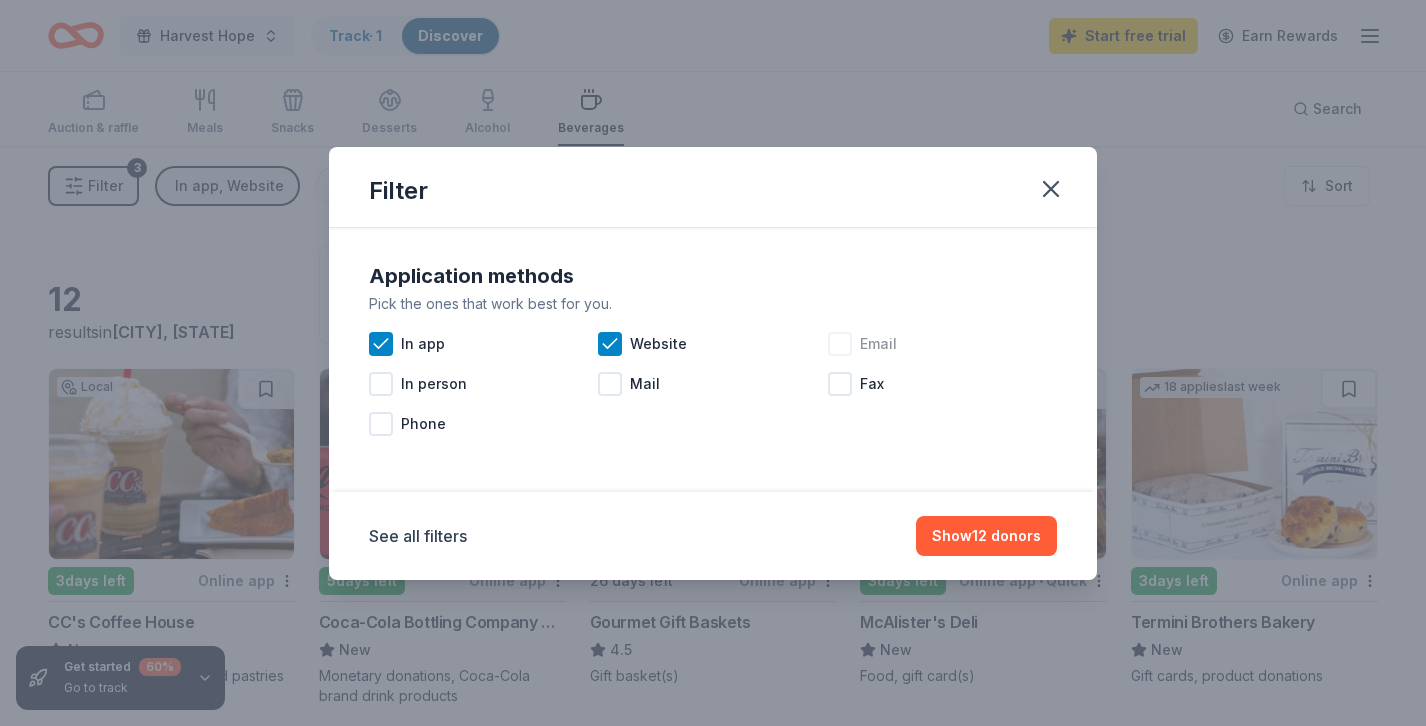 click at bounding box center (840, 344) 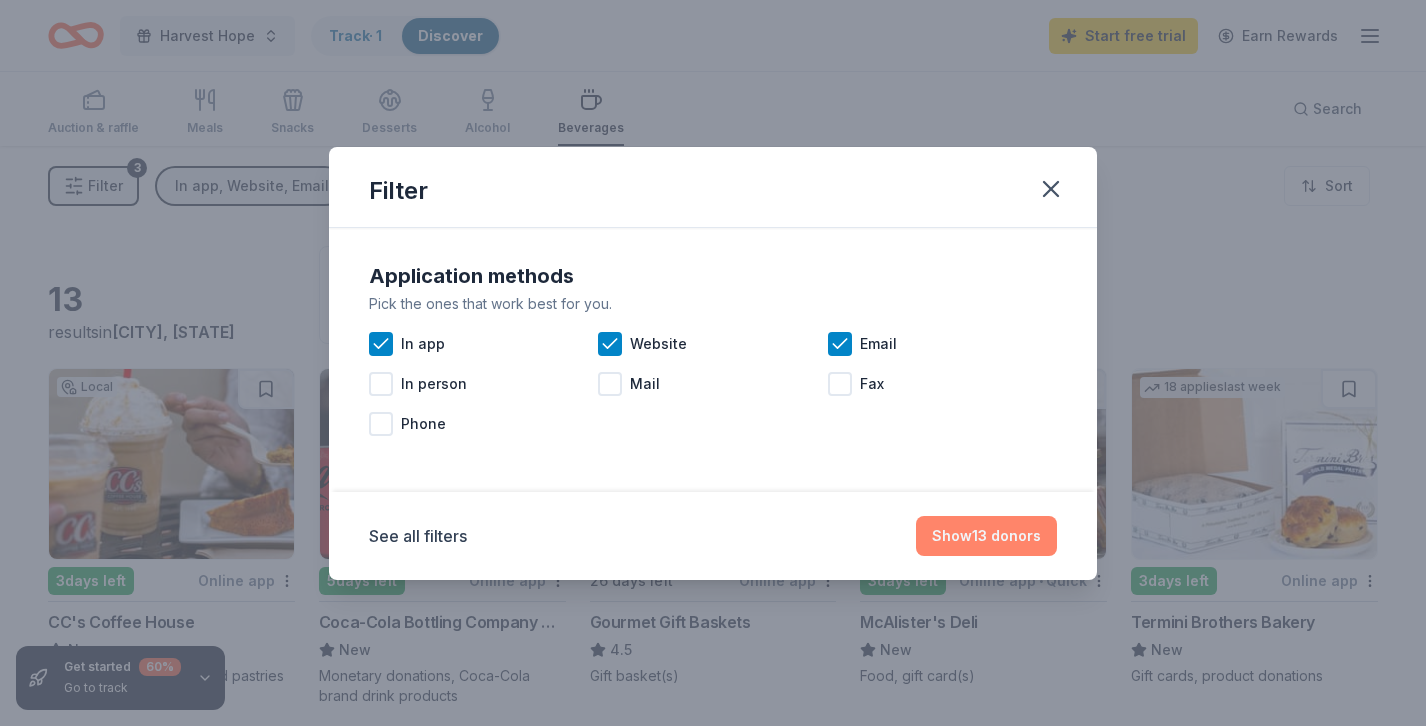 click on "Show  13   donors" at bounding box center [986, 536] 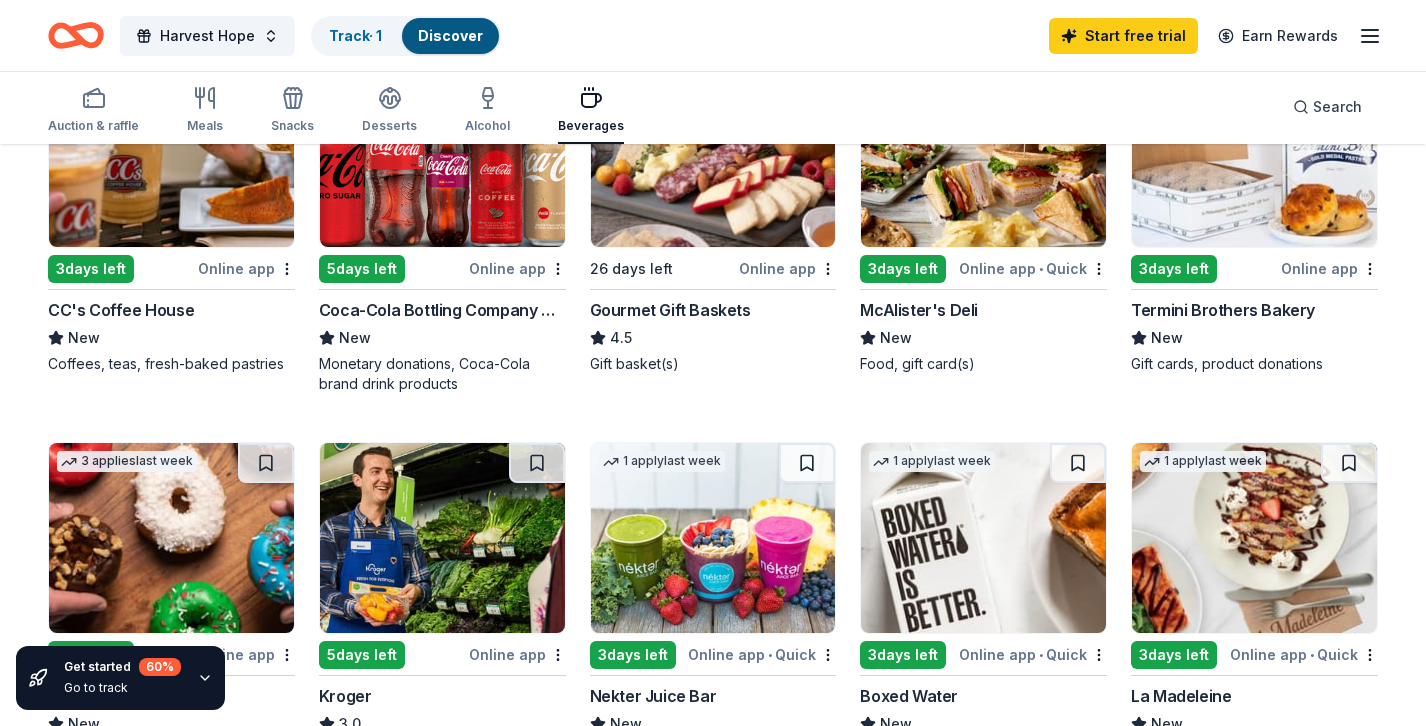 scroll, scrollTop: 57, scrollLeft: 0, axis: vertical 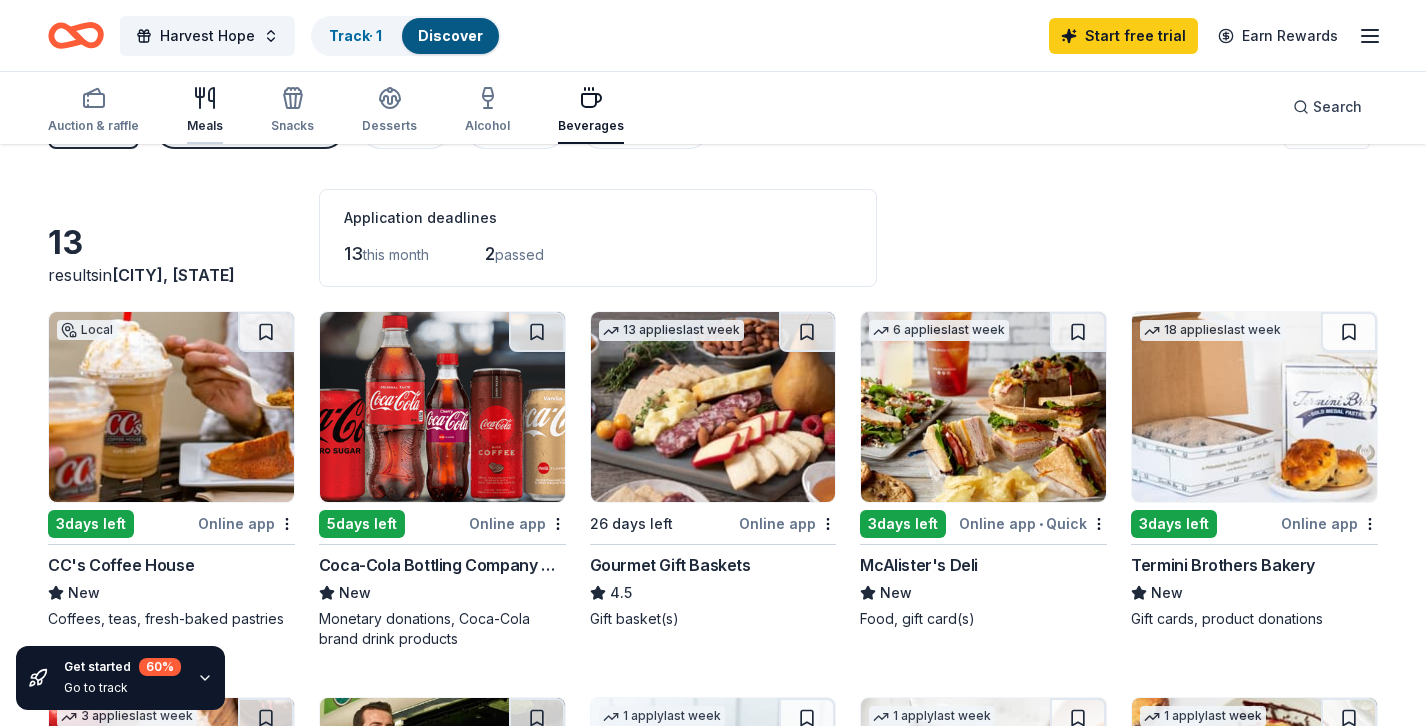 click on "Meals" at bounding box center (205, 110) 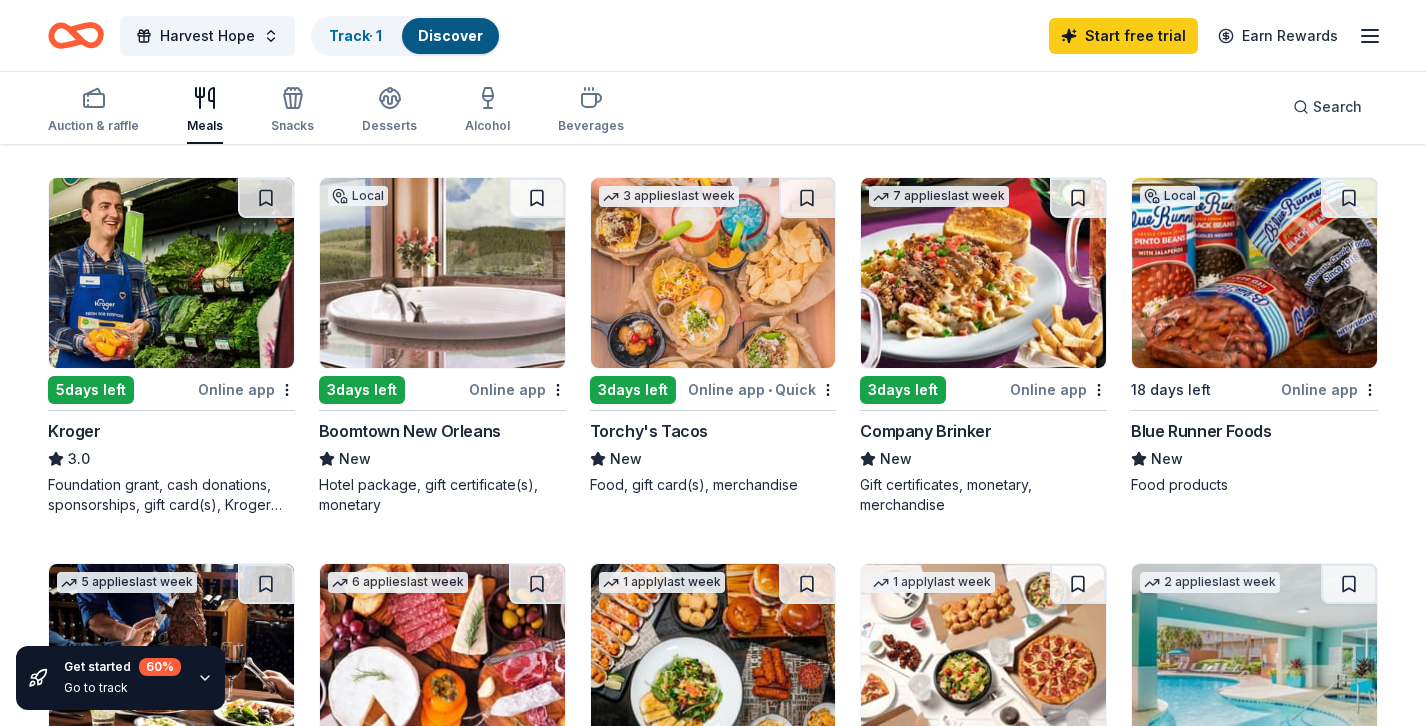 scroll, scrollTop: 556, scrollLeft: 0, axis: vertical 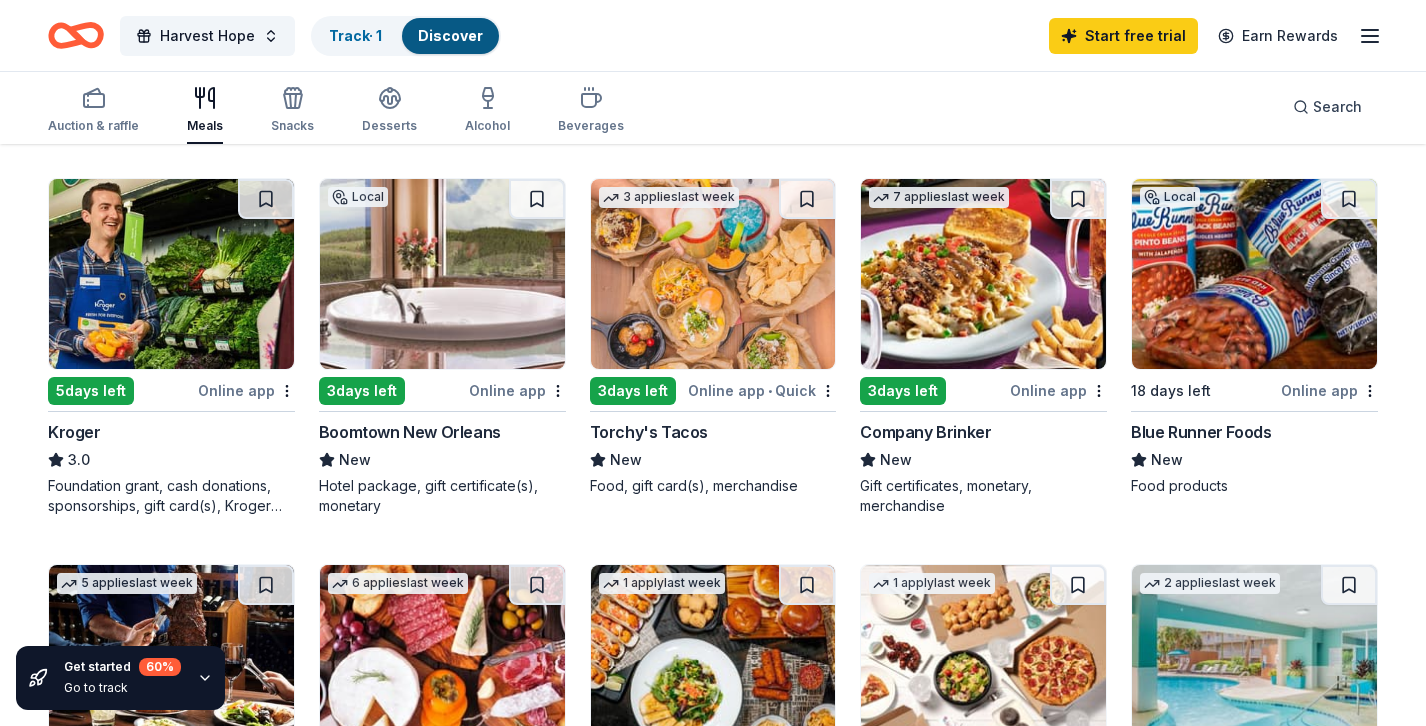 click at bounding box center (1254, 274) 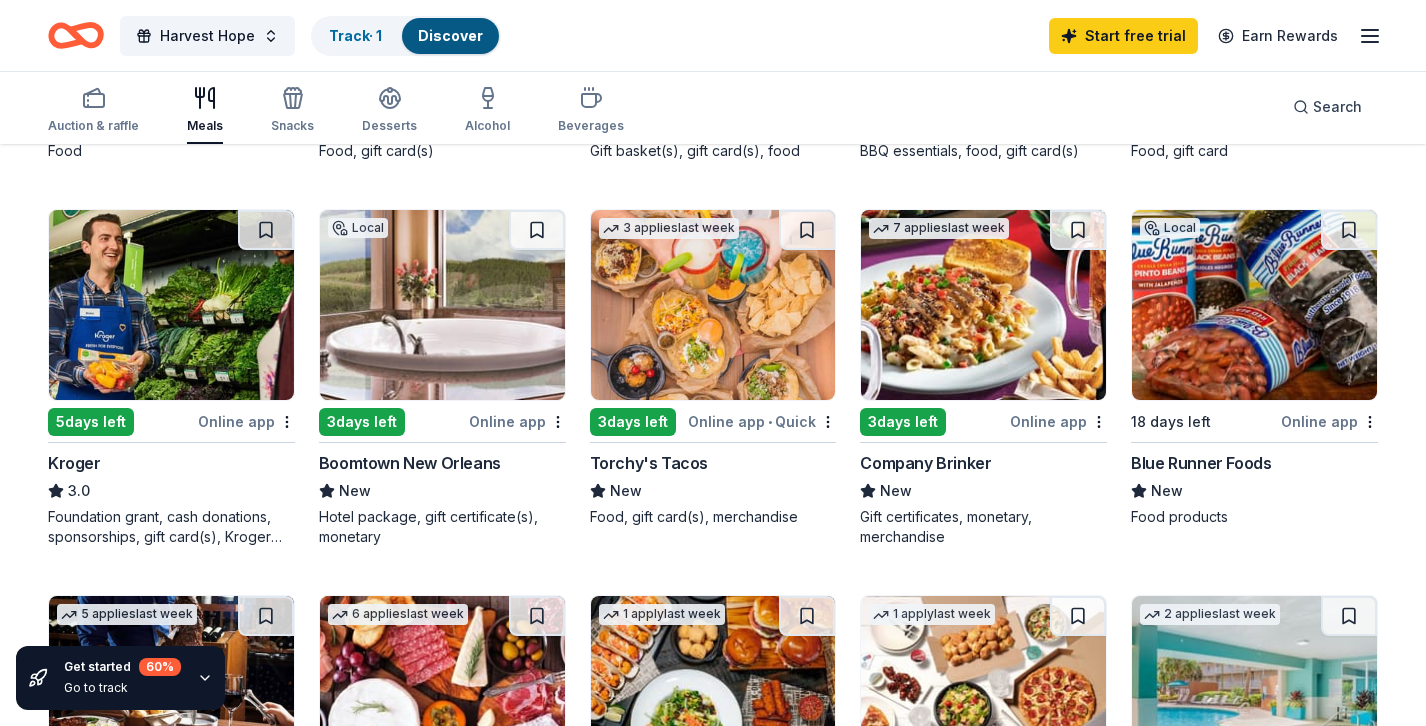scroll, scrollTop: 515, scrollLeft: 0, axis: vertical 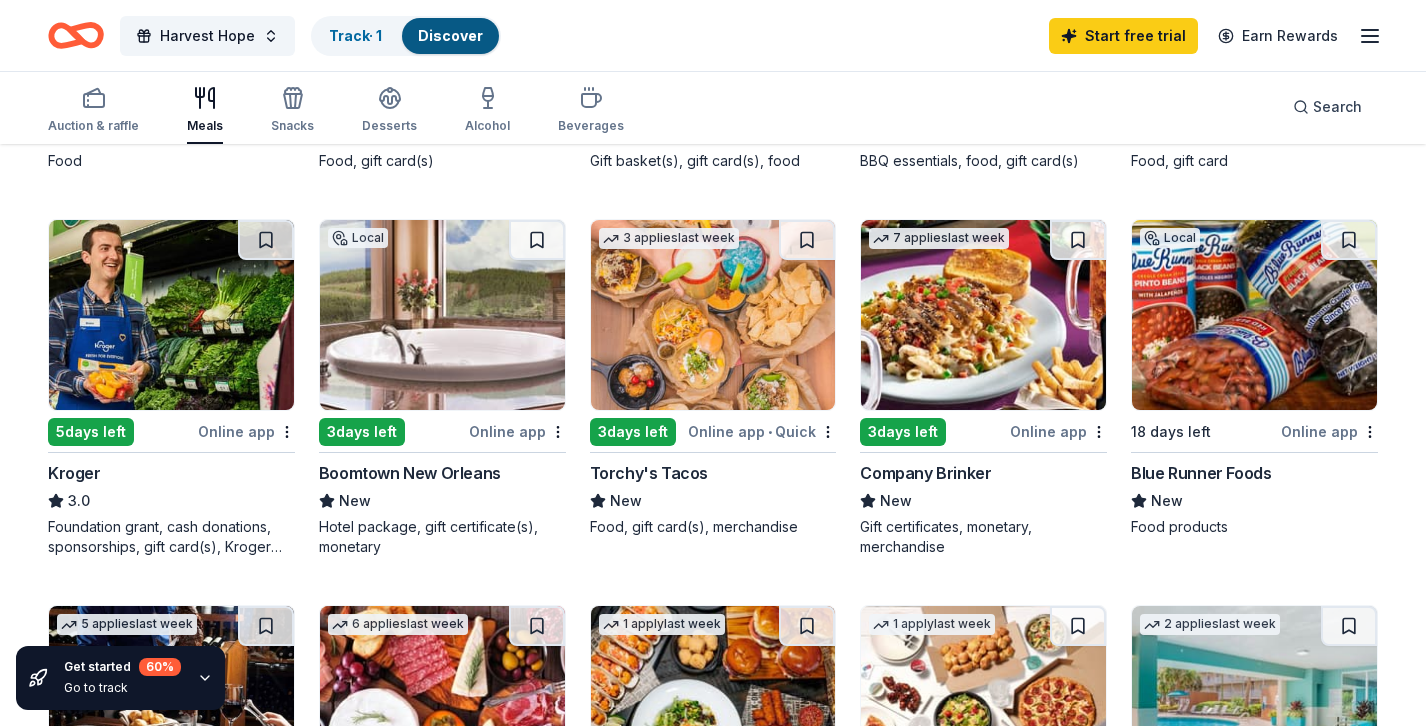 click at bounding box center [713, 315] 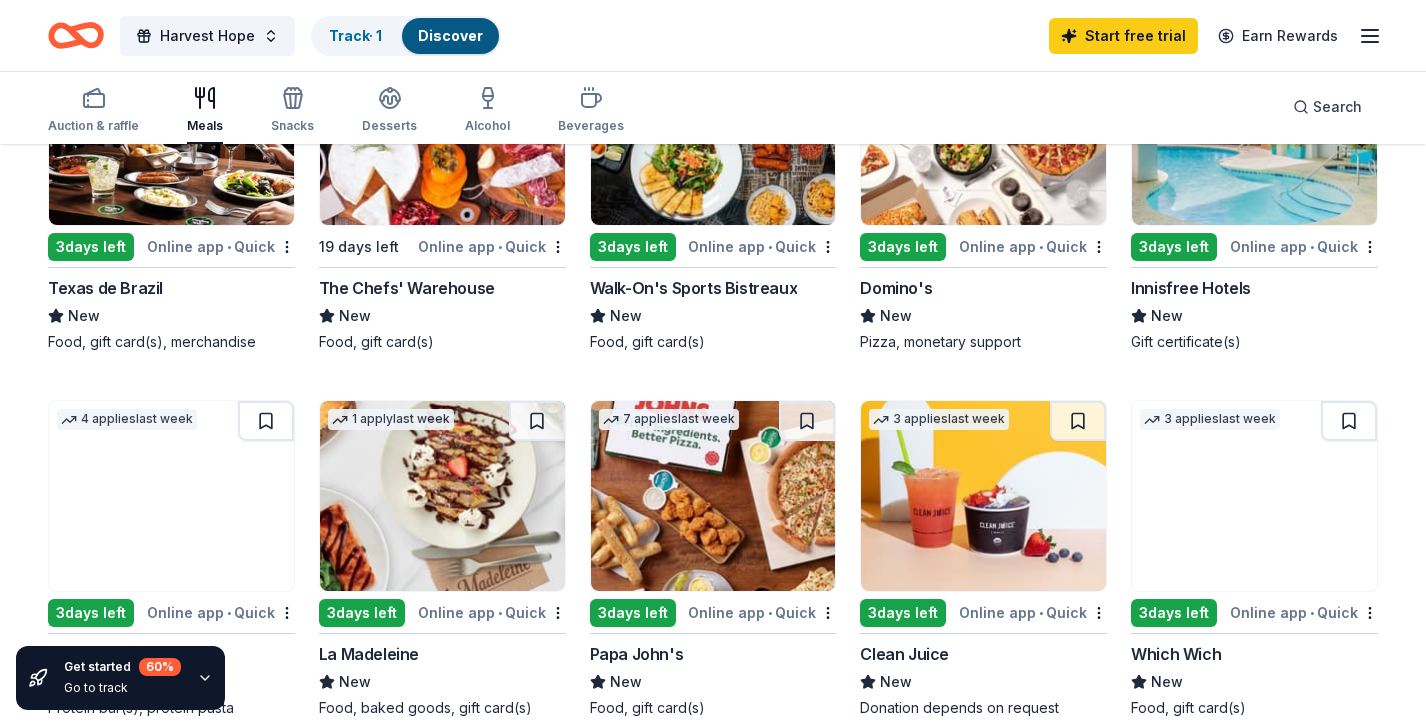 scroll, scrollTop: 998, scrollLeft: 0, axis: vertical 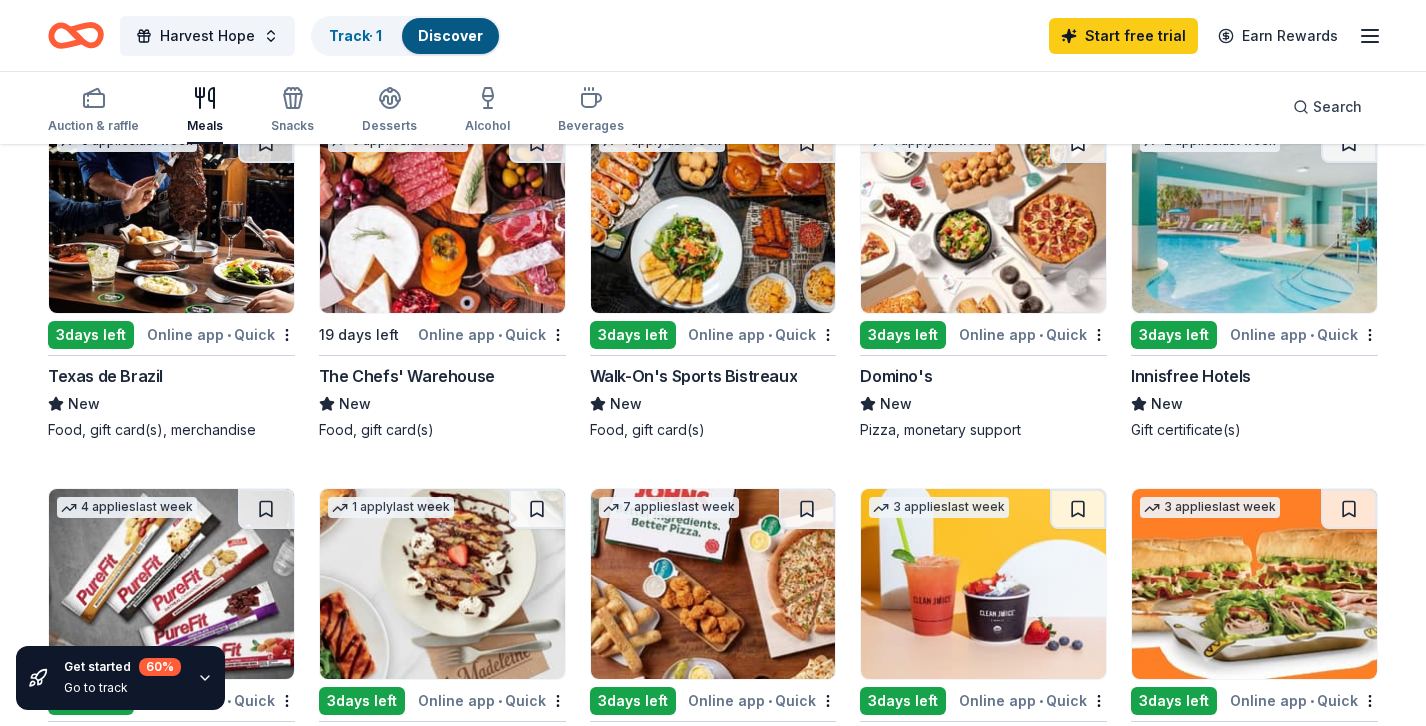 click at bounding box center (983, 218) 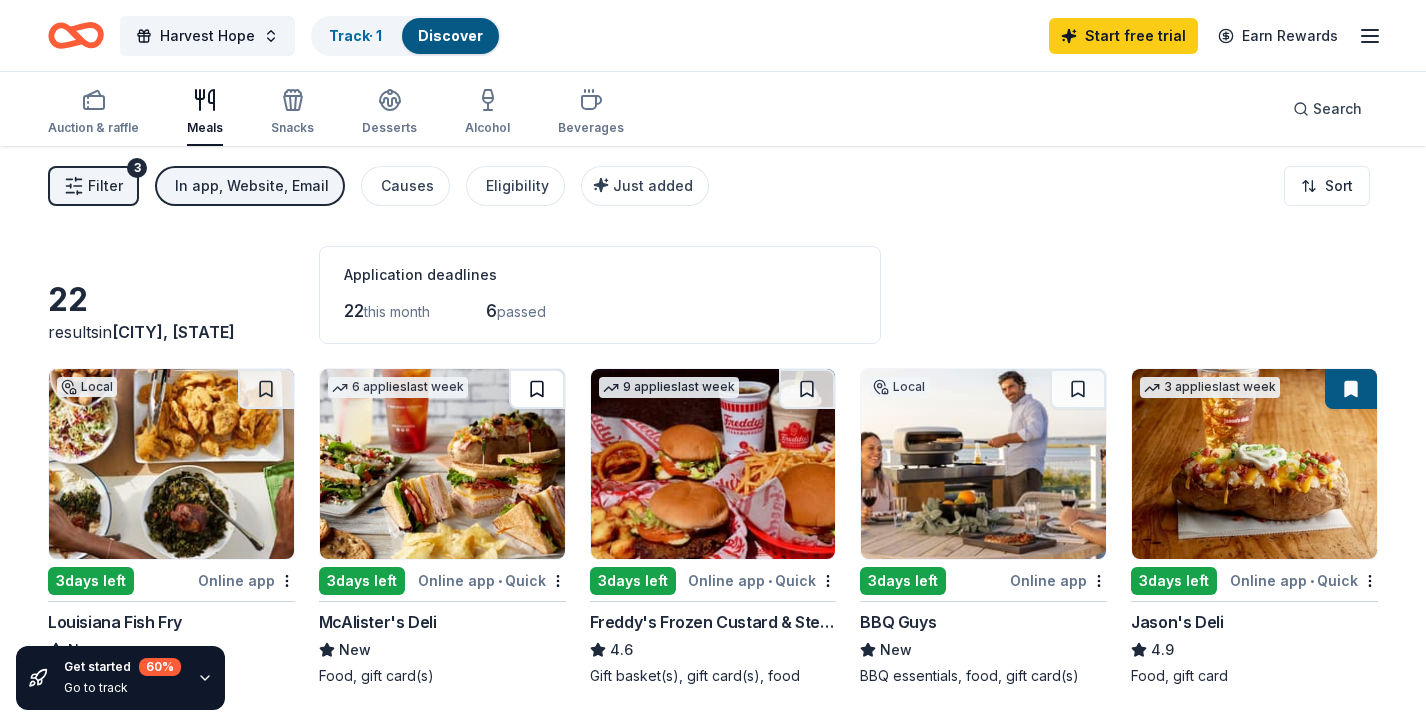 scroll, scrollTop: 0, scrollLeft: 0, axis: both 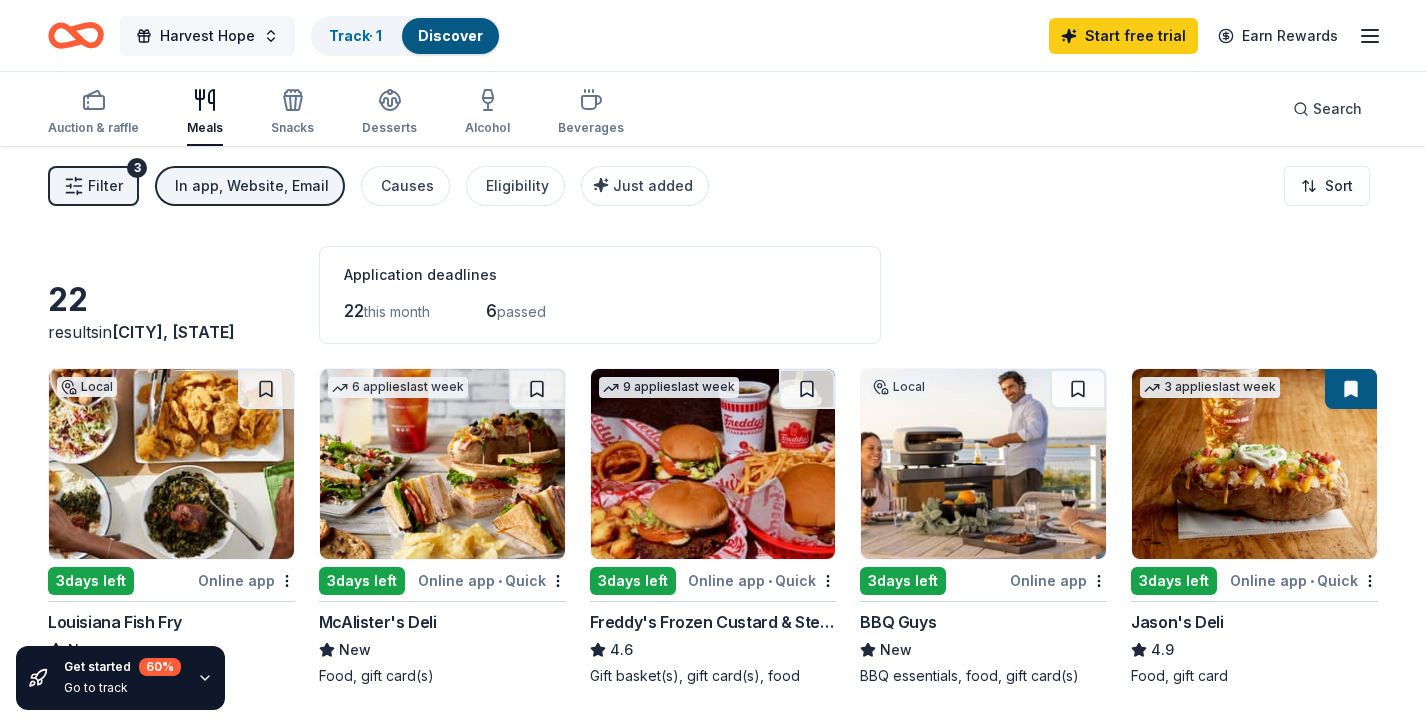 click on "Harvest Hope" at bounding box center (207, 36) 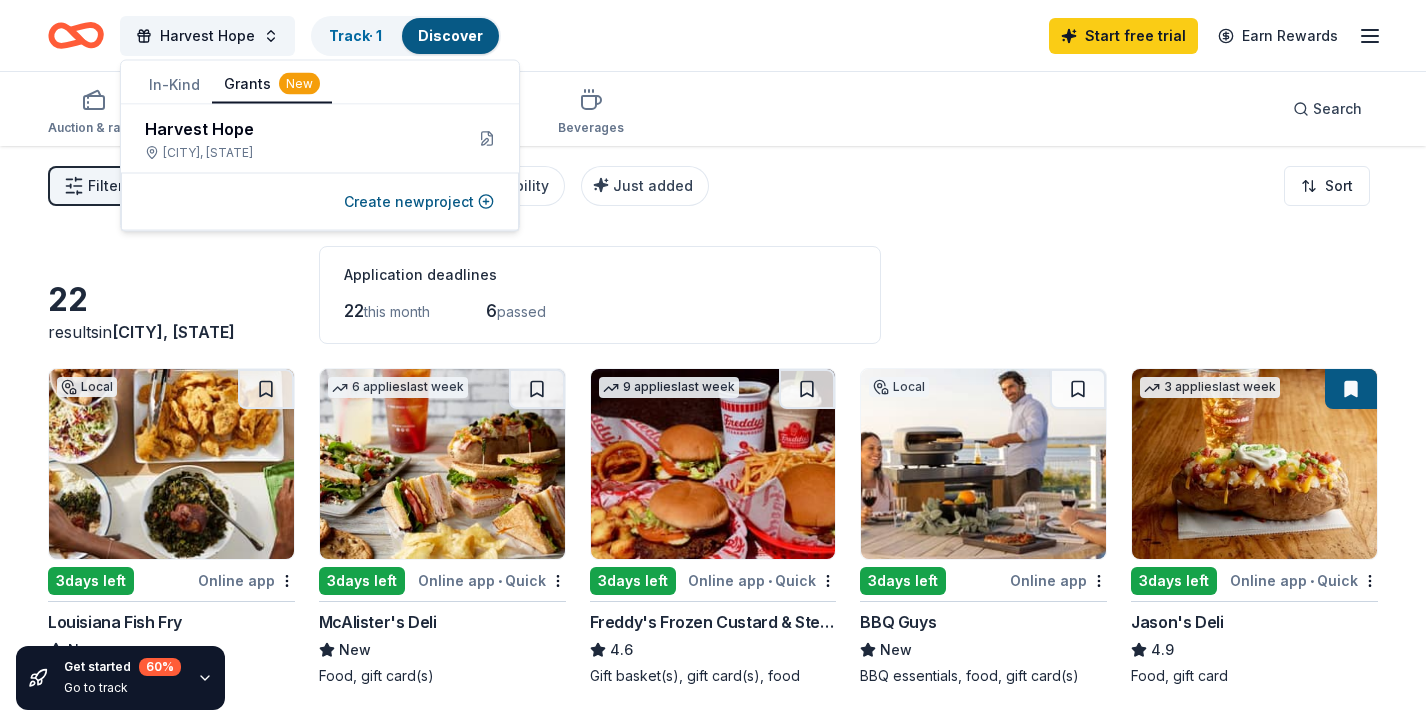 click on "Grants New" at bounding box center [272, 85] 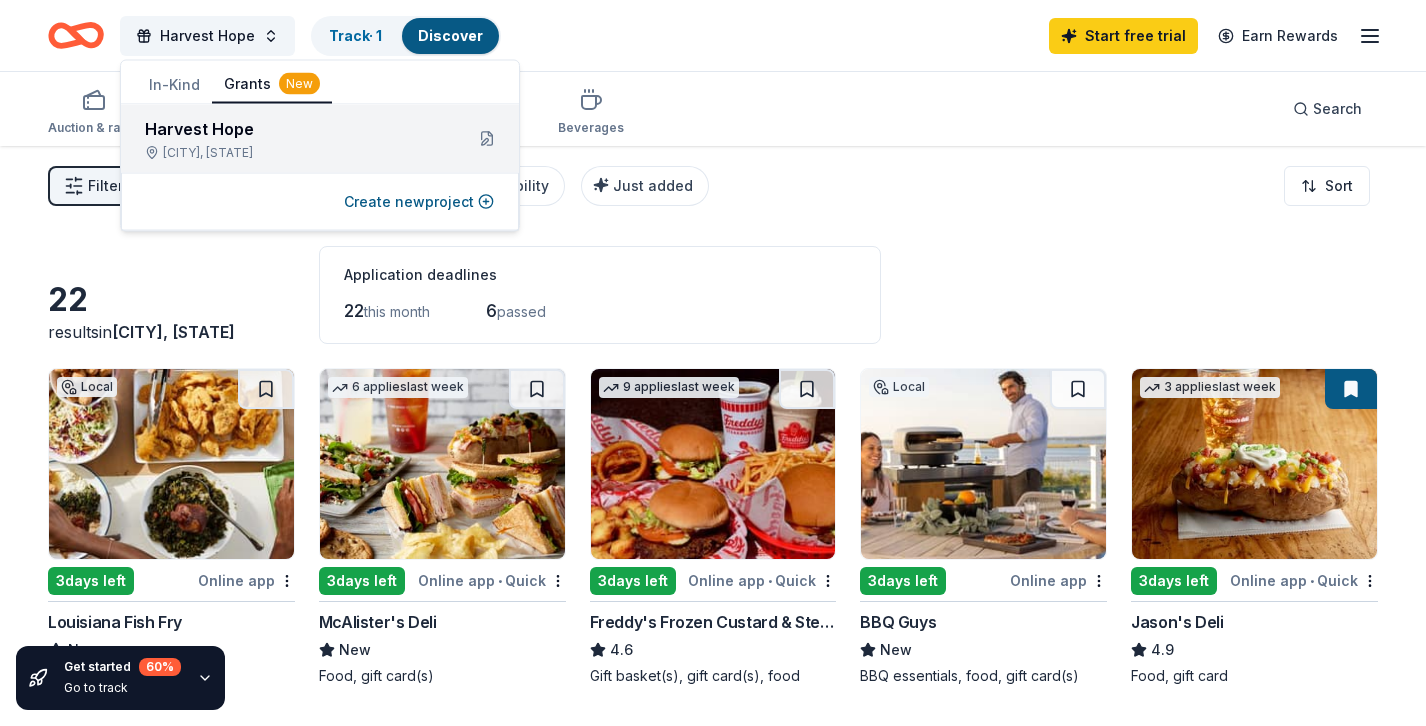 click on "Harvest Hope" at bounding box center [296, 129] 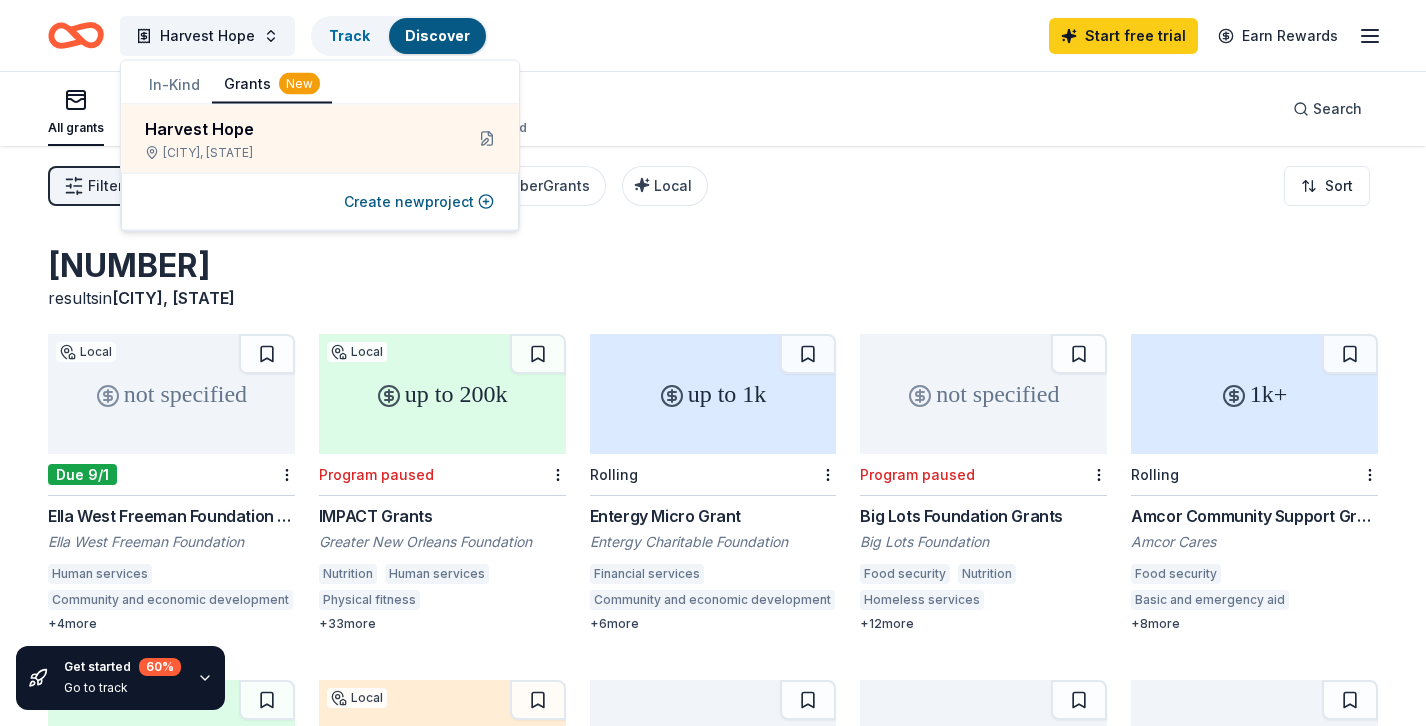 click on "[NUMBER] results in [CITY], [STATE]" at bounding box center [713, 278] 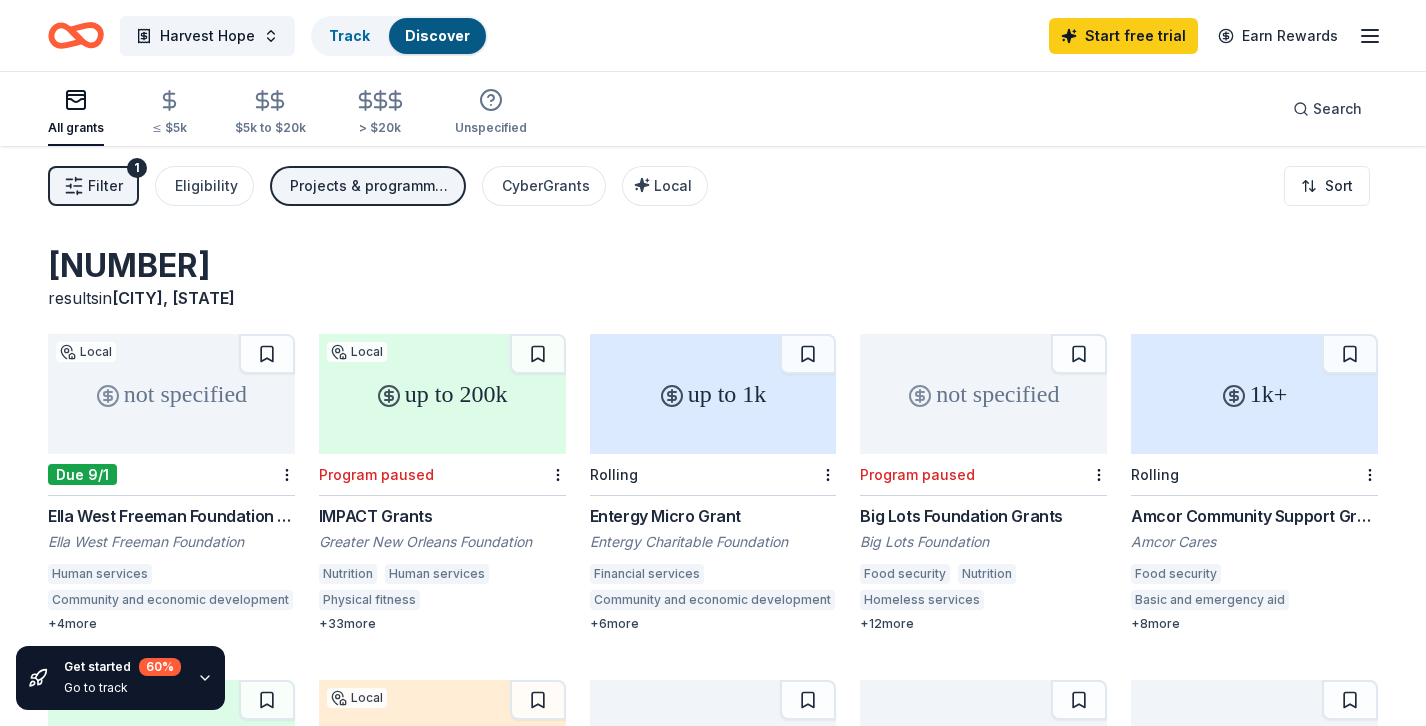 scroll, scrollTop: 0, scrollLeft: 0, axis: both 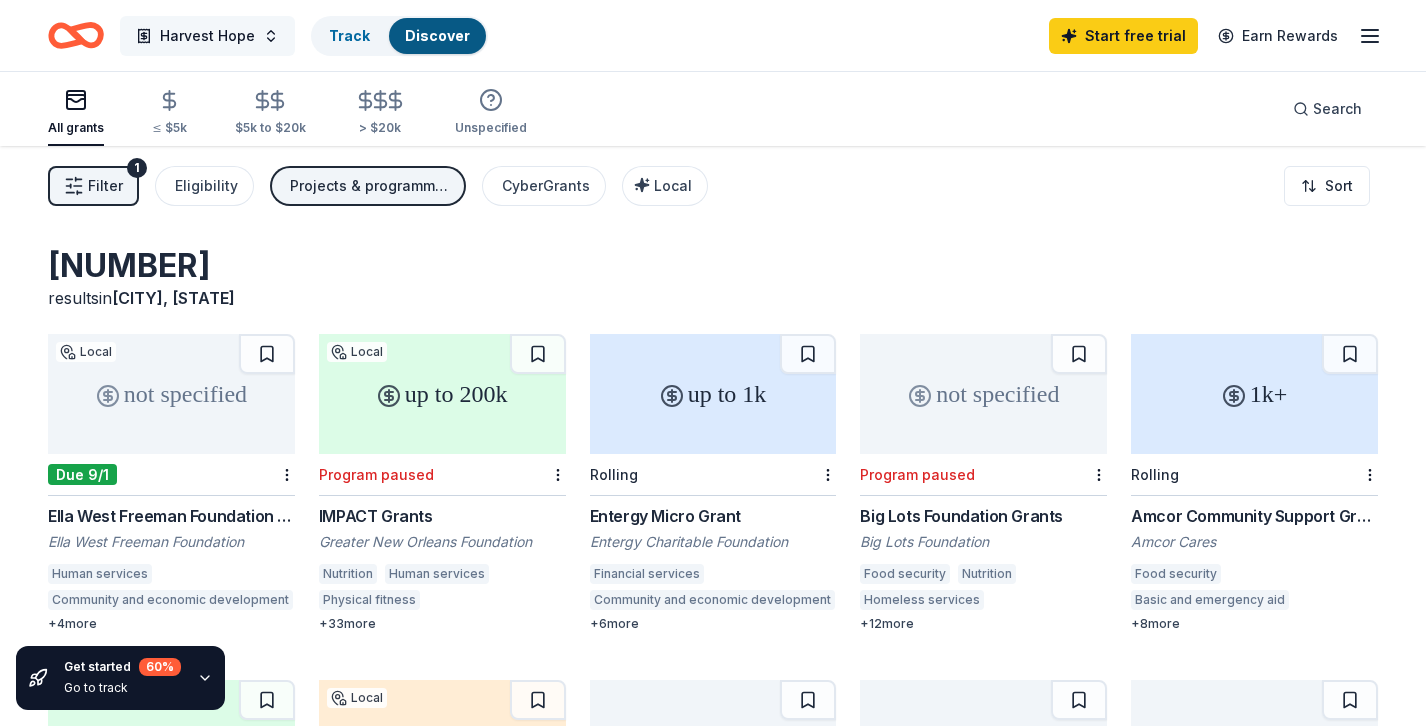 click on "Harvest Hope" at bounding box center (207, 36) 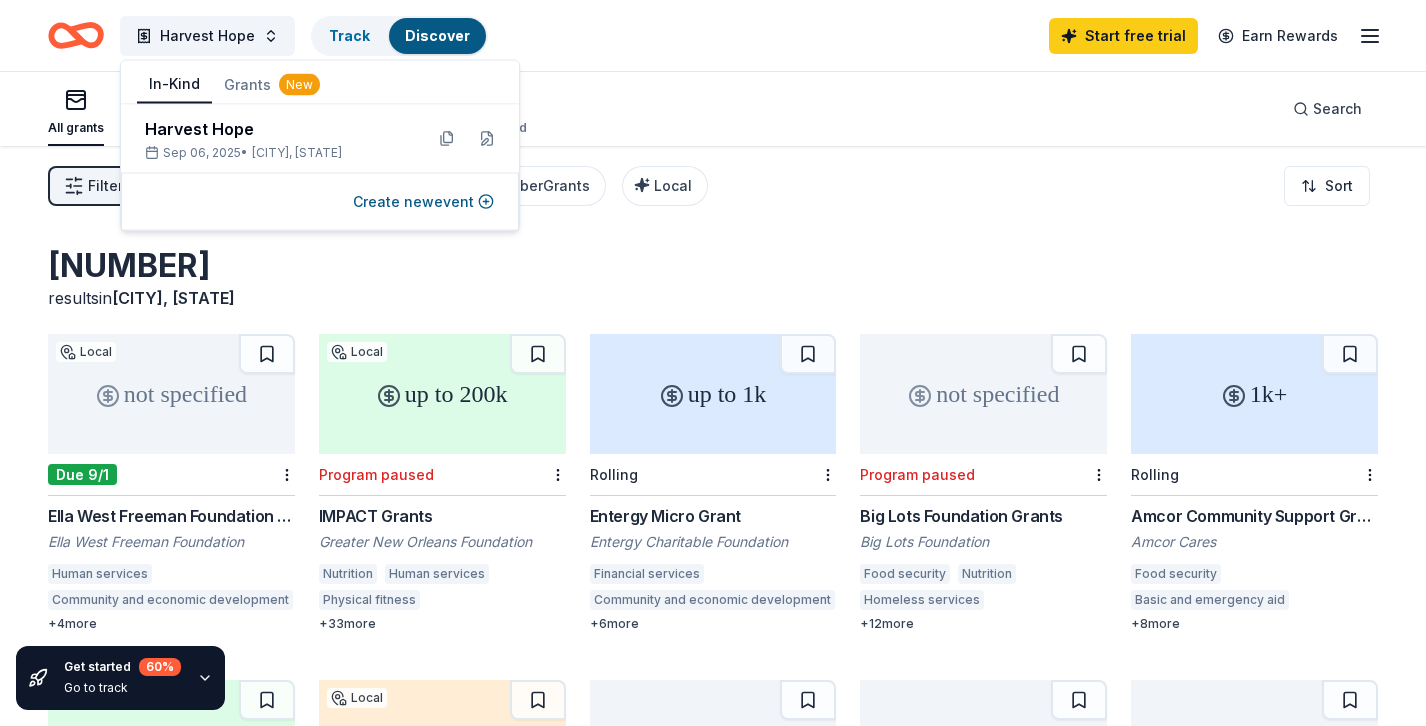 click on "In-Kind" at bounding box center [174, 85] 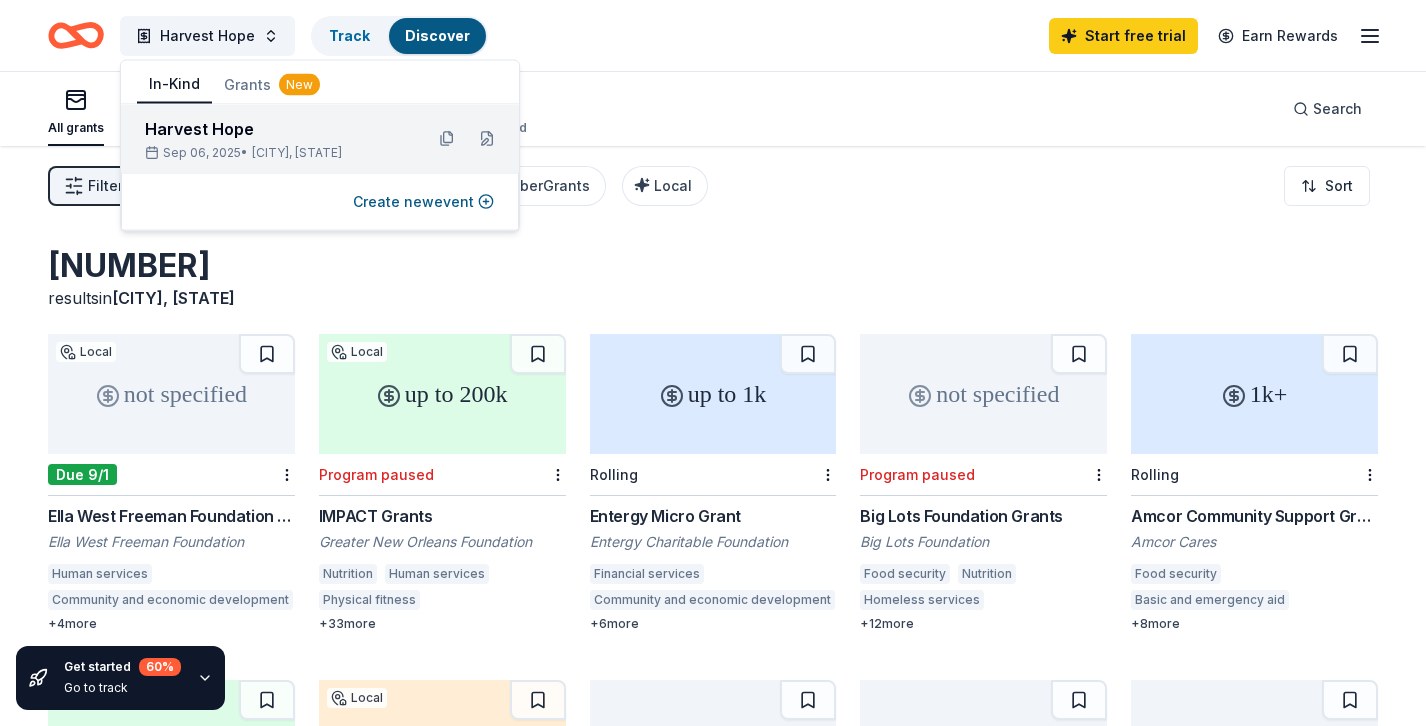 click on "Sep 06, 2025 • [CITY], [STATE]" at bounding box center [276, 153] 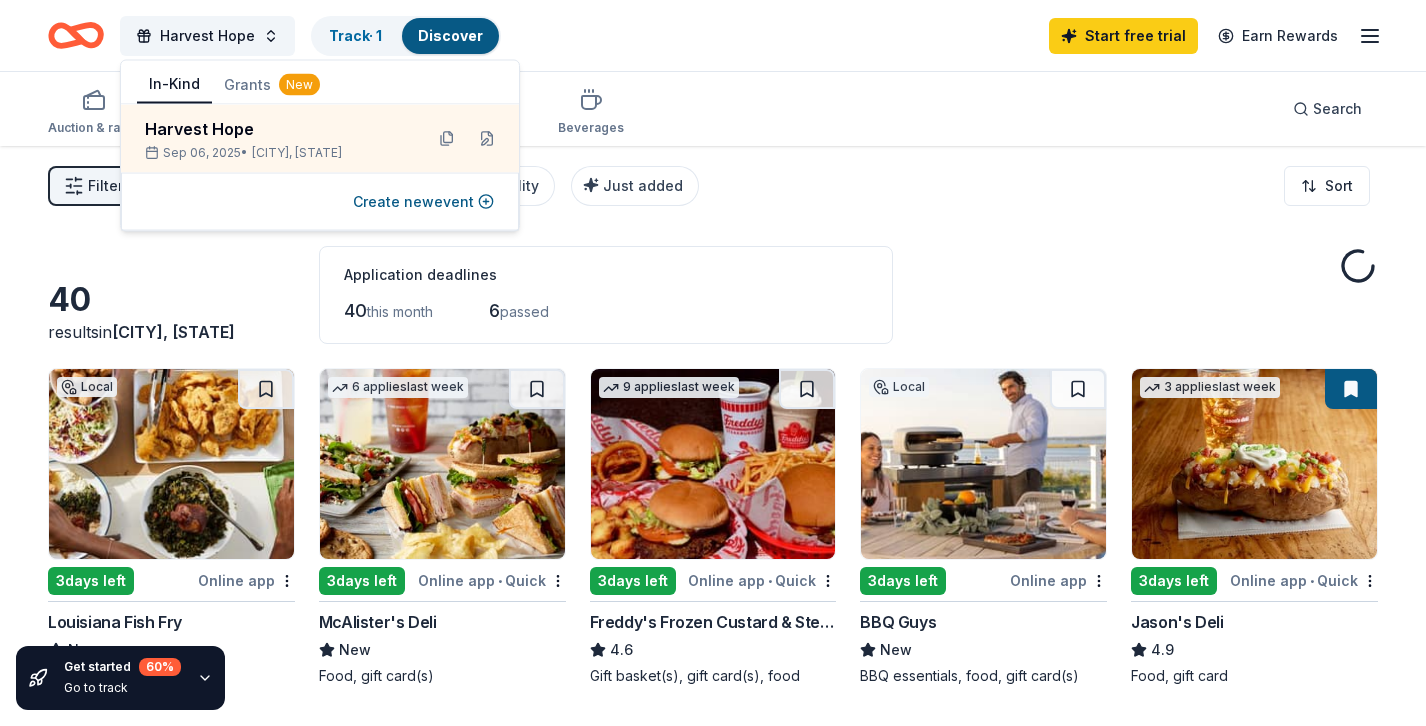 click on "Filter 2 Application methods Causes Eligibility Just added Sort" at bounding box center [713, 186] 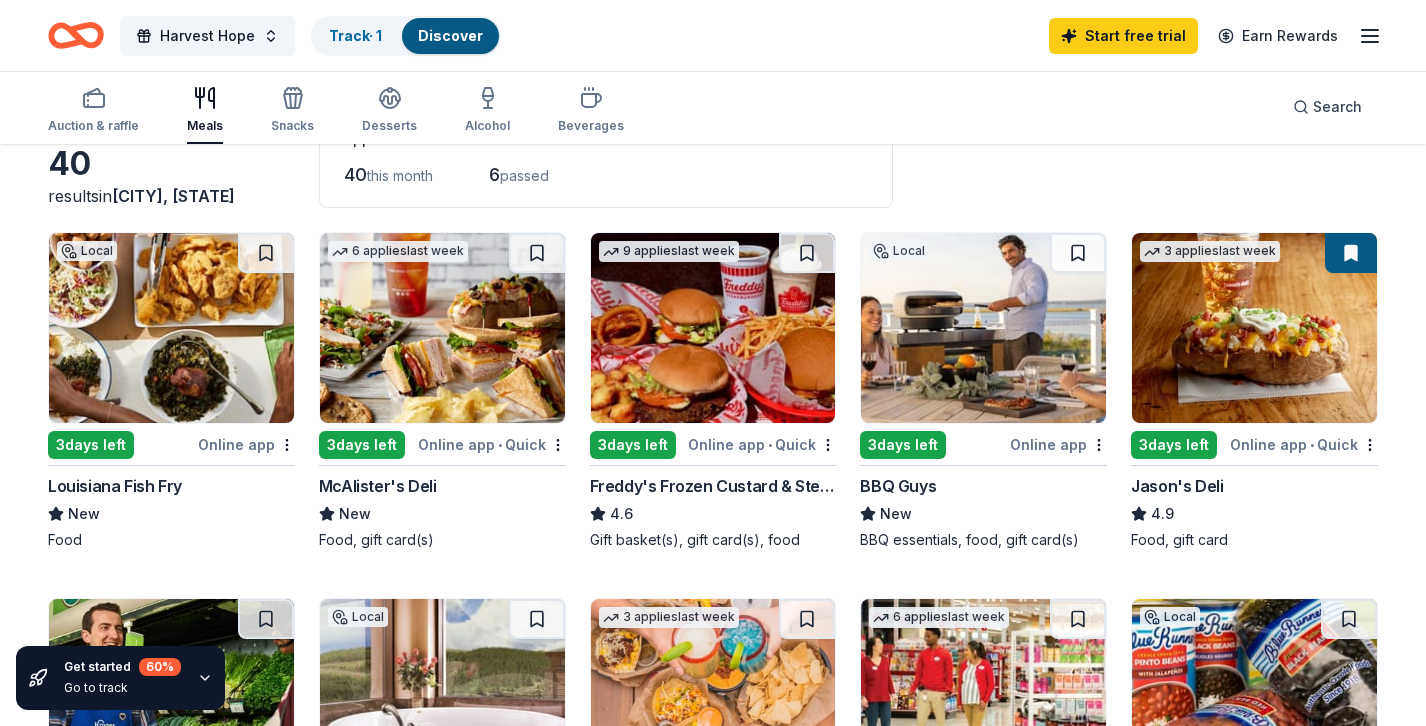 scroll, scrollTop: 119, scrollLeft: 0, axis: vertical 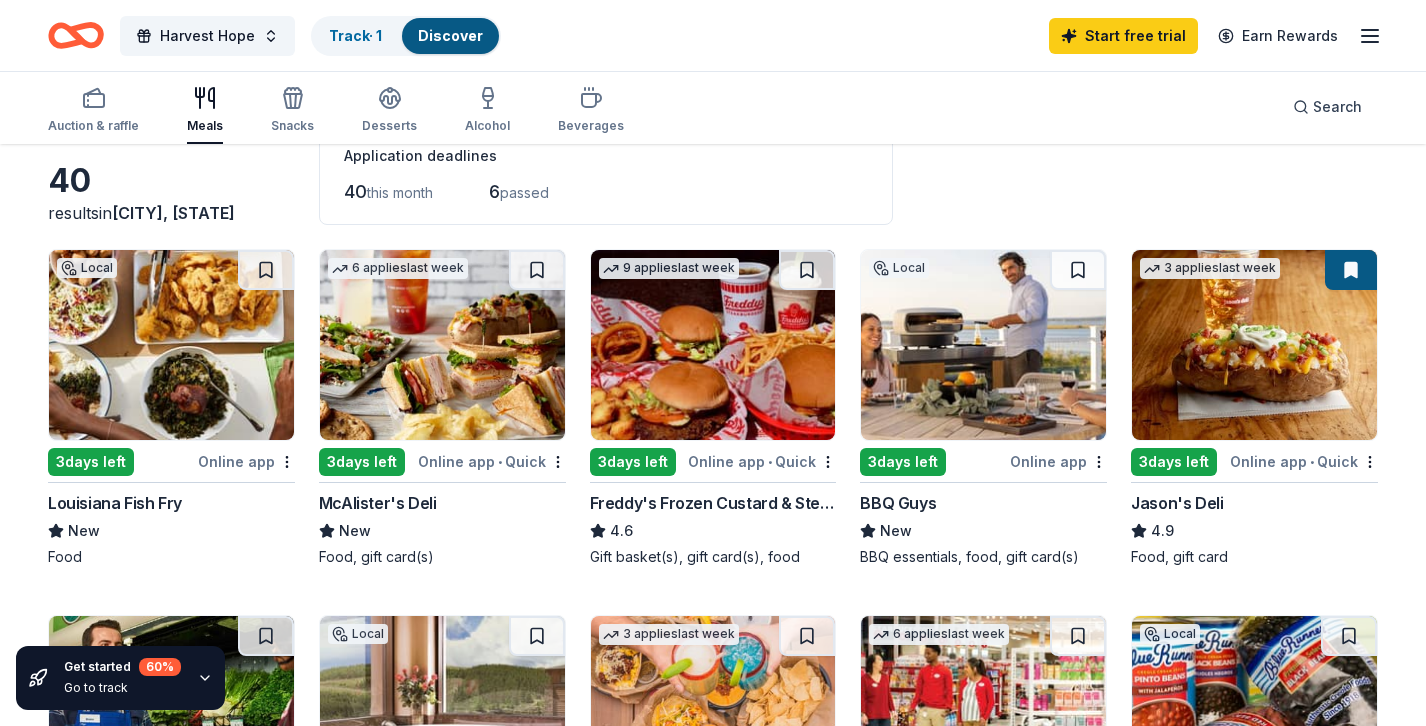 click at bounding box center [171, 345] 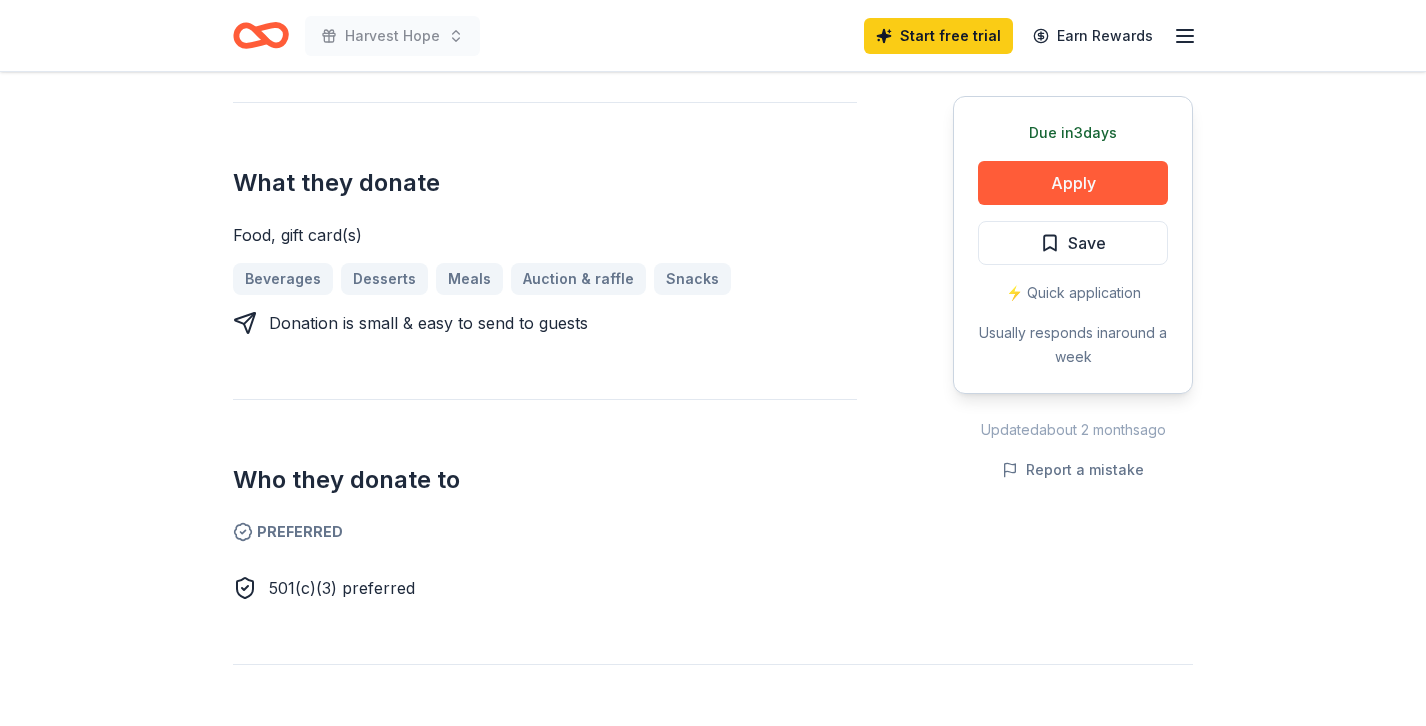 scroll, scrollTop: 469, scrollLeft: 0, axis: vertical 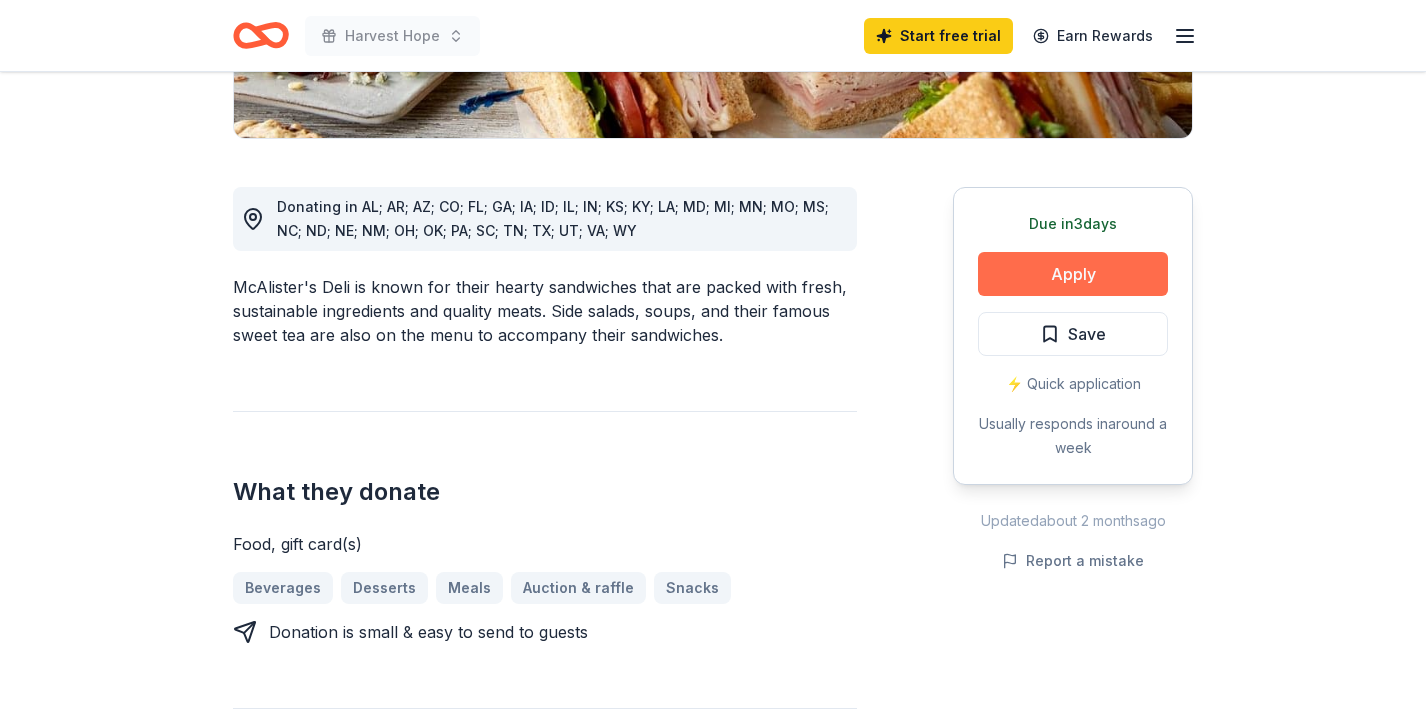 click on "Apply" at bounding box center (1073, 274) 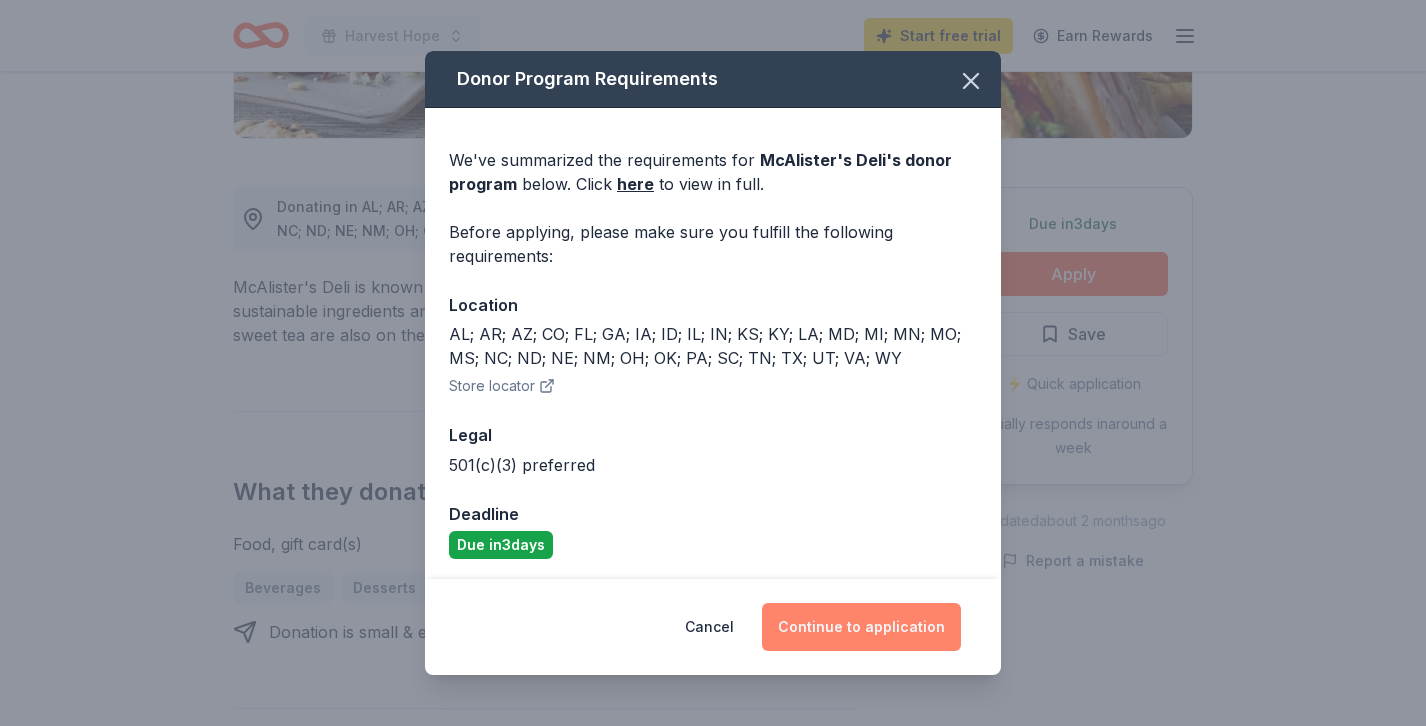 click on "Continue to application" at bounding box center [861, 627] 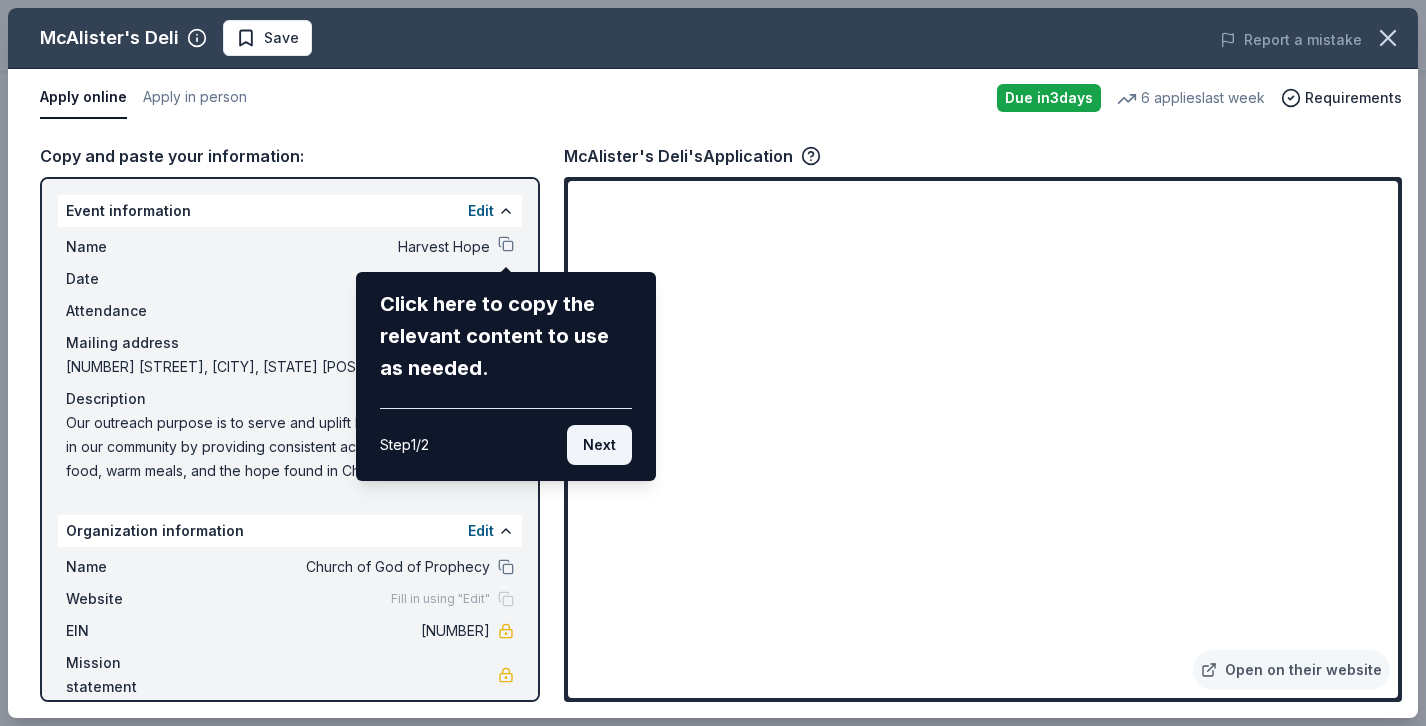 click on "Next" at bounding box center [599, 445] 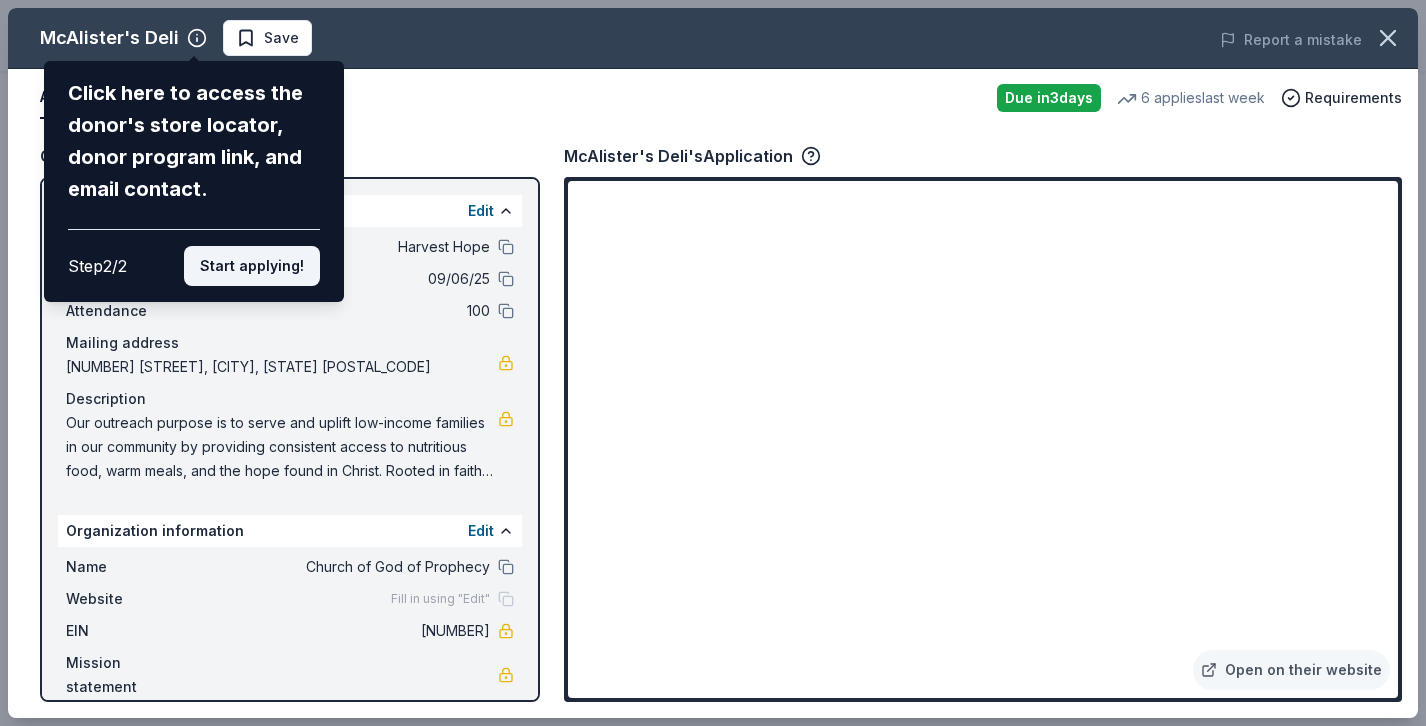 click on "Start applying!" at bounding box center [252, 266] 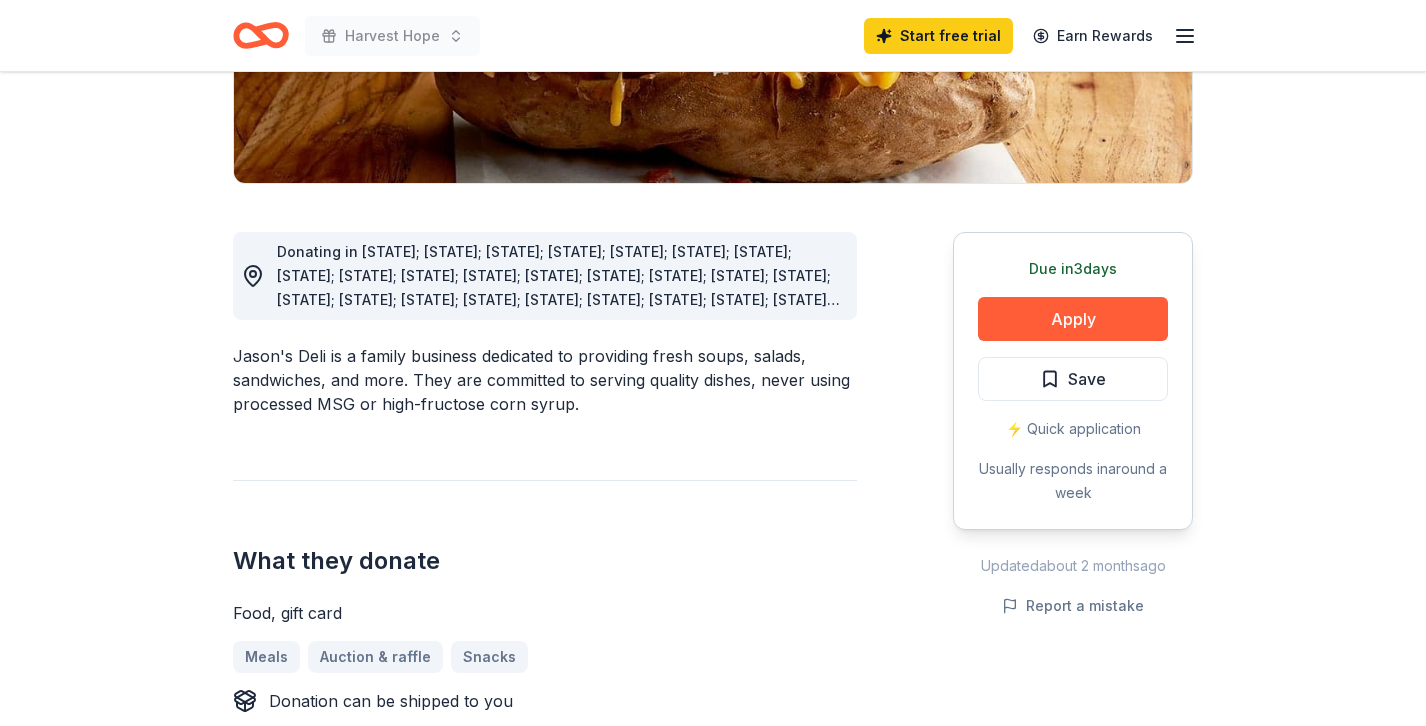 scroll, scrollTop: 458, scrollLeft: 0, axis: vertical 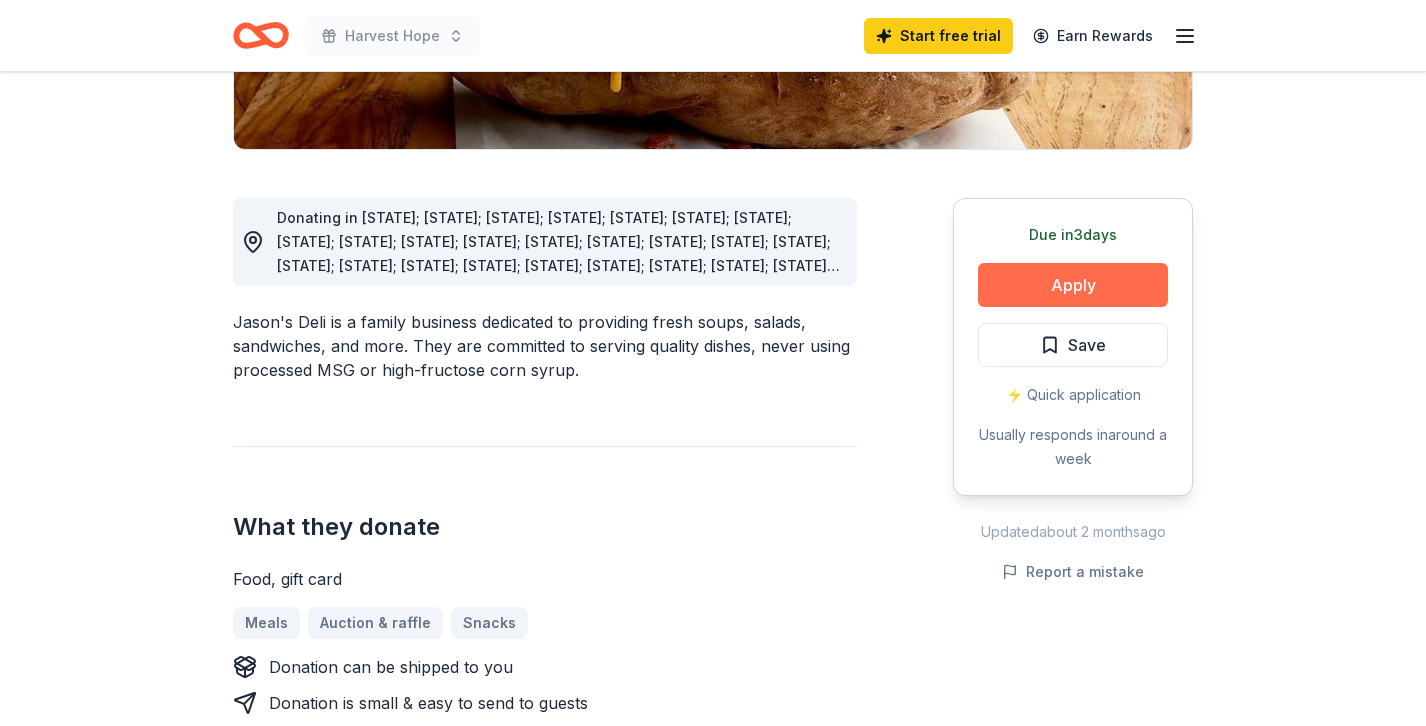 click on "Apply" at bounding box center (1073, 285) 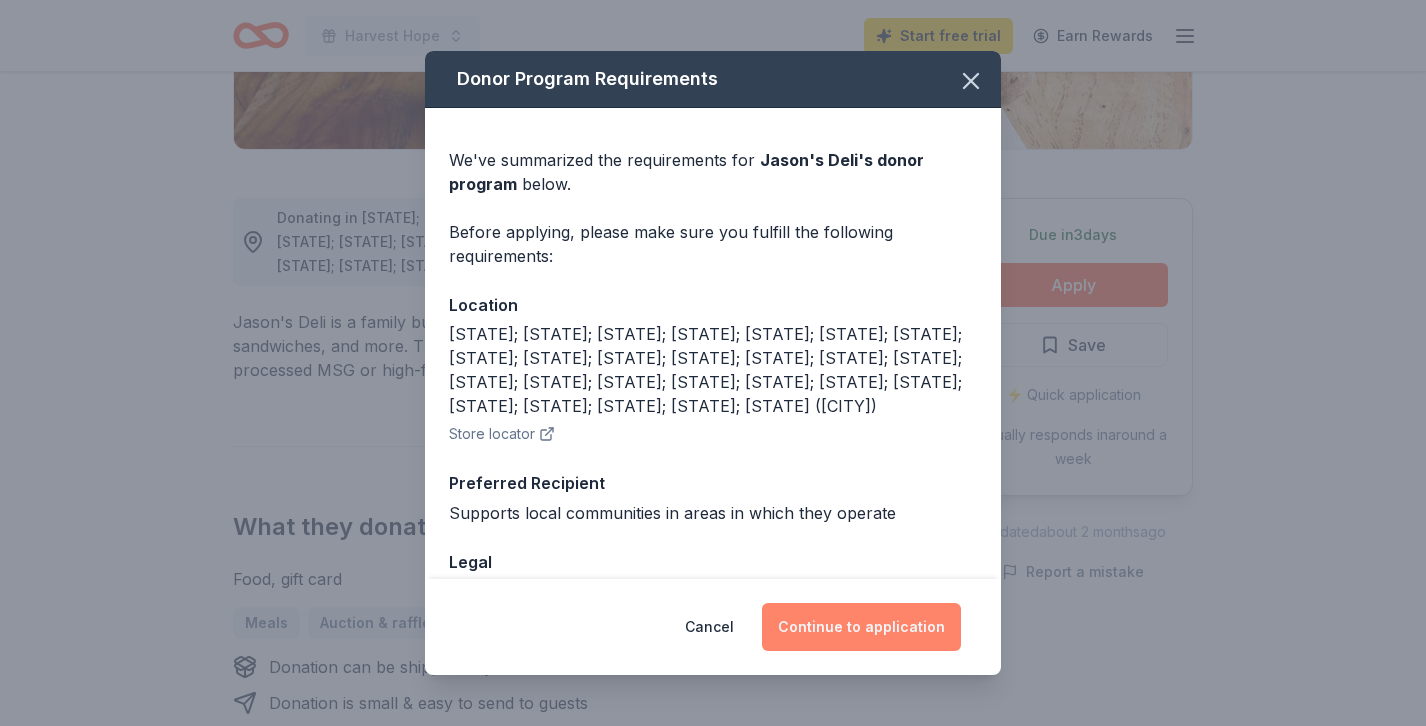 click on "Continue to application" at bounding box center (861, 627) 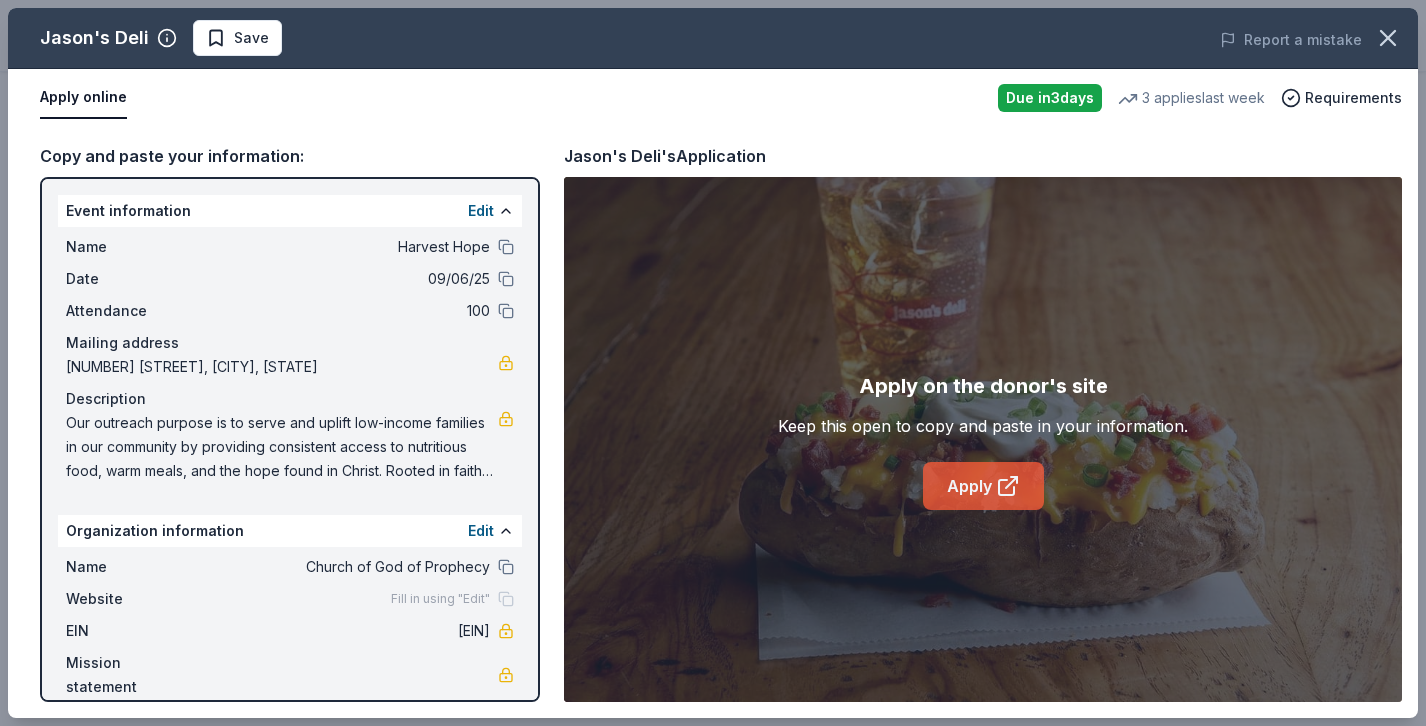 click on "Apply" at bounding box center [983, 486] 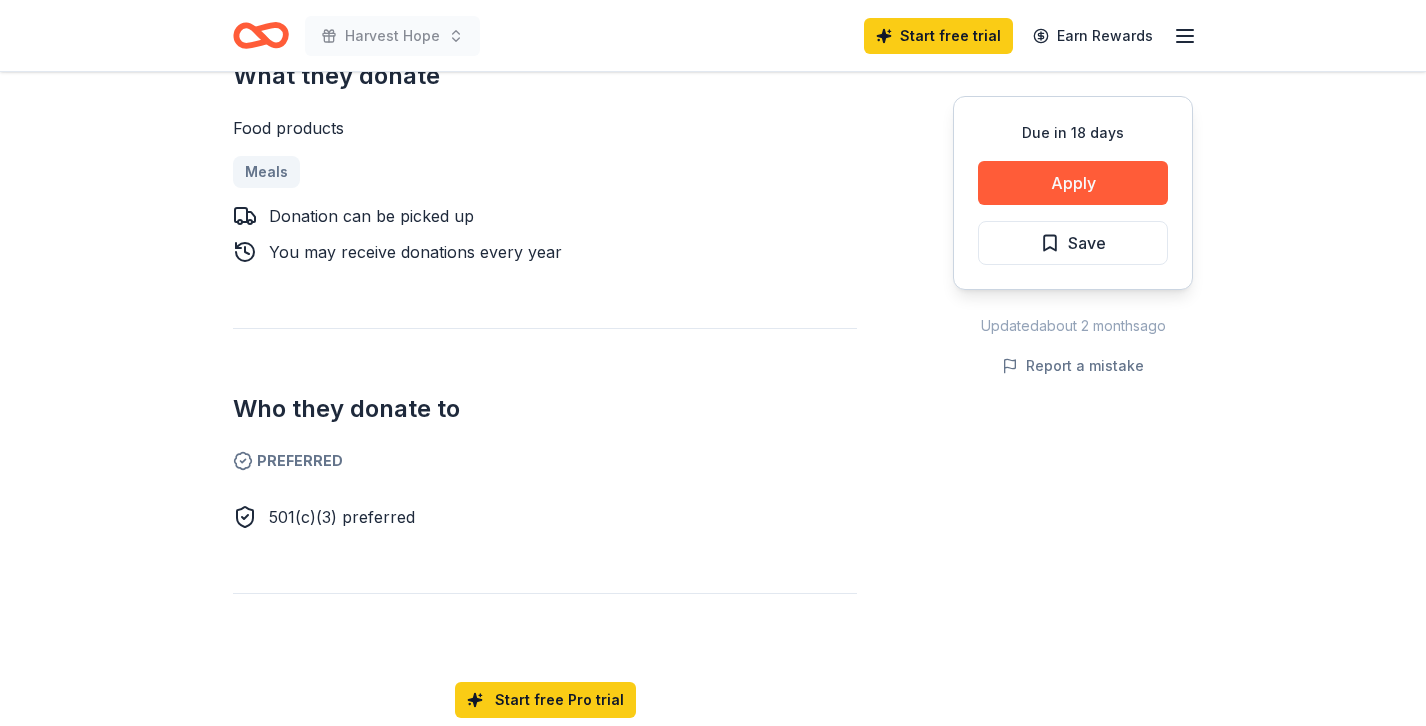 scroll, scrollTop: 303, scrollLeft: 0, axis: vertical 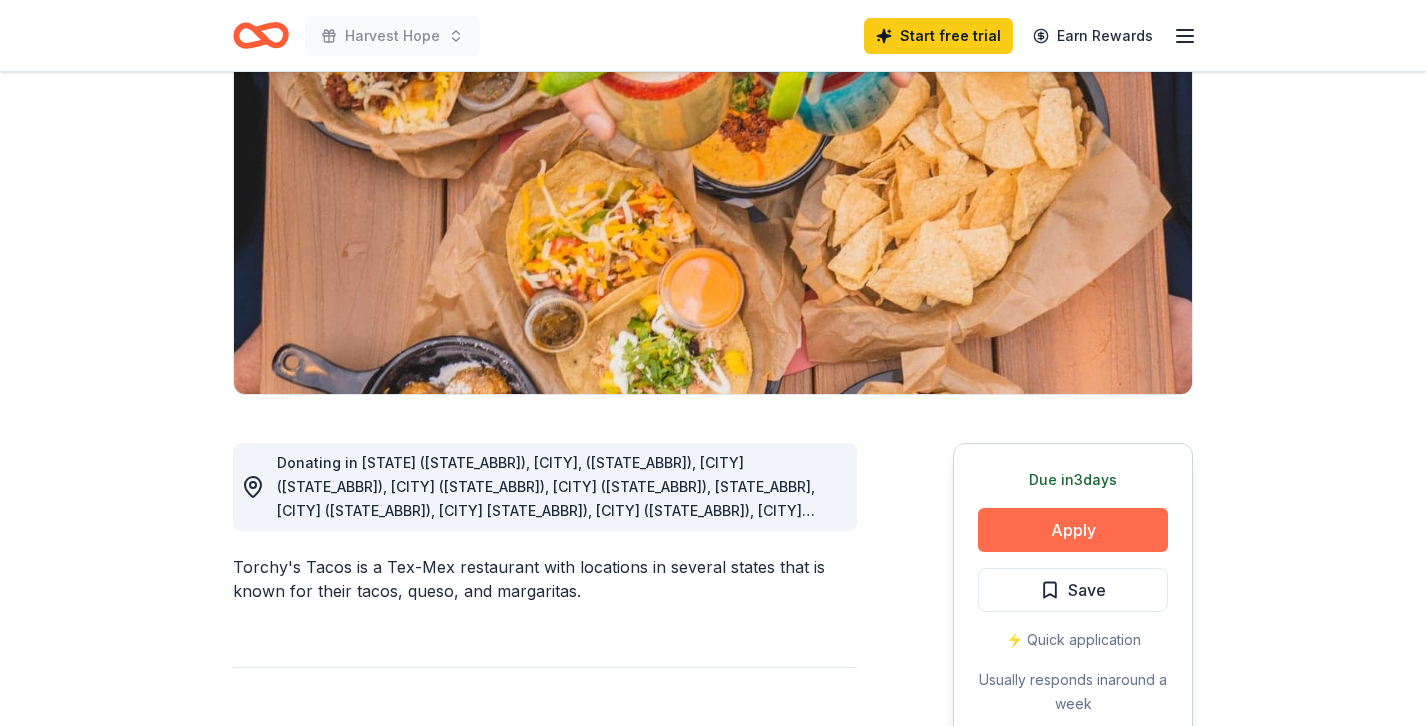click on "Apply" at bounding box center (1073, 530) 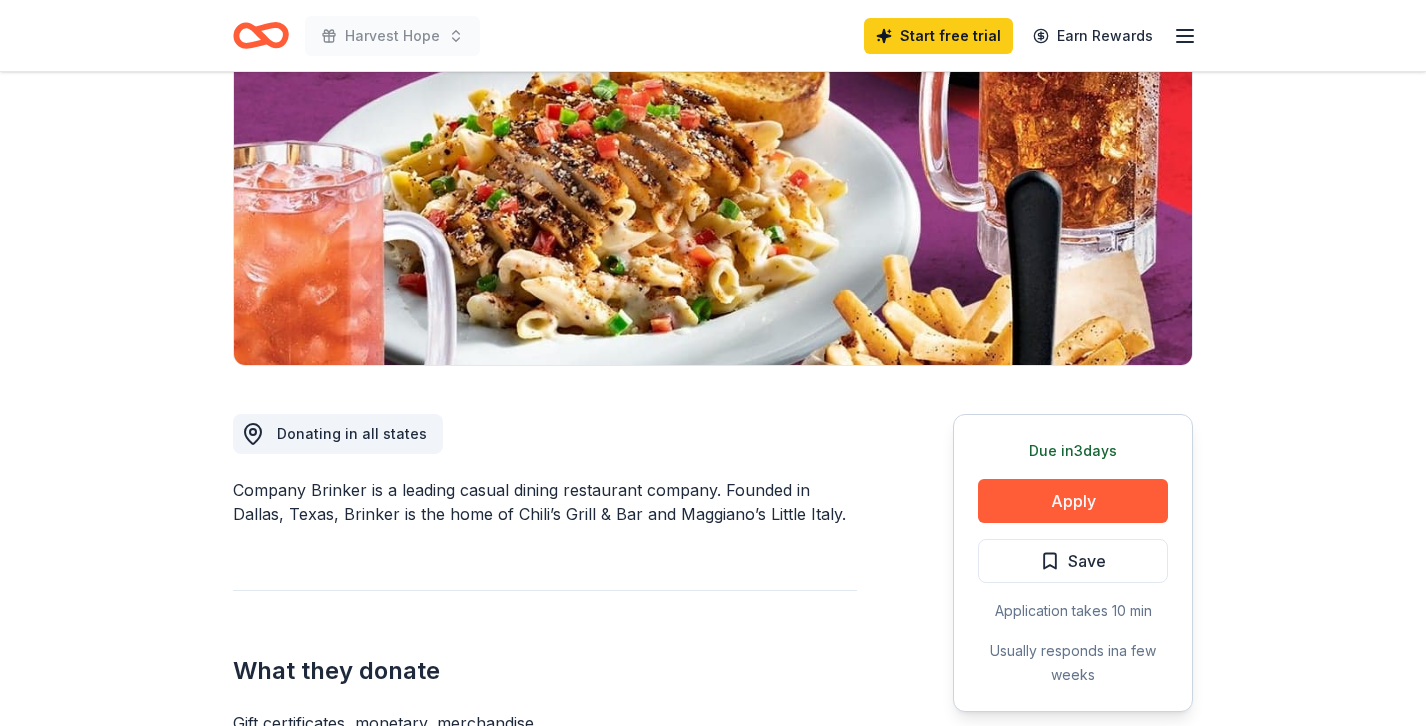 scroll, scrollTop: 255, scrollLeft: 0, axis: vertical 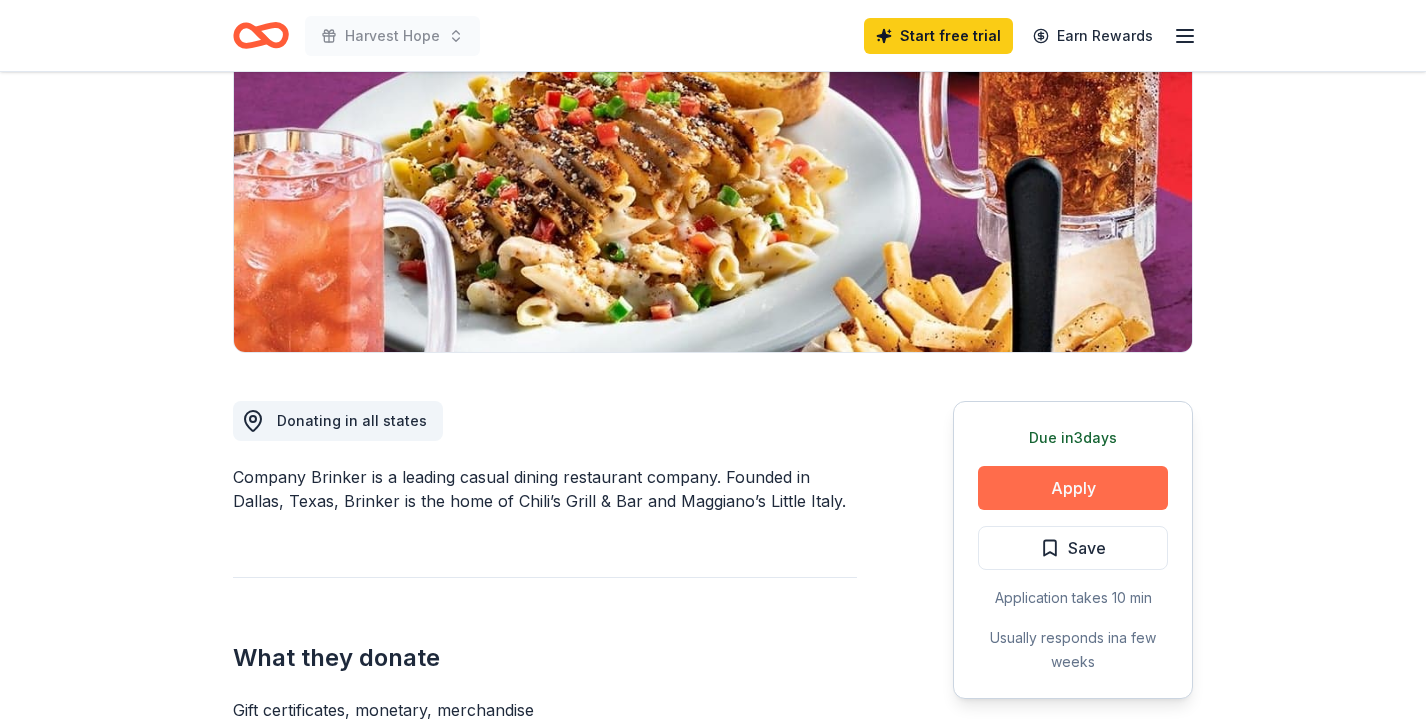 click on "Apply" at bounding box center (1073, 488) 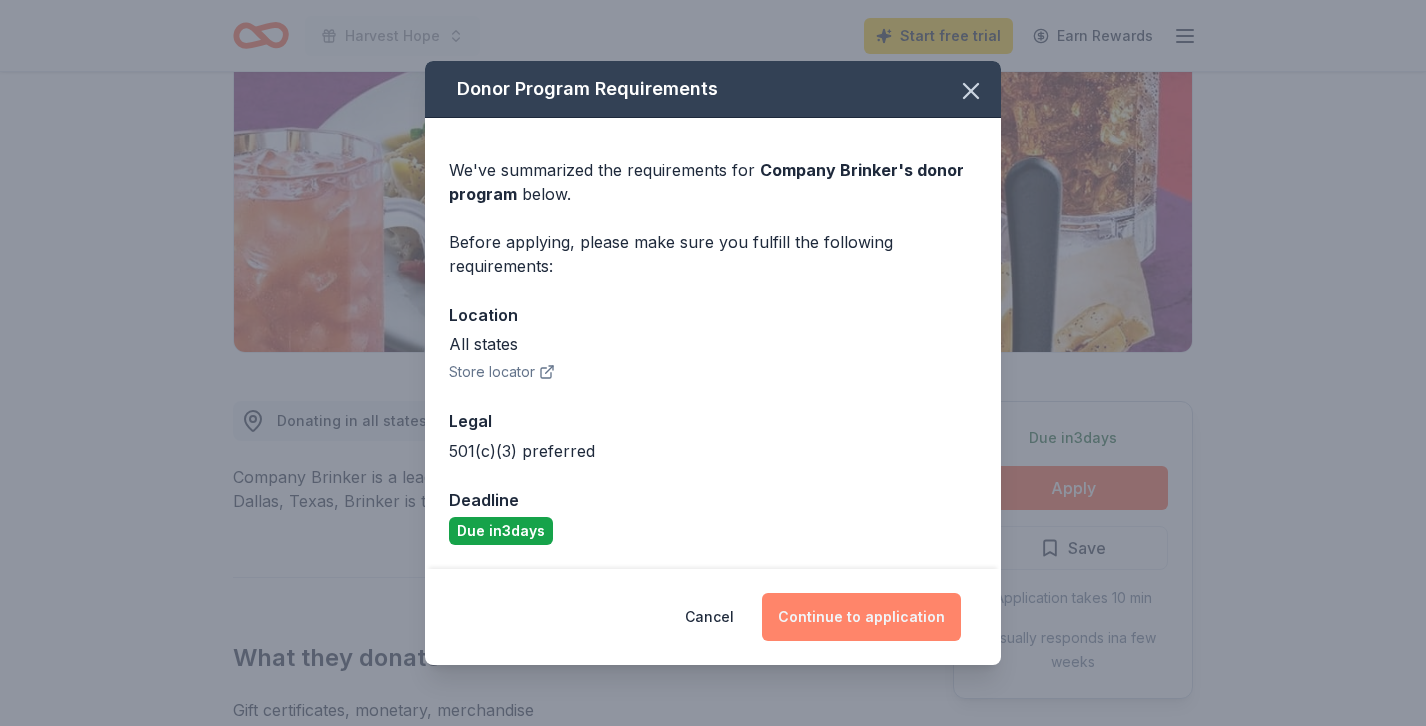 click on "Continue to application" at bounding box center [861, 617] 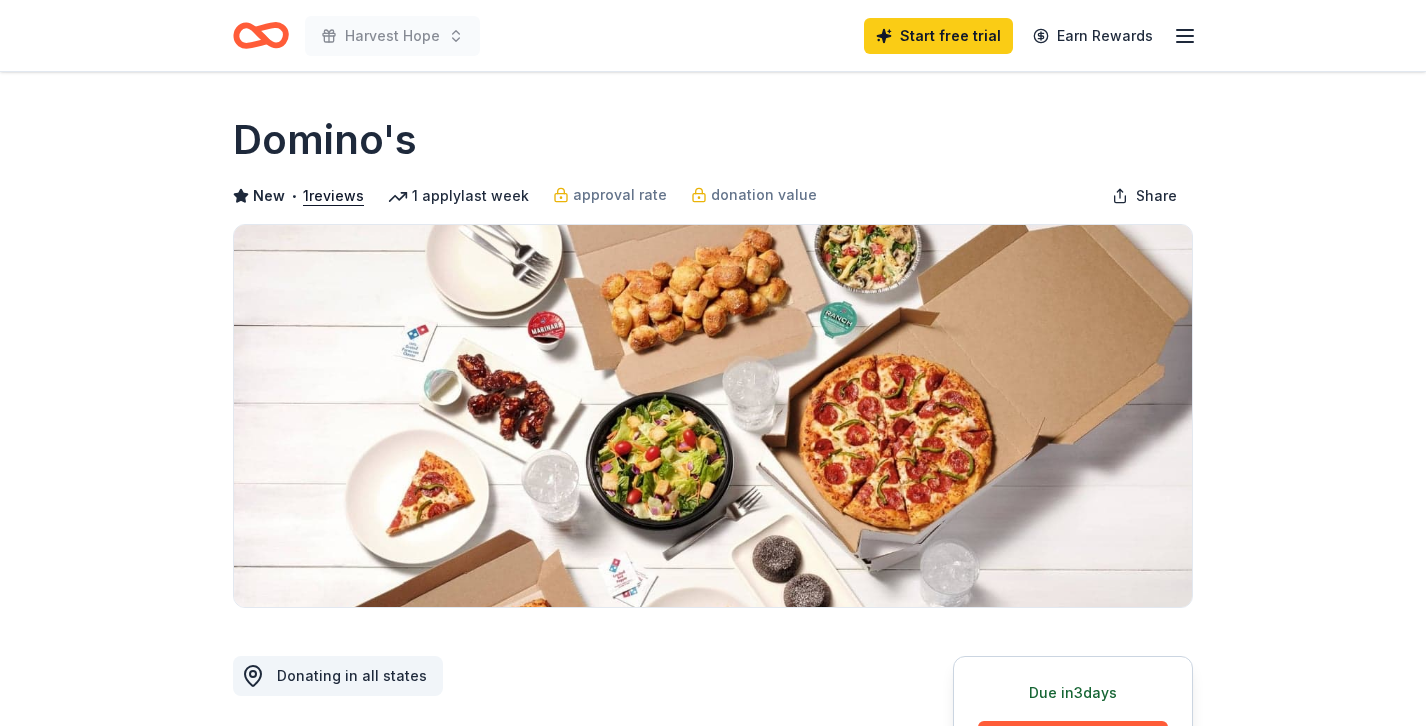 scroll, scrollTop: 0, scrollLeft: 0, axis: both 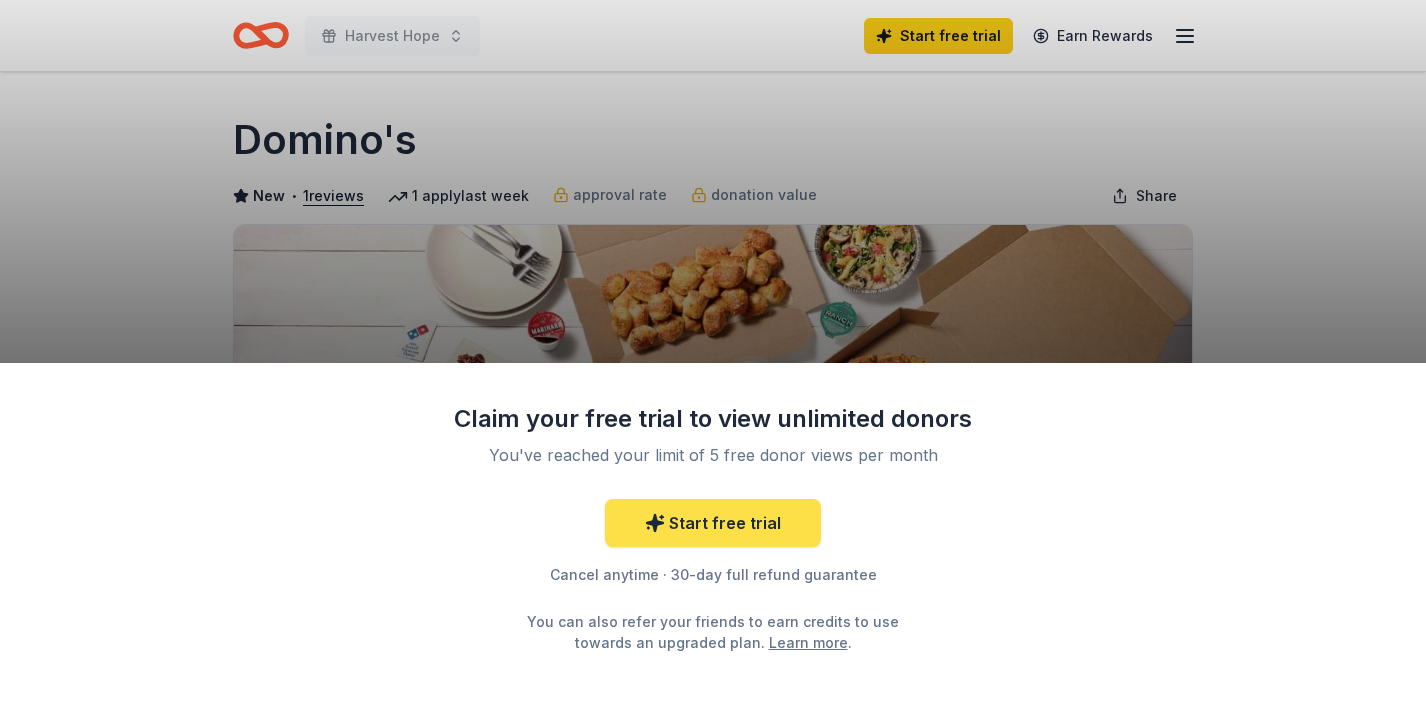 click on "Start free  trial" at bounding box center [713, 523] 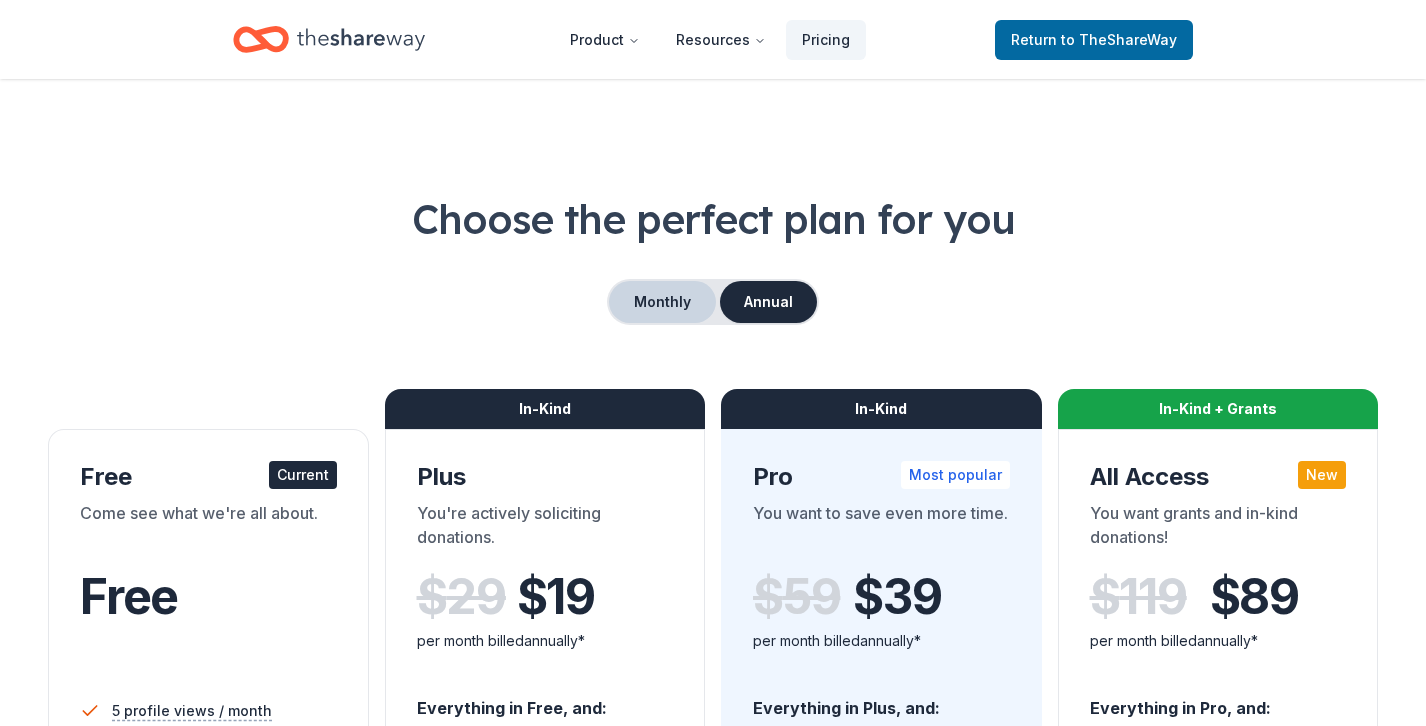 scroll, scrollTop: 0, scrollLeft: 0, axis: both 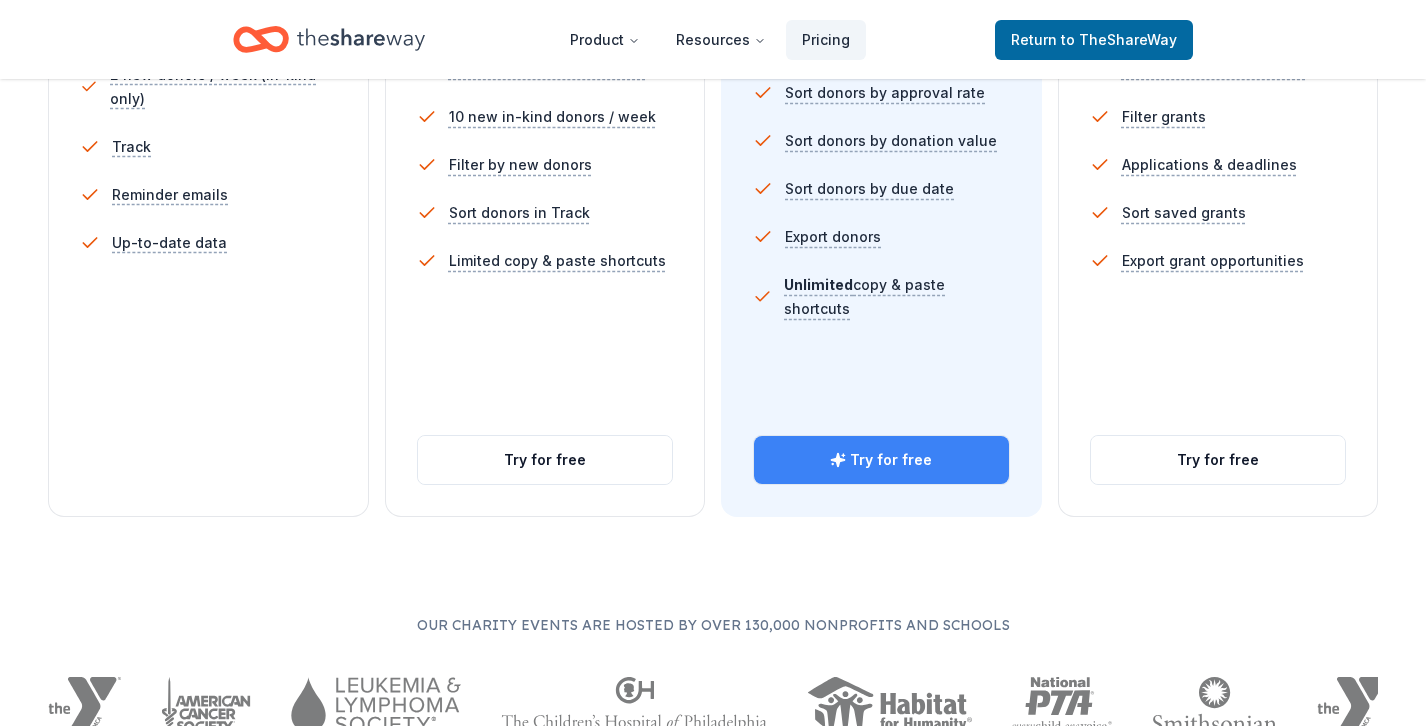 click on "Try for free" at bounding box center [881, 460] 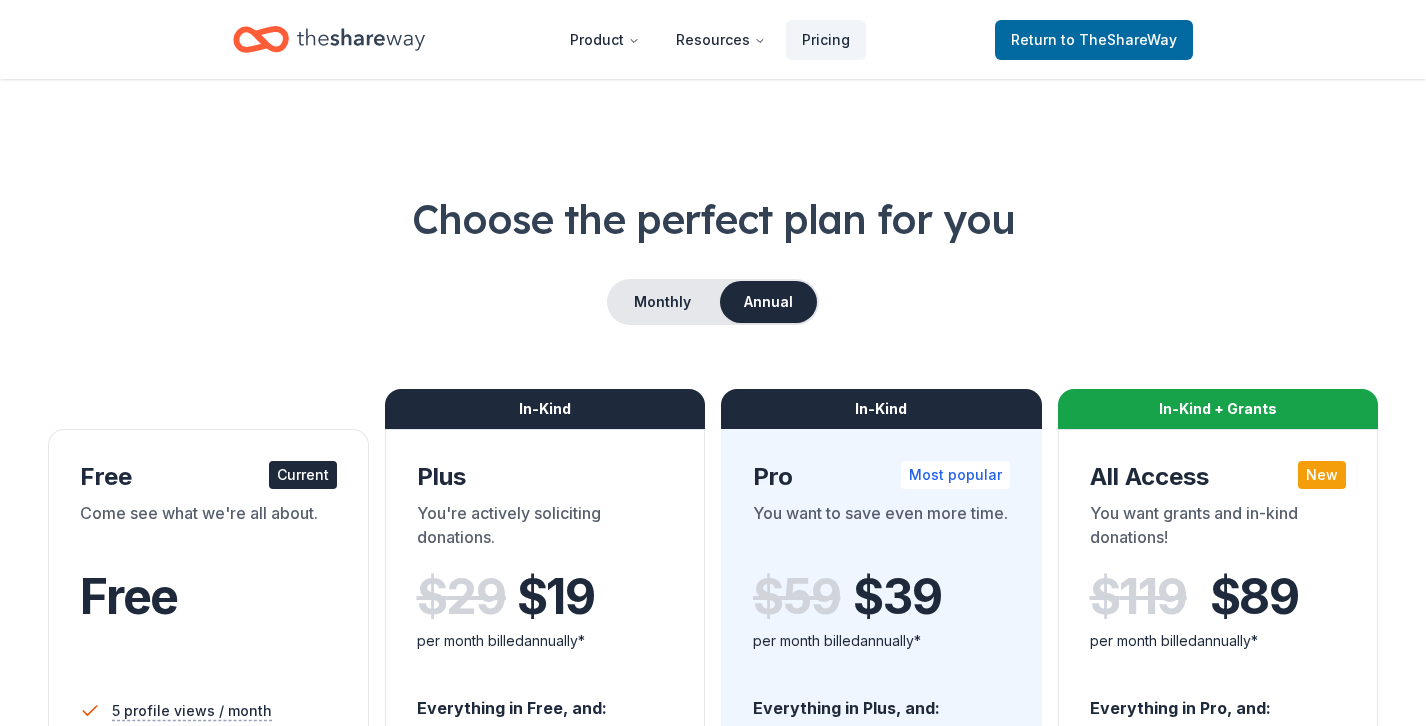 scroll, scrollTop: 732, scrollLeft: 0, axis: vertical 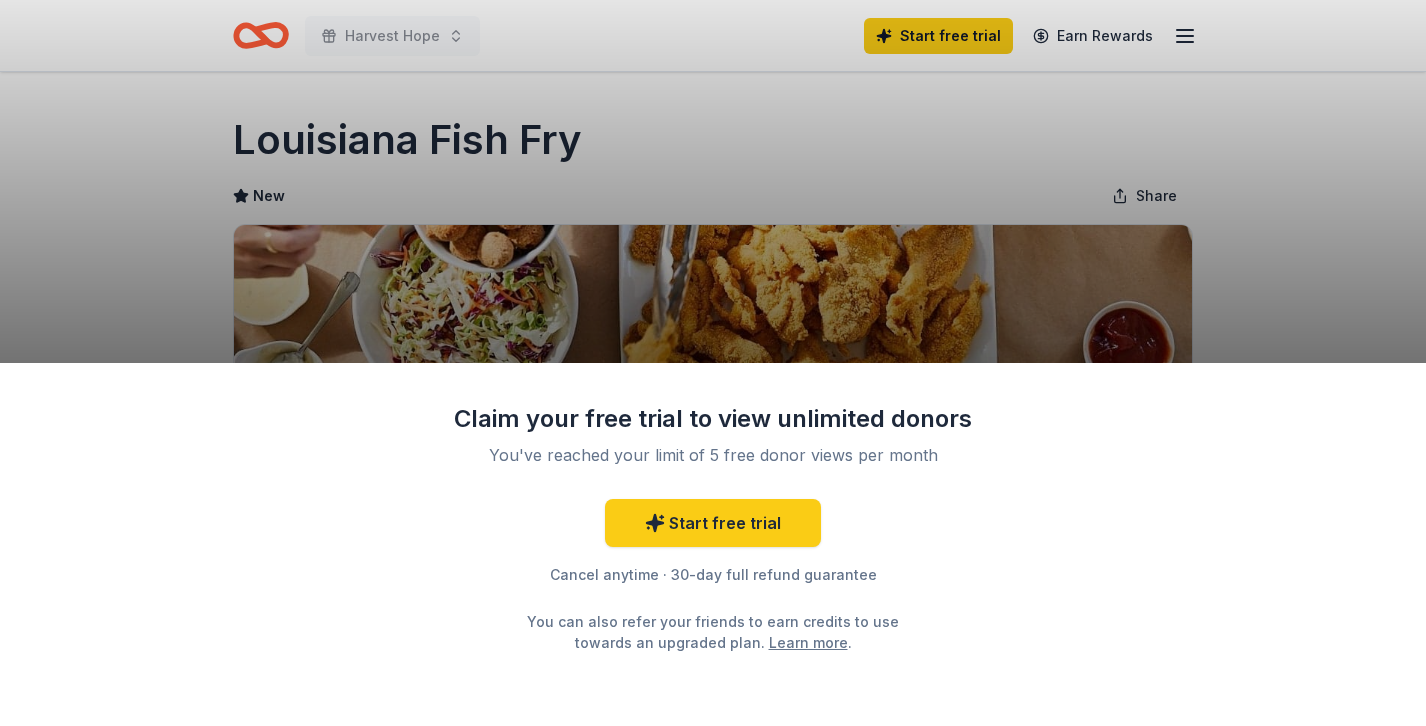click on "Claim your free trial to view unlimited donors You've reached your limit of 5 free donor views per month Start free  trial Cancel anytime · 30-day full refund guarantee You can also refer your friends to earn credits to use towards an upgraded plan.   Learn more ." at bounding box center (713, 363) 